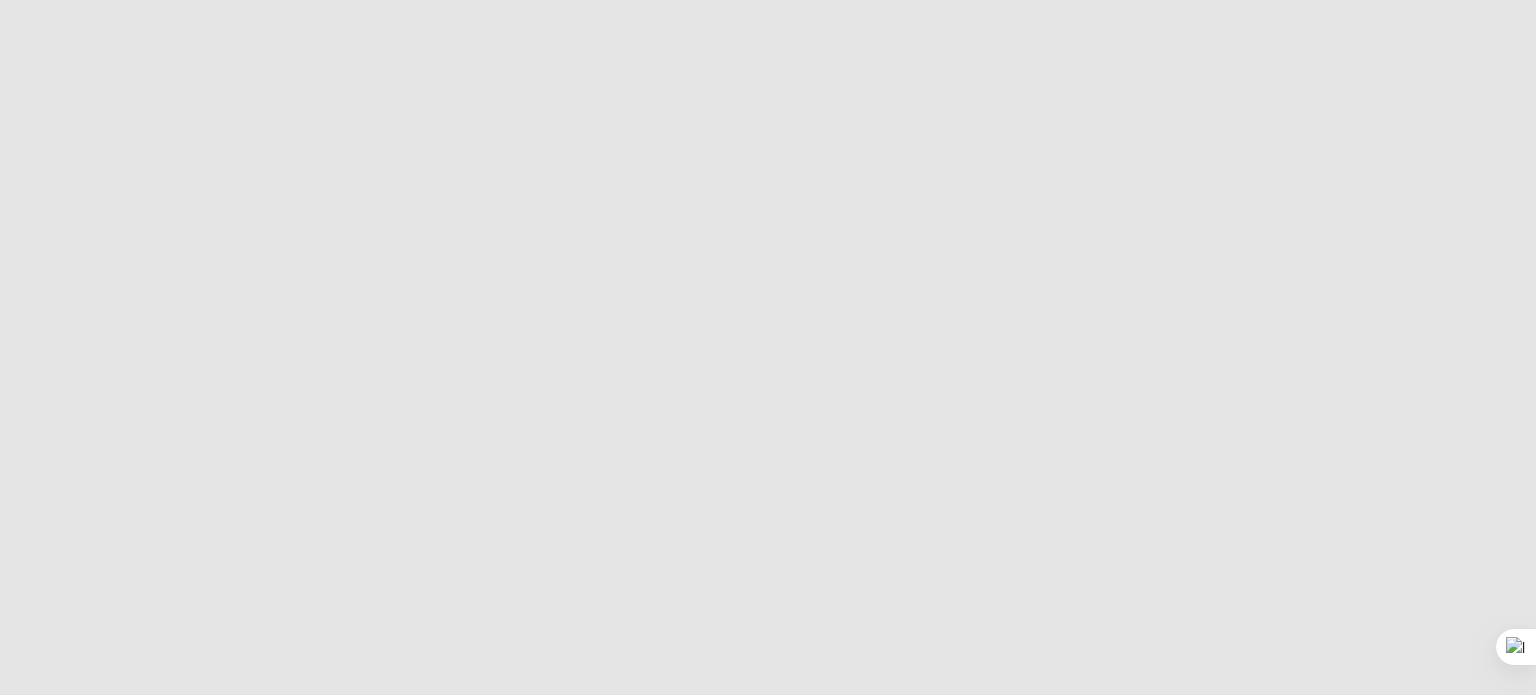 scroll, scrollTop: 0, scrollLeft: 0, axis: both 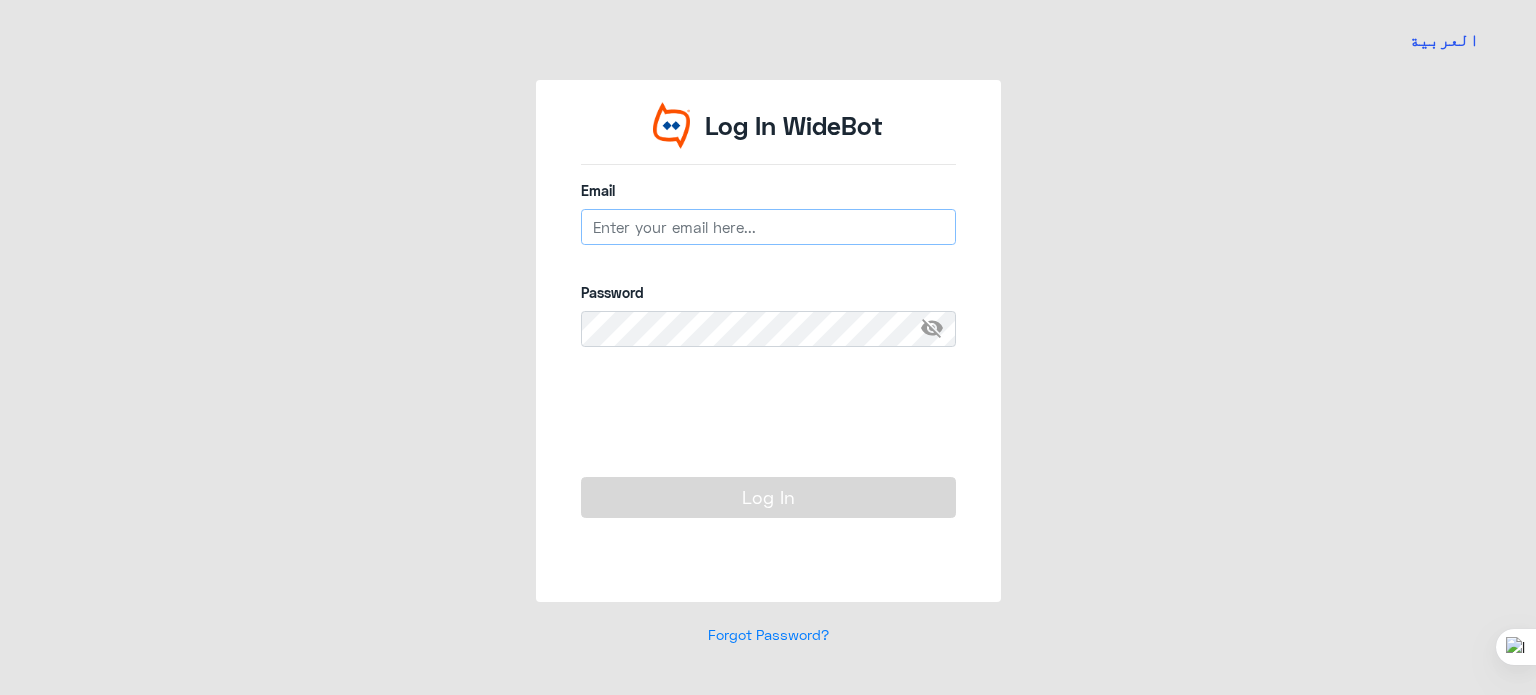 click at bounding box center (768, 227) 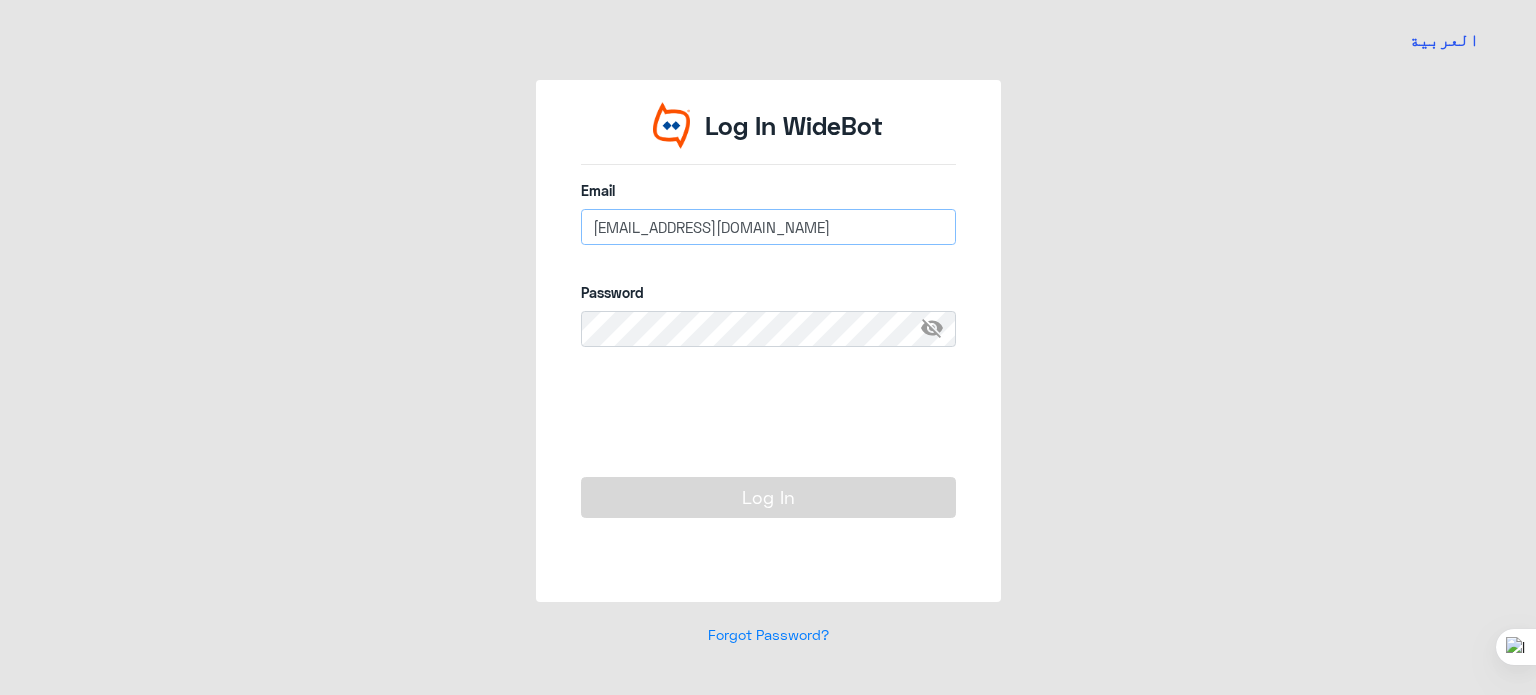 type on "[EMAIL_ADDRESS][DOMAIN_NAME]" 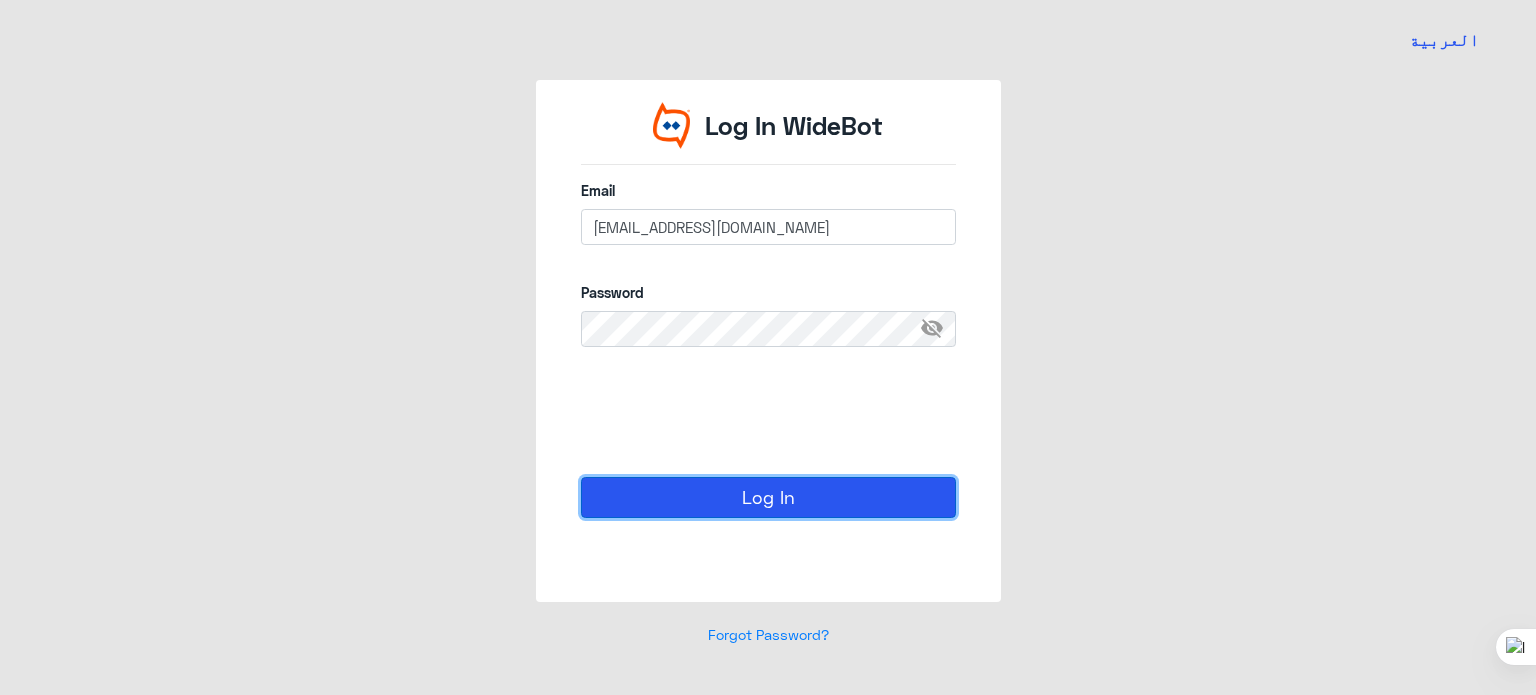 click on "Log In" 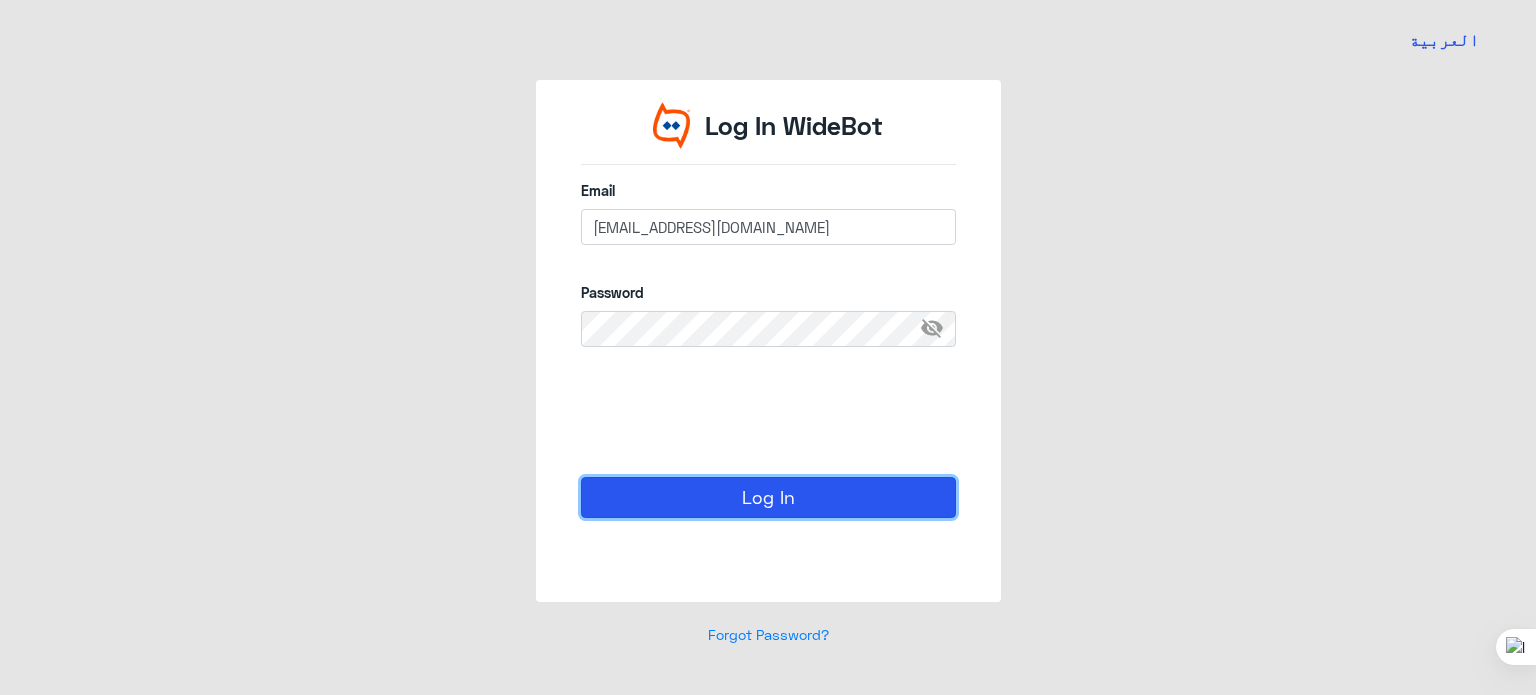 click on "Log In" 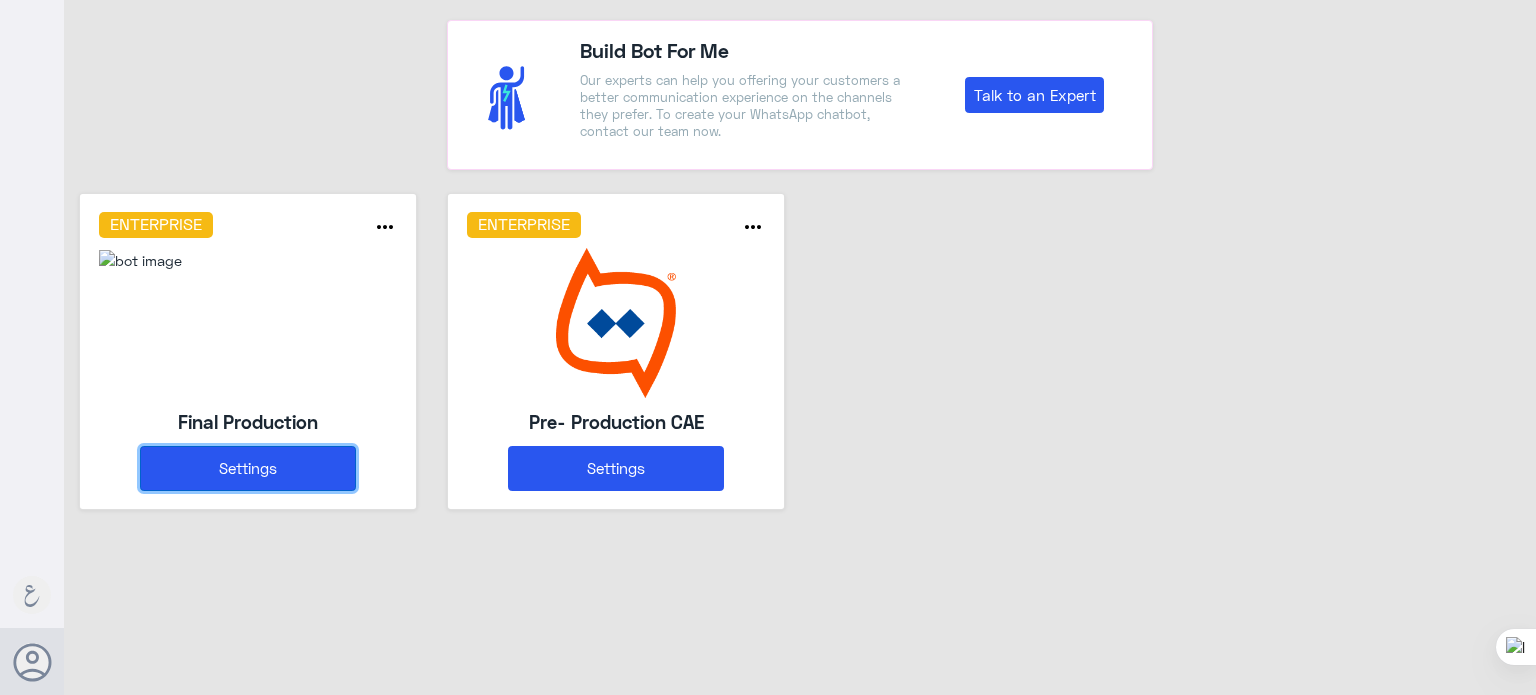 click on "Settings" at bounding box center (248, 468) 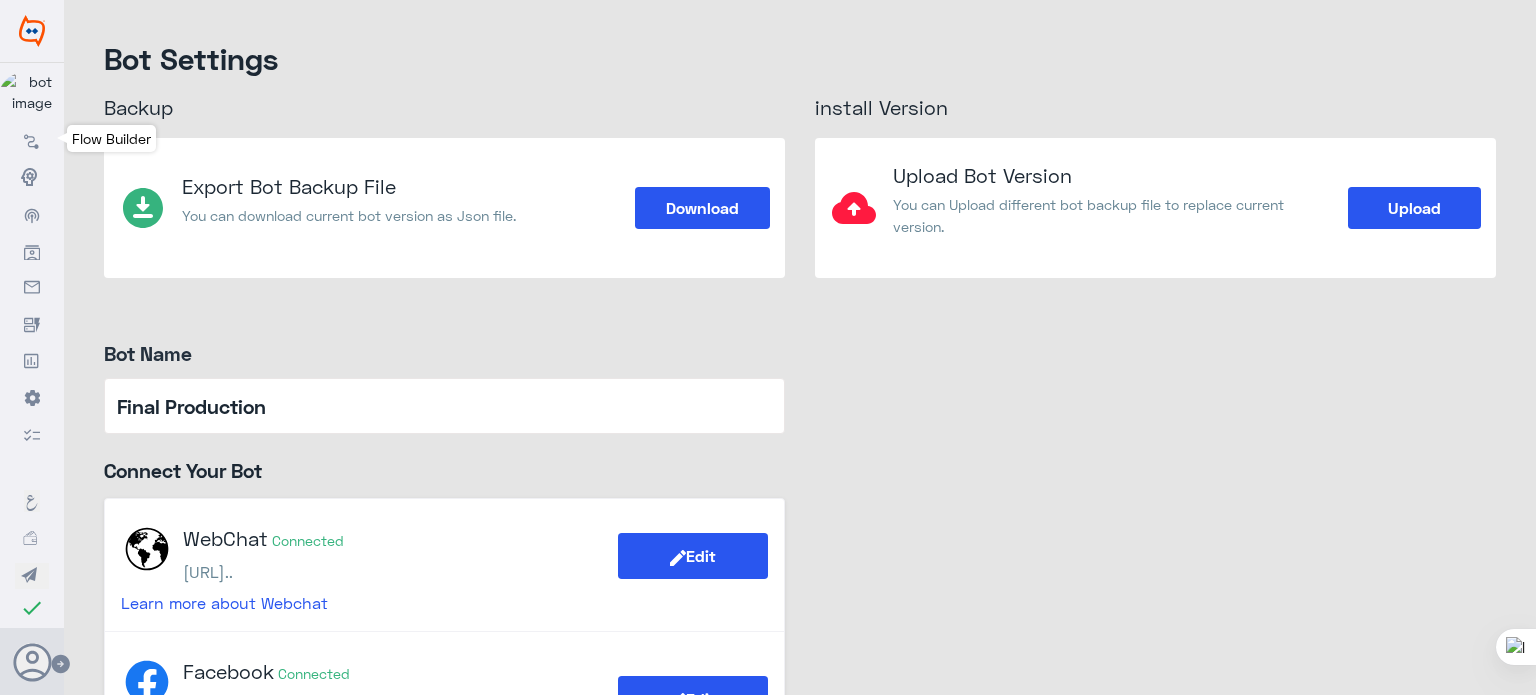 click 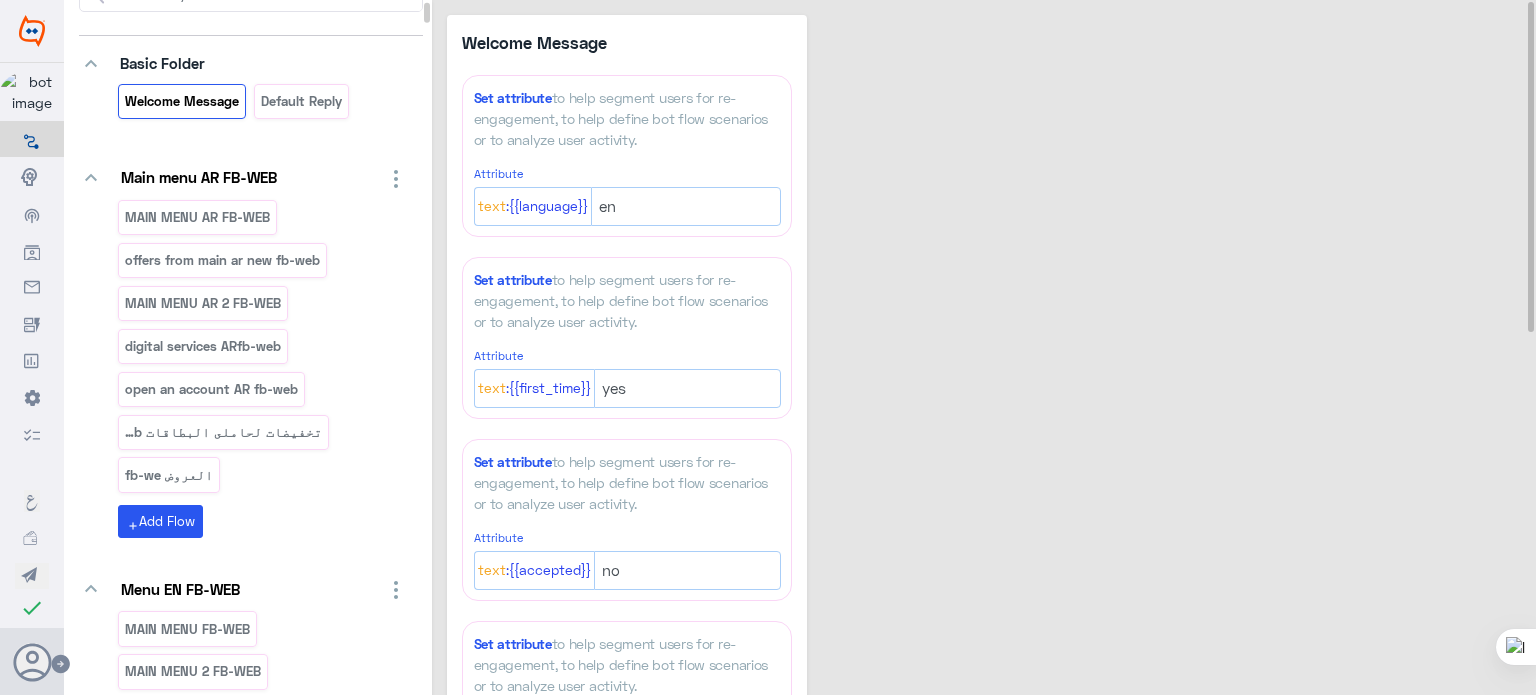 scroll, scrollTop: 127, scrollLeft: 0, axis: vertical 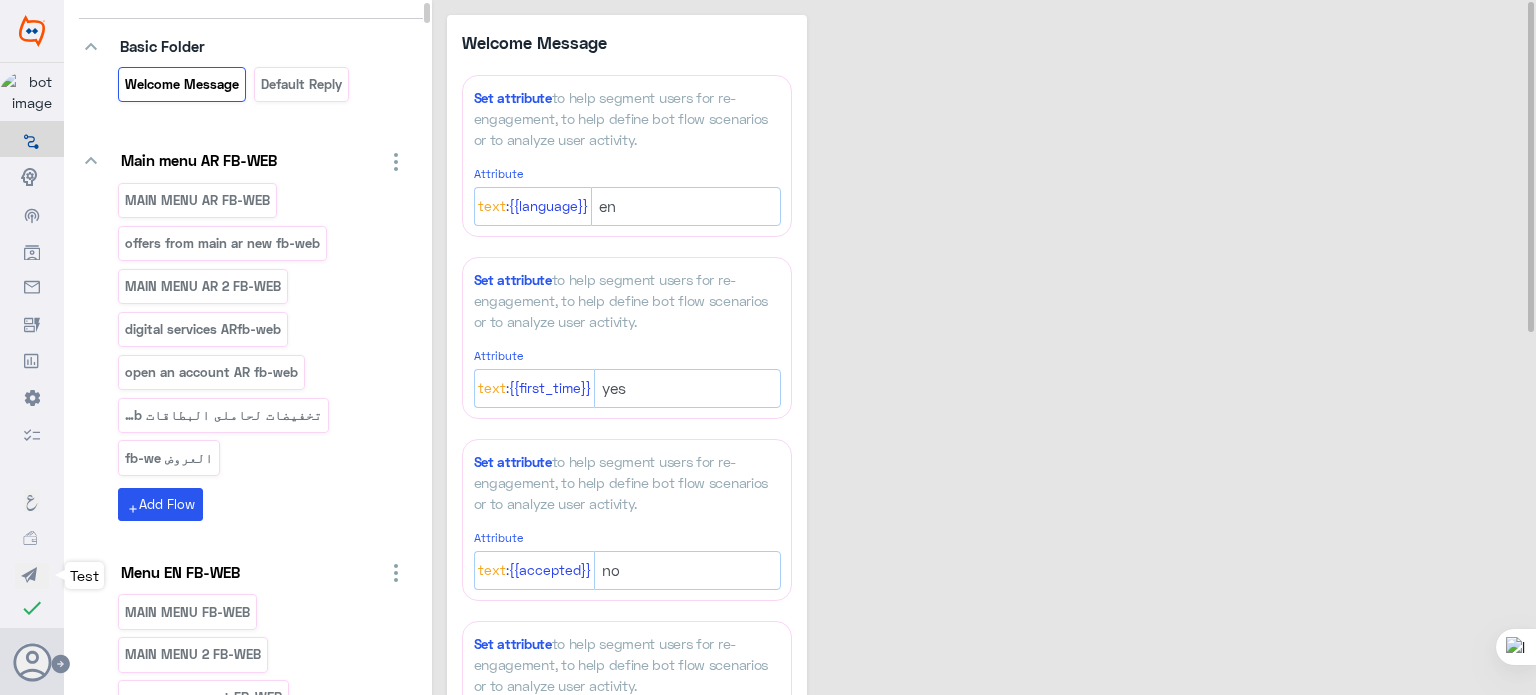 click 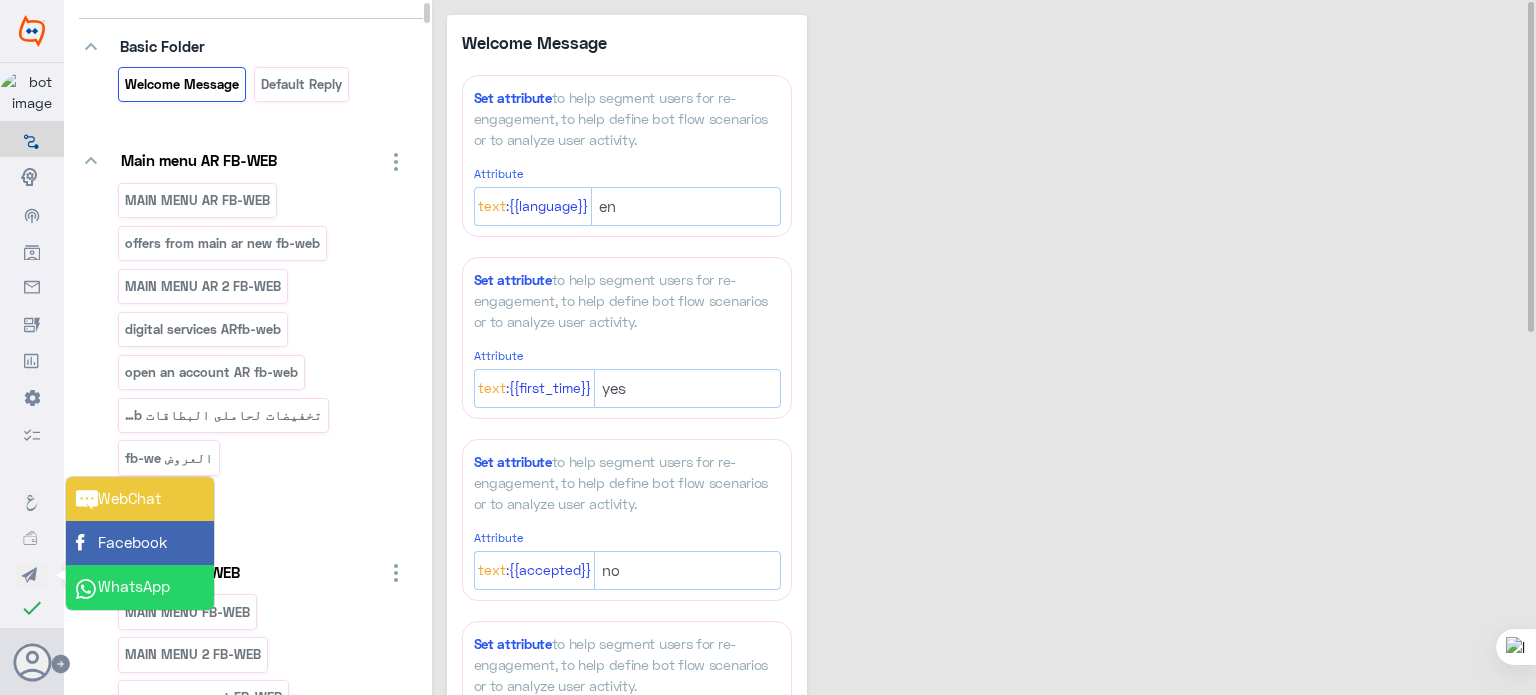 click on "WhatsApp" at bounding box center [140, 587] 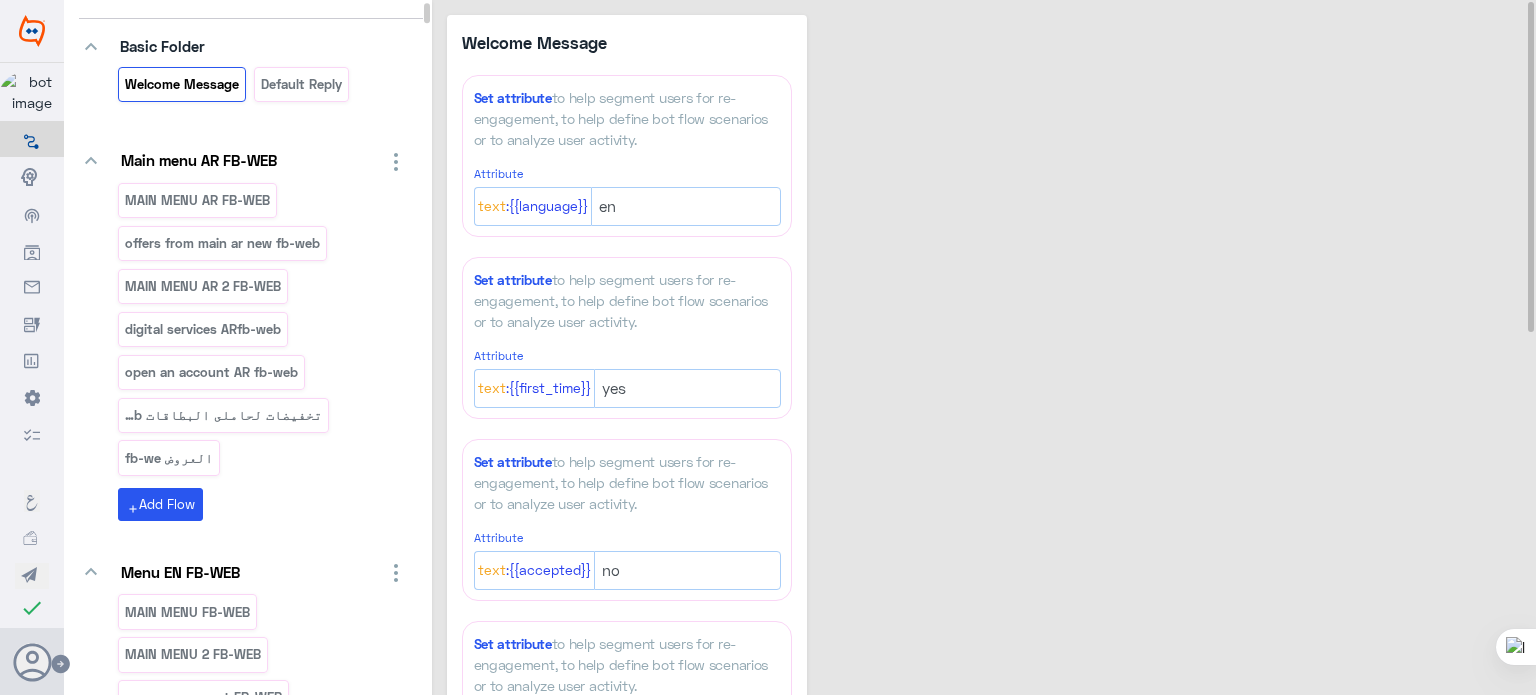 scroll, scrollTop: 164, scrollLeft: 0, axis: vertical 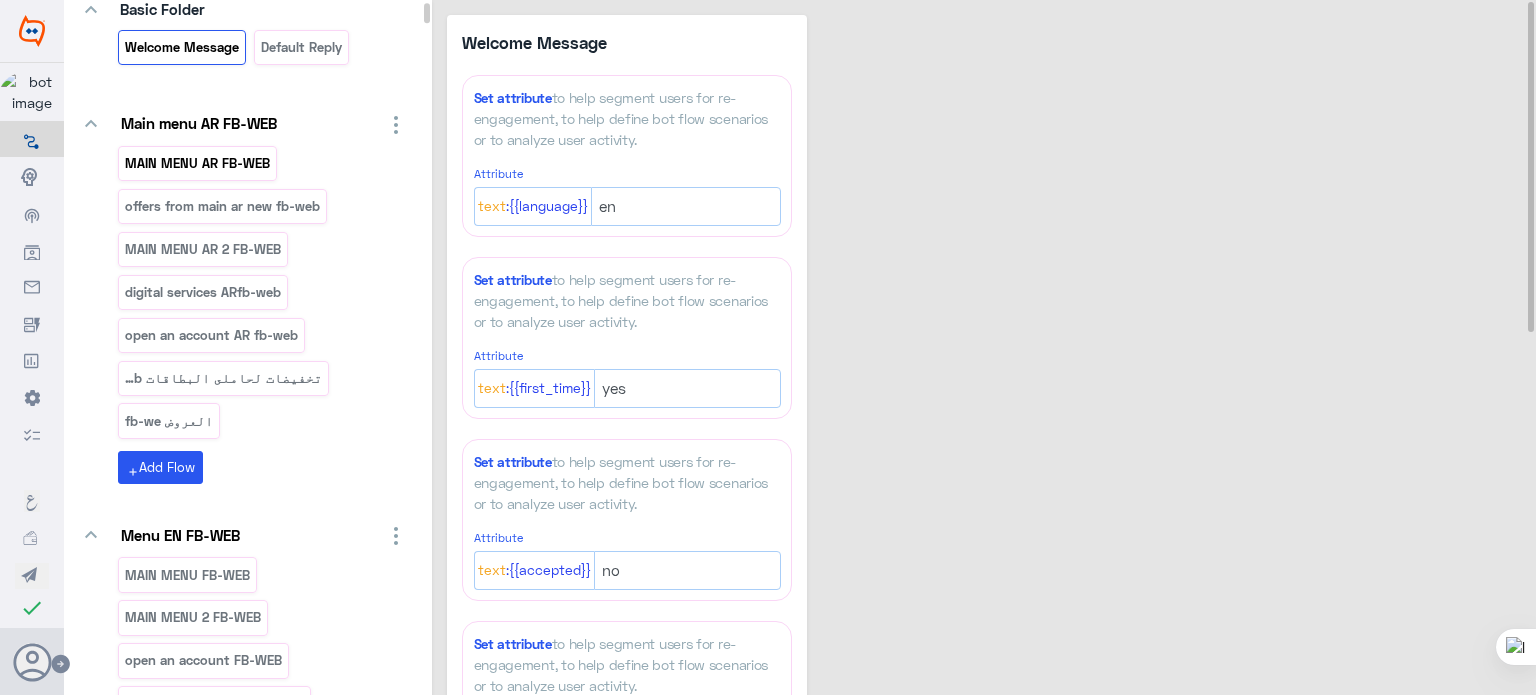 click on "MAIN MENU AR FB-WEB" at bounding box center (198, 163) 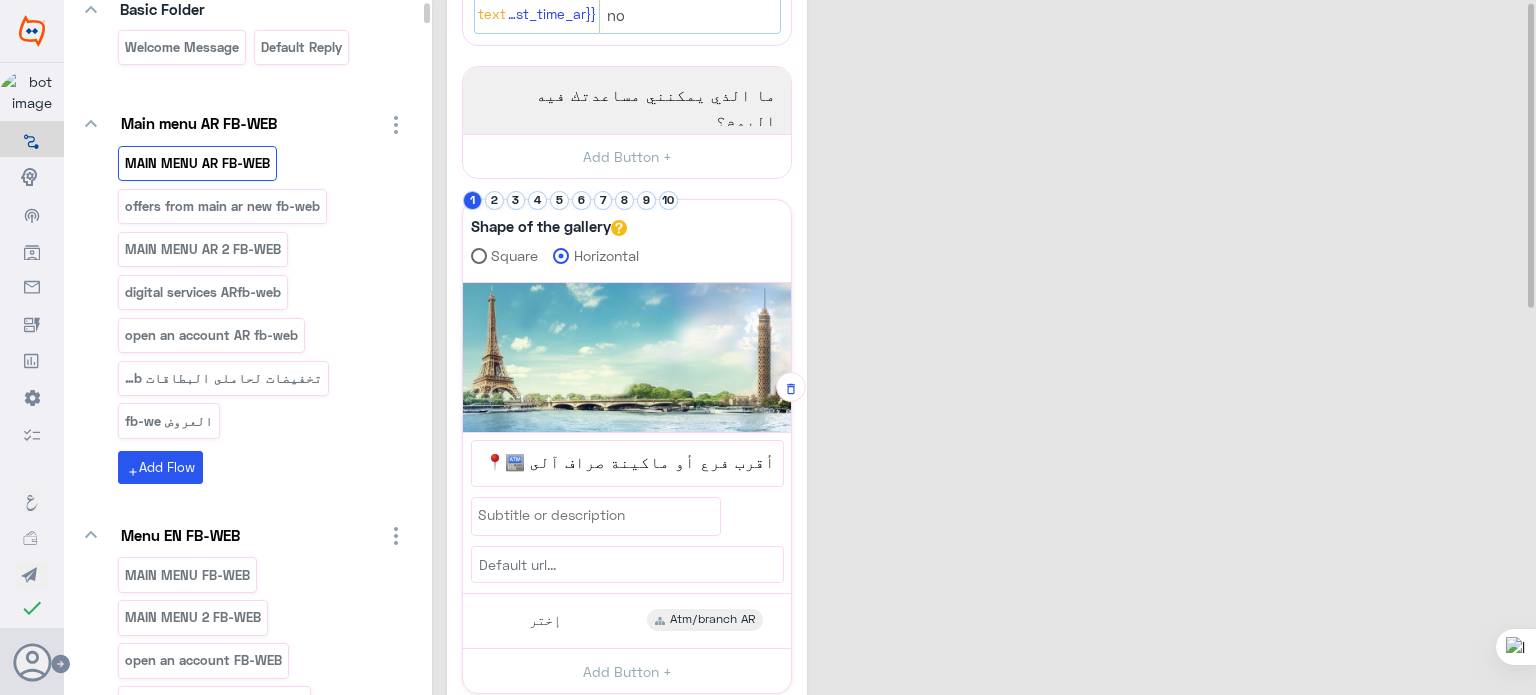 scroll, scrollTop: 390, scrollLeft: 0, axis: vertical 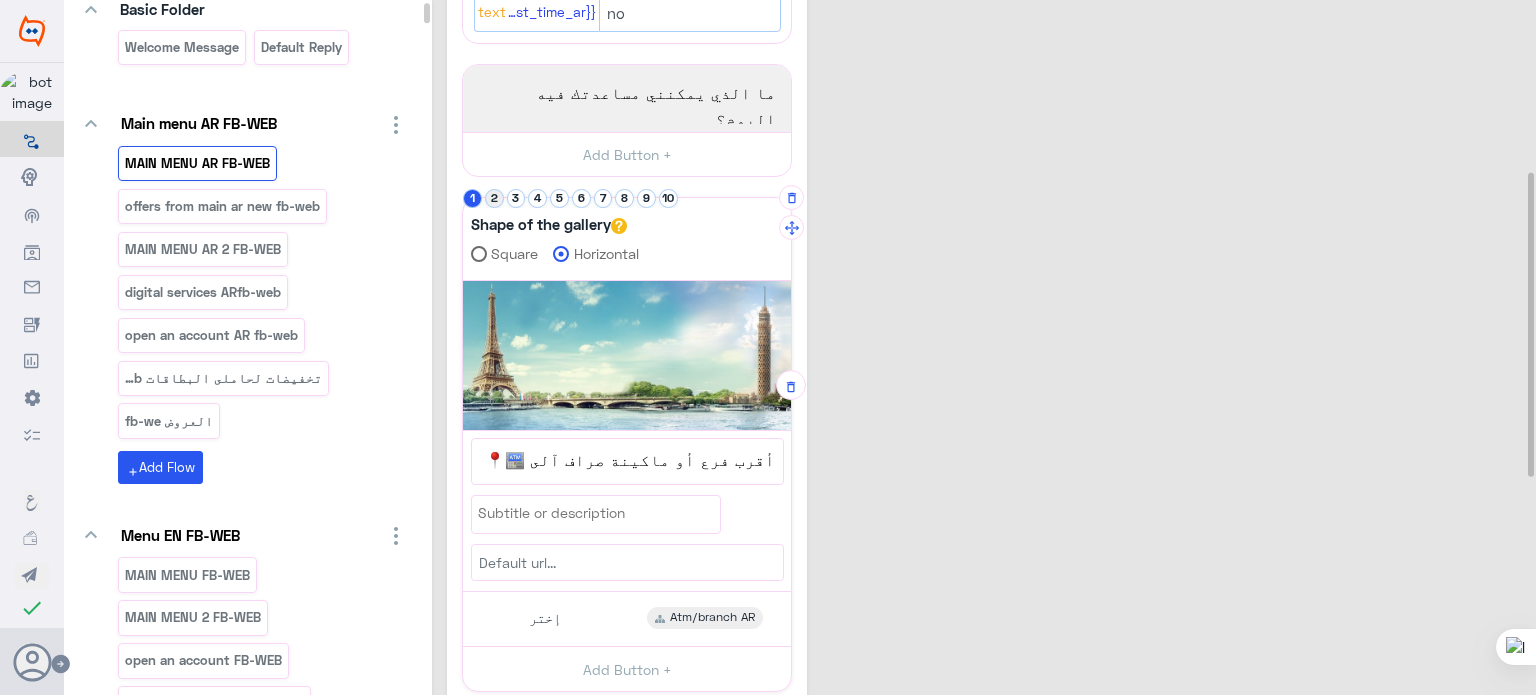click on "2" 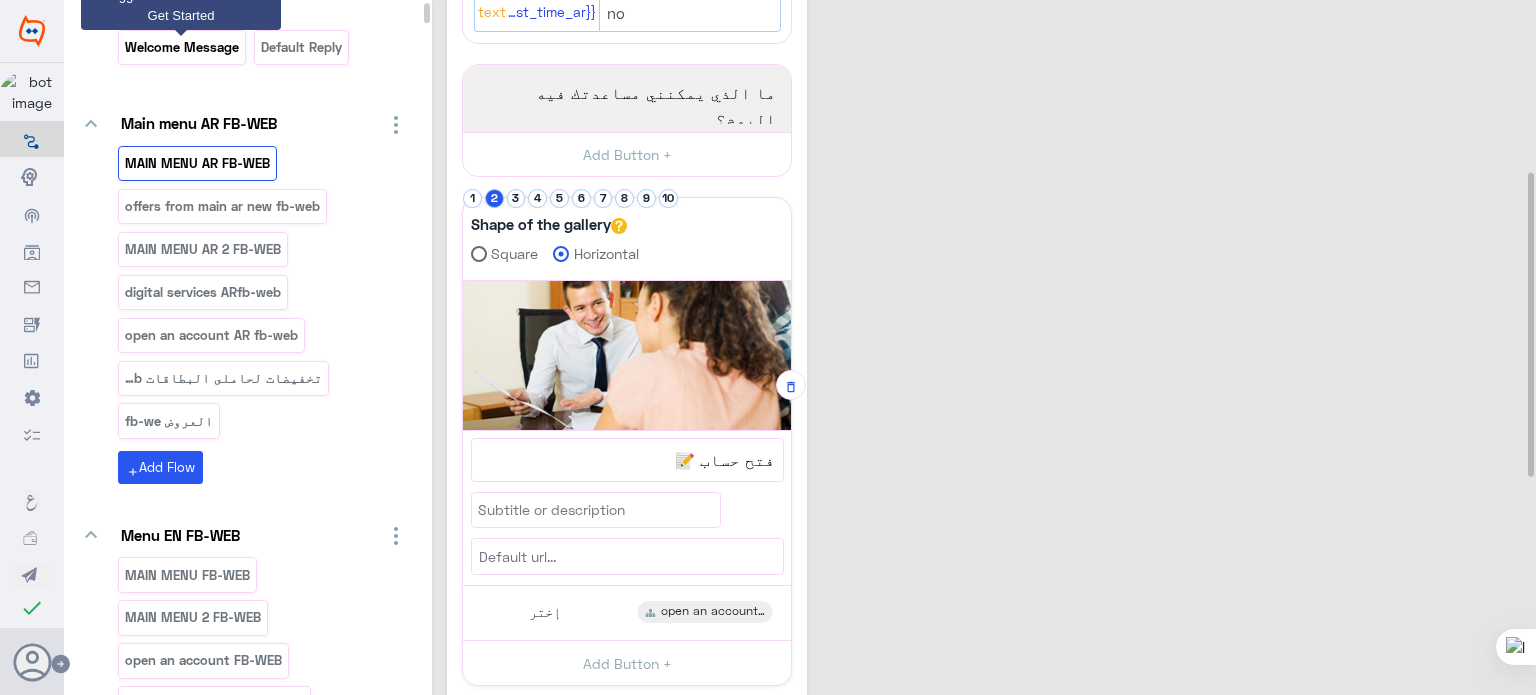 click on "Welcome Message" at bounding box center [182, 47] 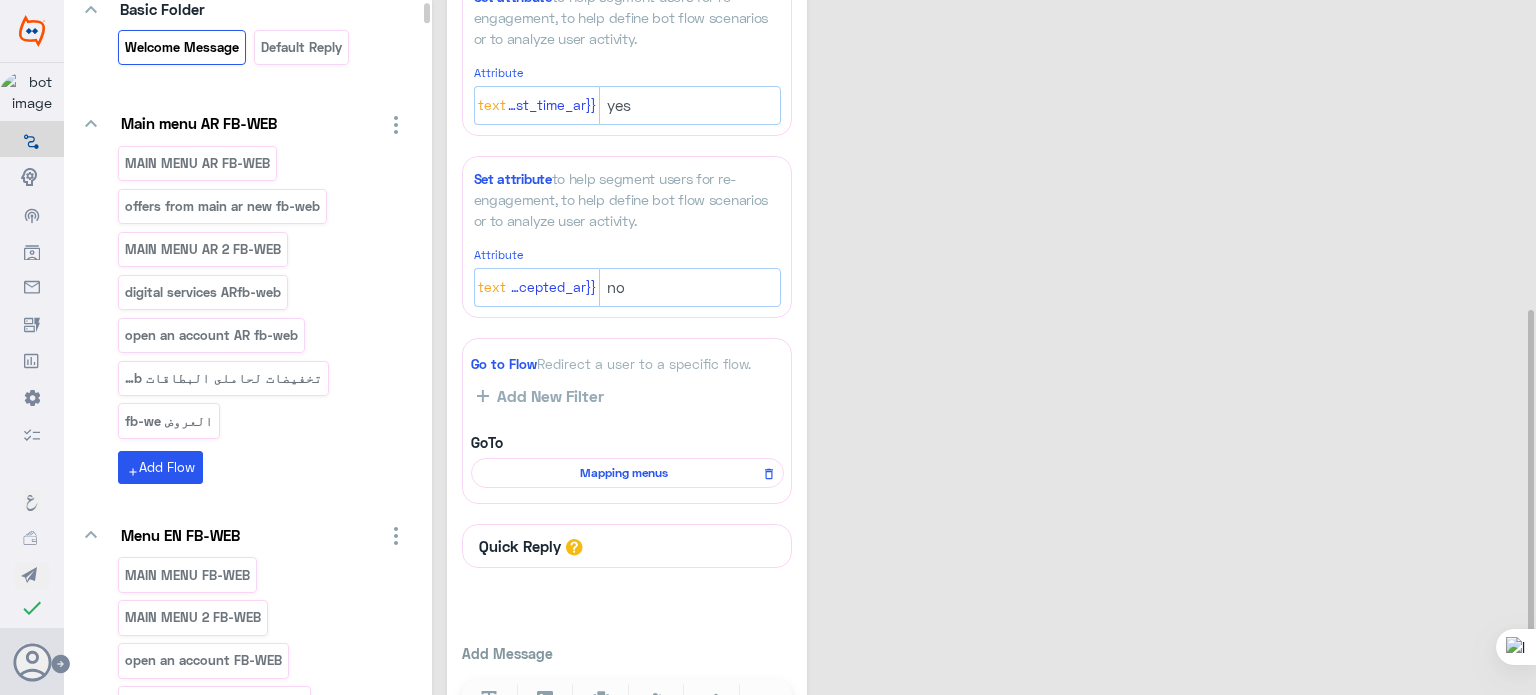 scroll, scrollTop: 771, scrollLeft: 0, axis: vertical 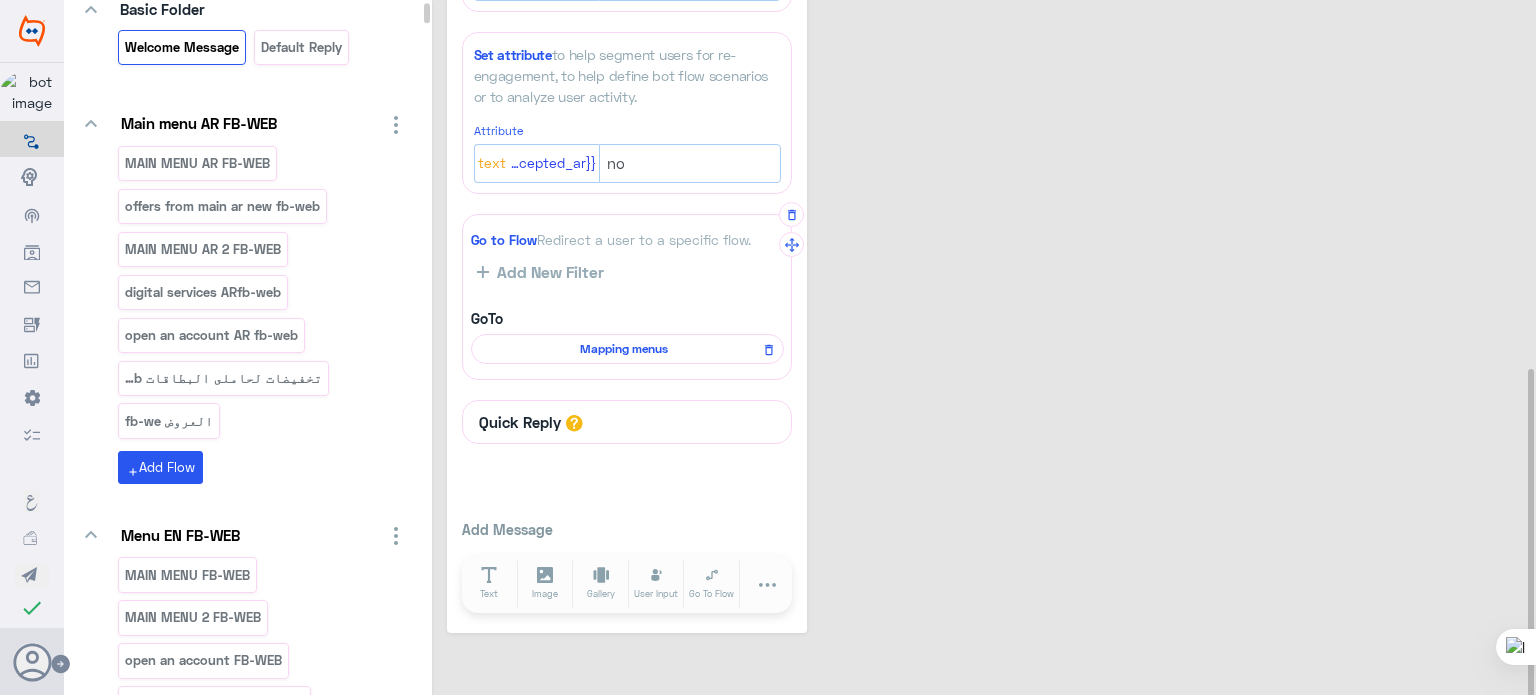 click on "Mapping menus" 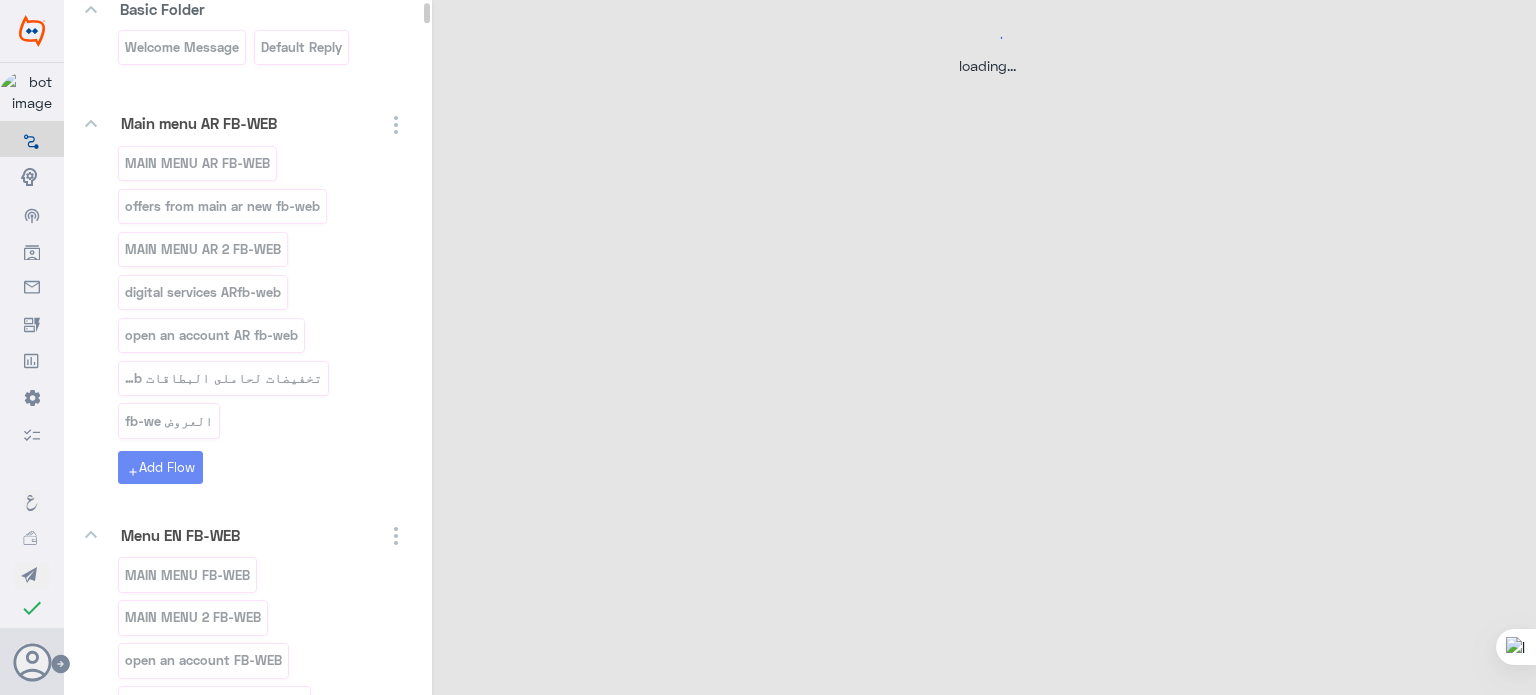 scroll, scrollTop: 0, scrollLeft: 0, axis: both 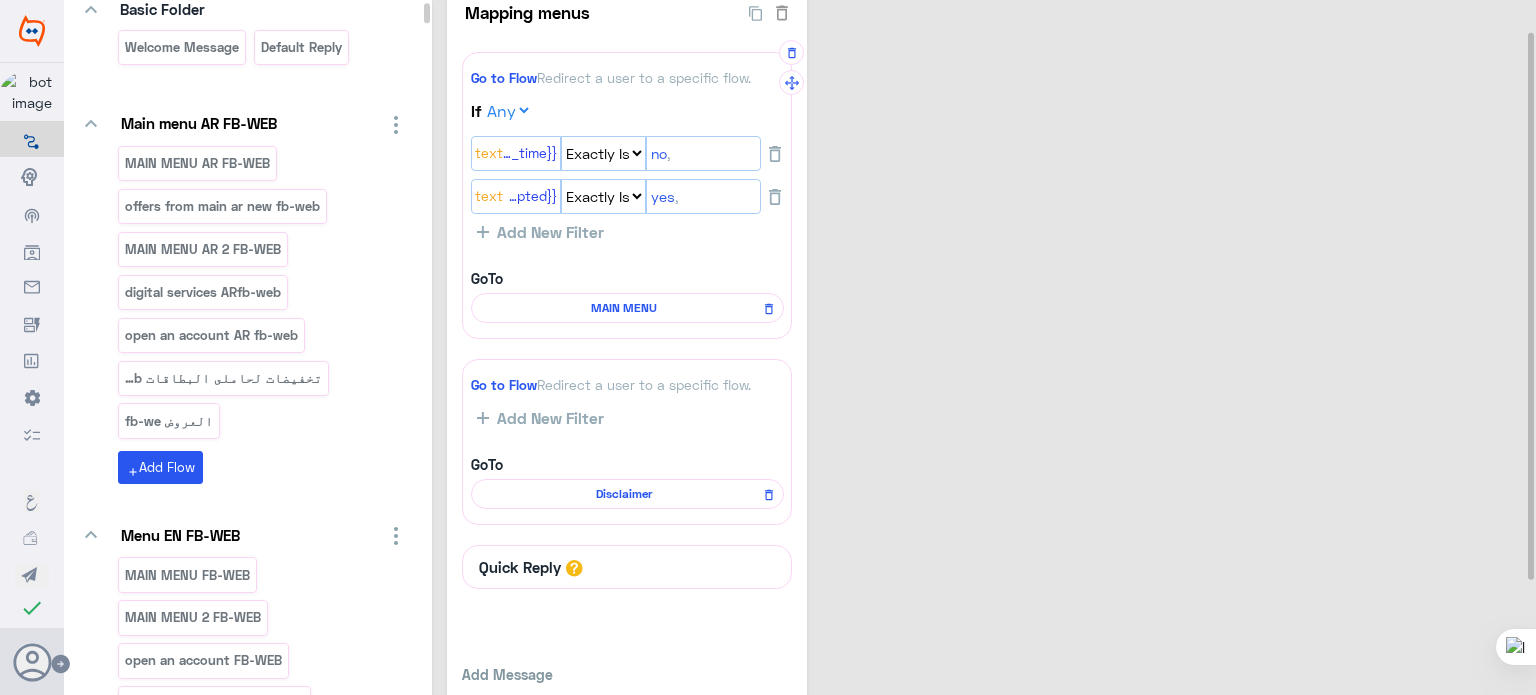 click on "MAIN MENU" 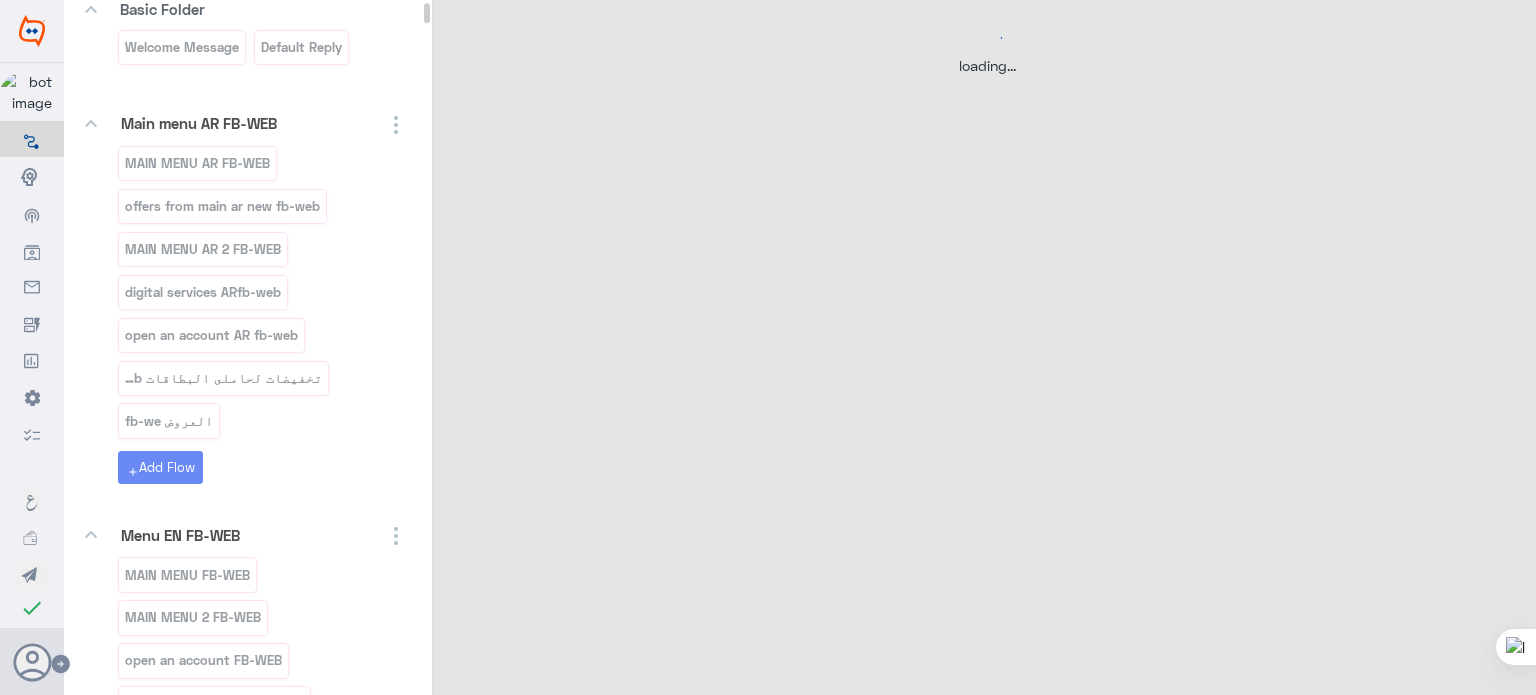 scroll, scrollTop: 0, scrollLeft: 0, axis: both 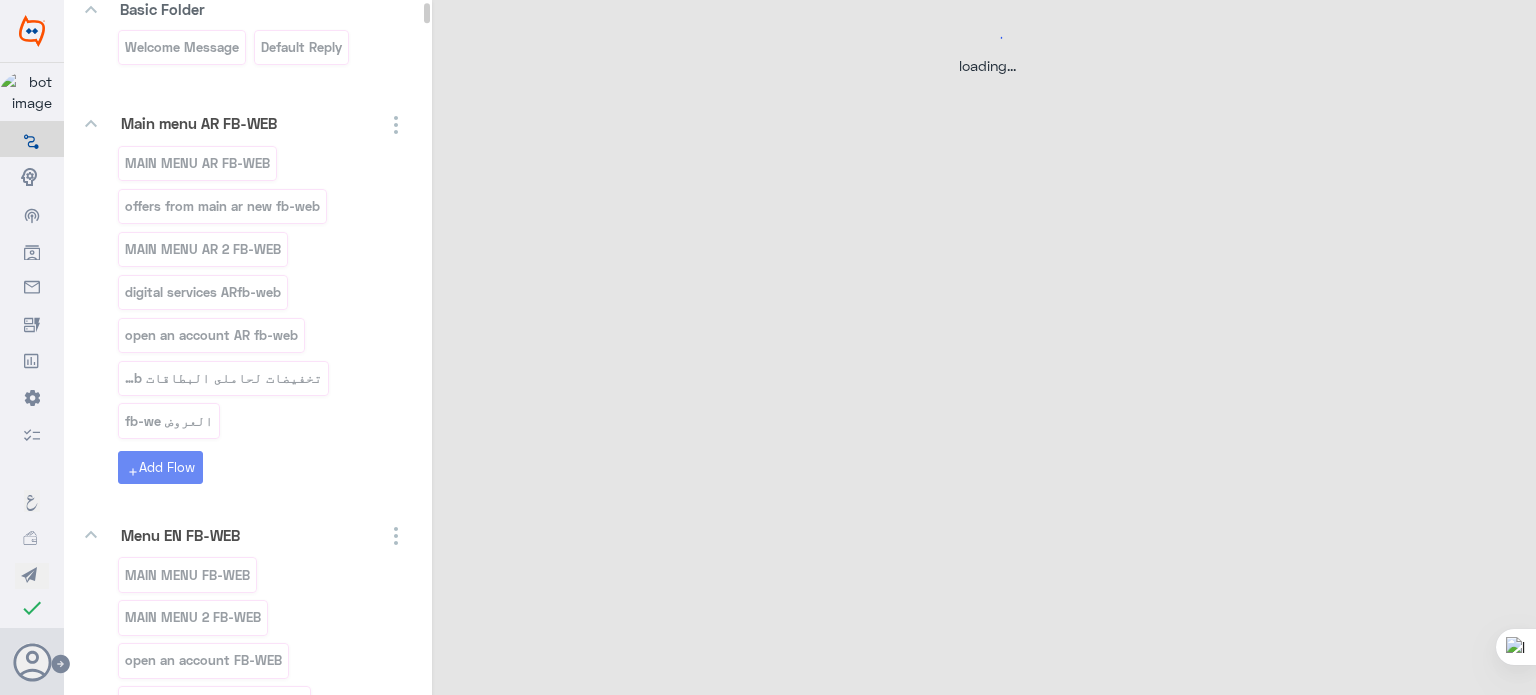 select on "2" 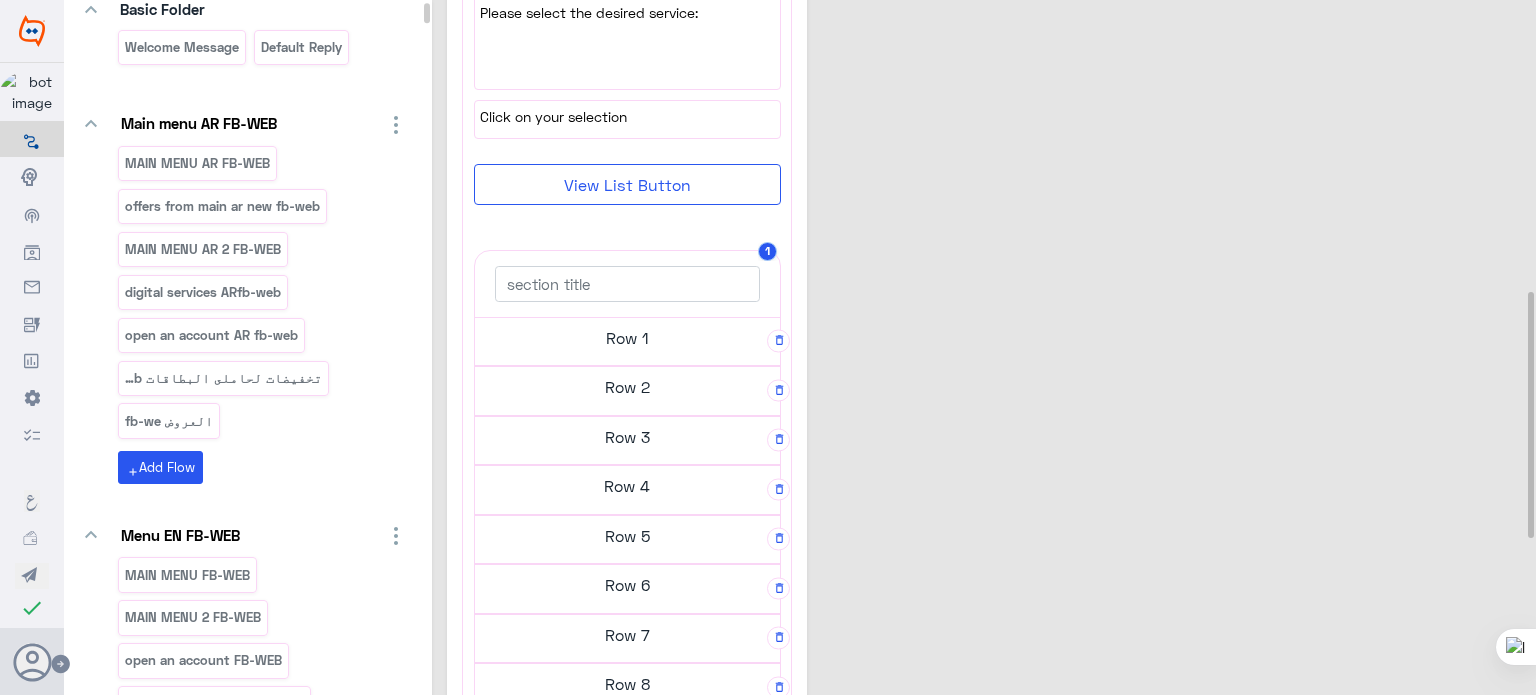 scroll, scrollTop: 819, scrollLeft: 0, axis: vertical 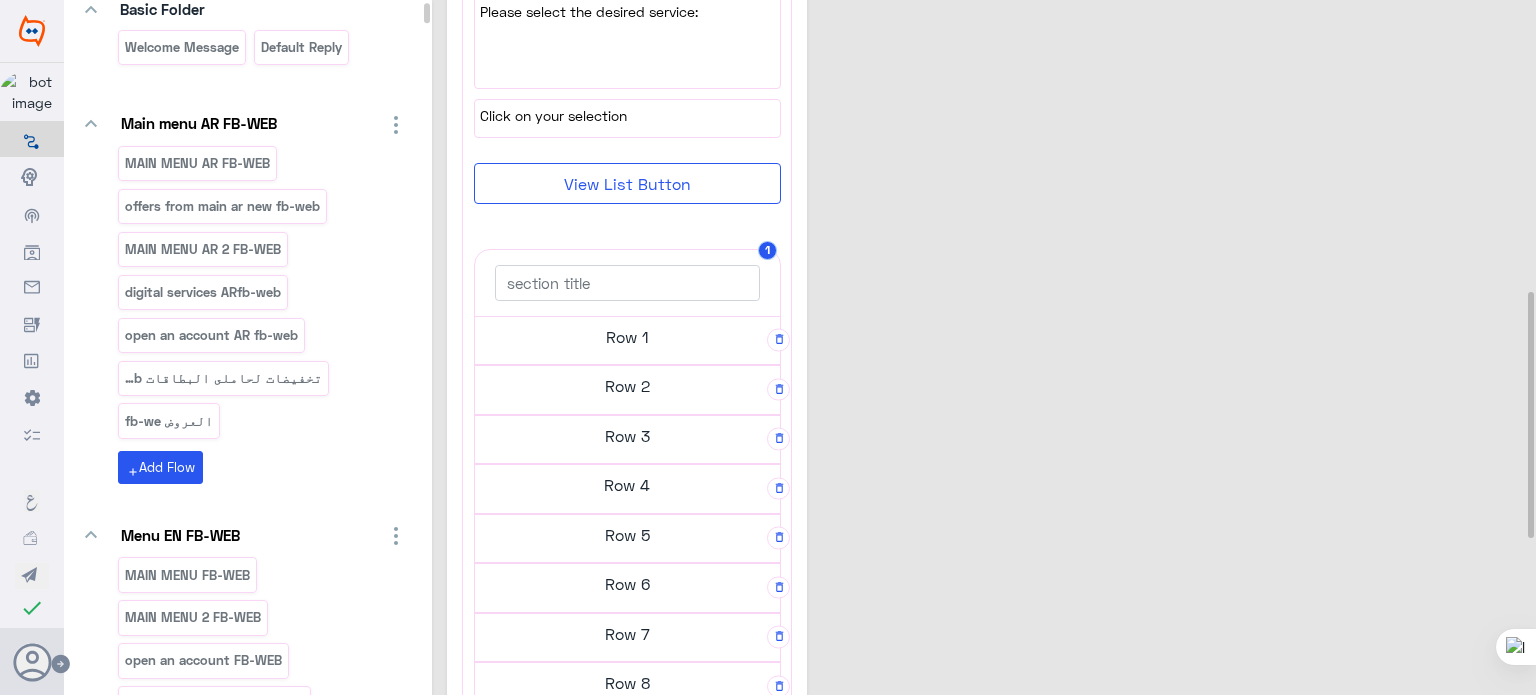 click on "Row 1" at bounding box center (627, 337) 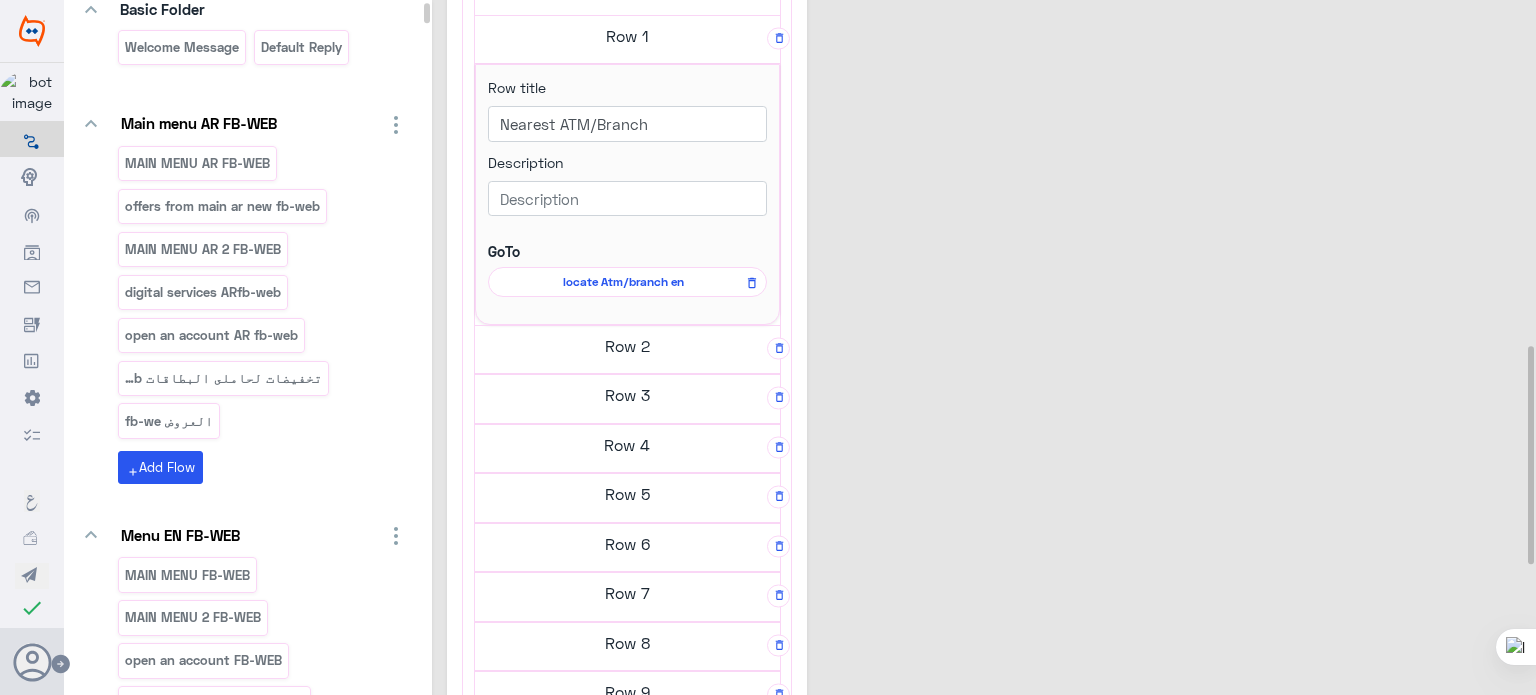 scroll, scrollTop: 1120, scrollLeft: 0, axis: vertical 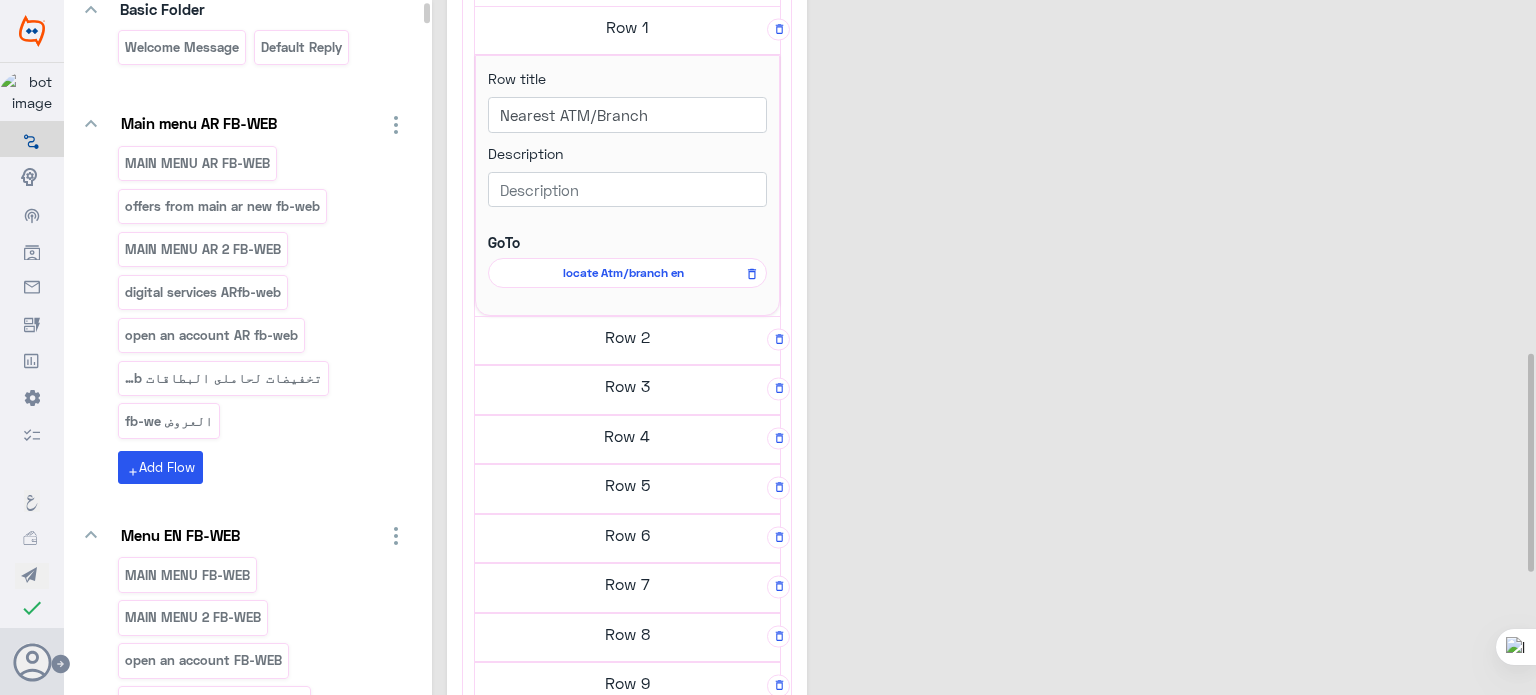 click on "Row 2" at bounding box center (627, 27) 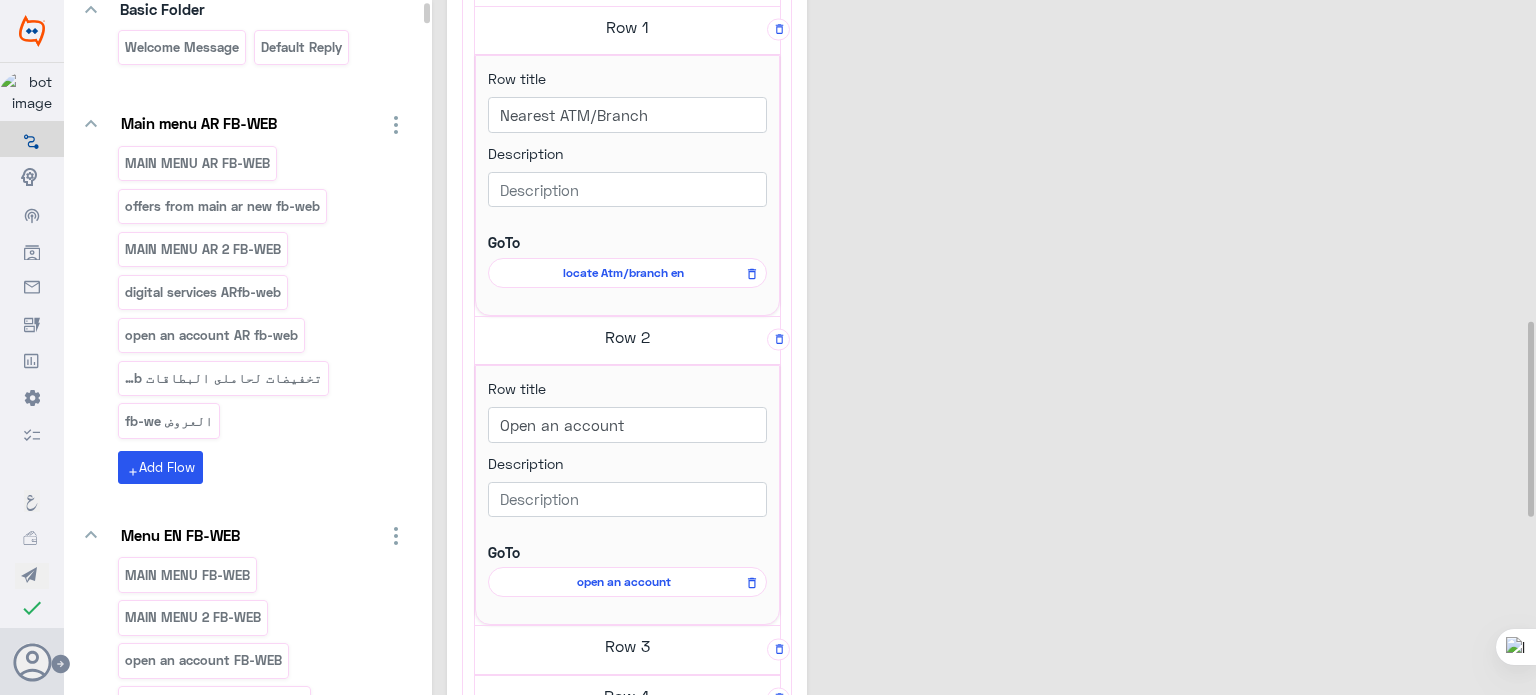 scroll, scrollTop: 1396, scrollLeft: 0, axis: vertical 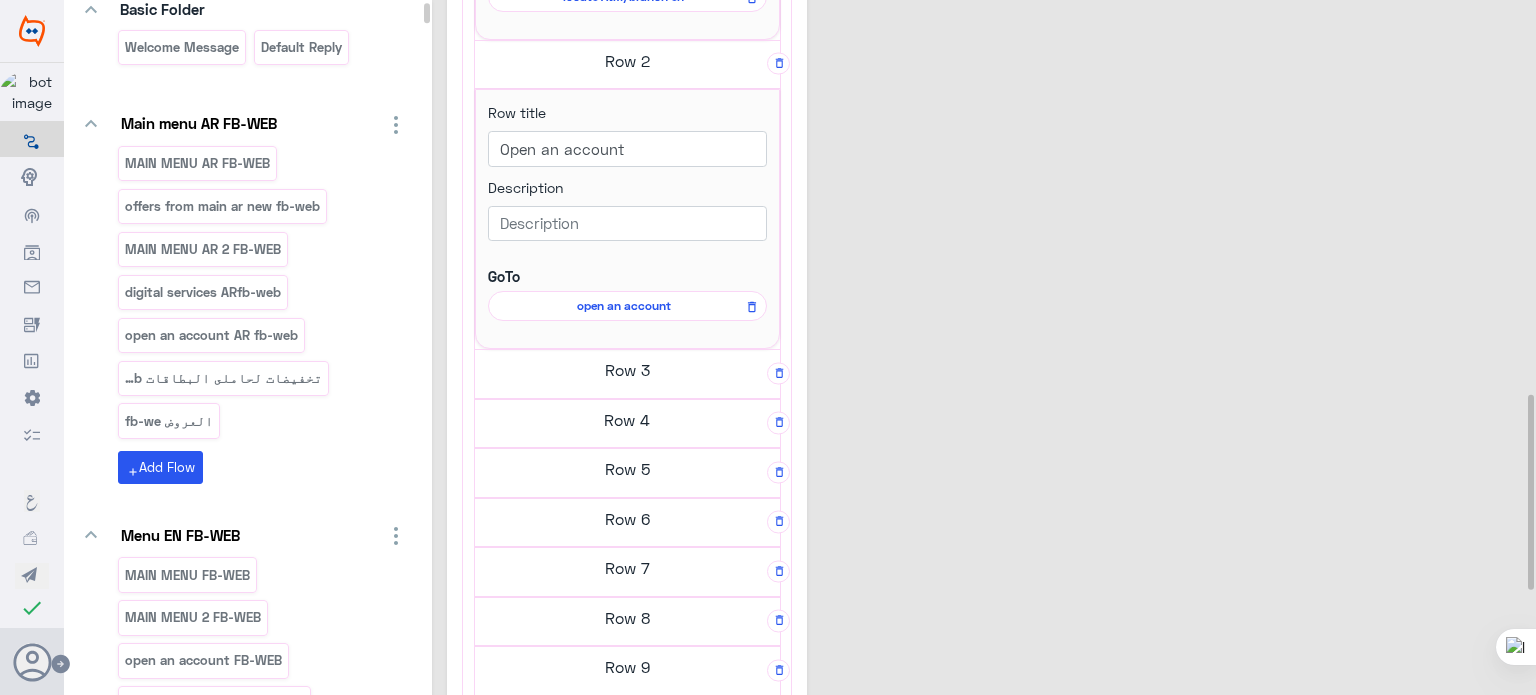 click on "Row 3" at bounding box center (627, -249) 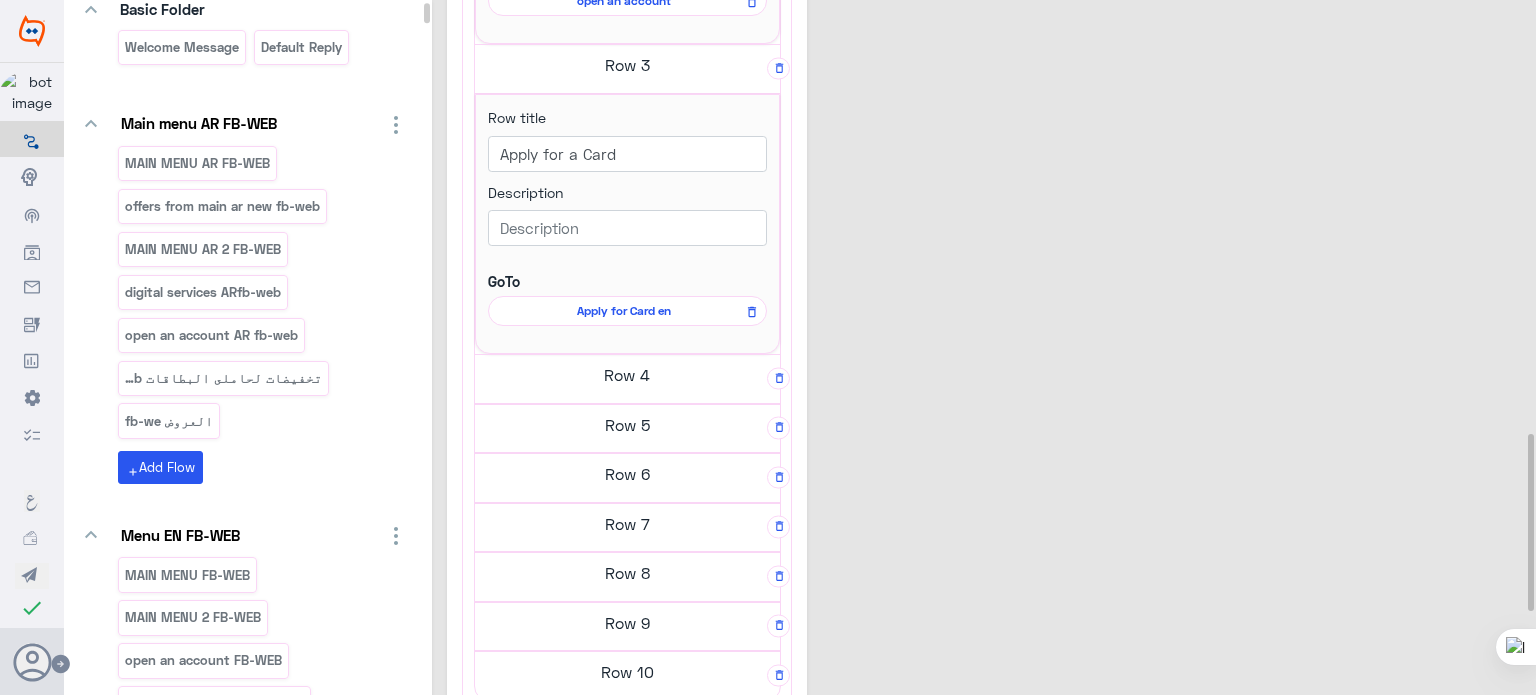 scroll, scrollTop: 1702, scrollLeft: 0, axis: vertical 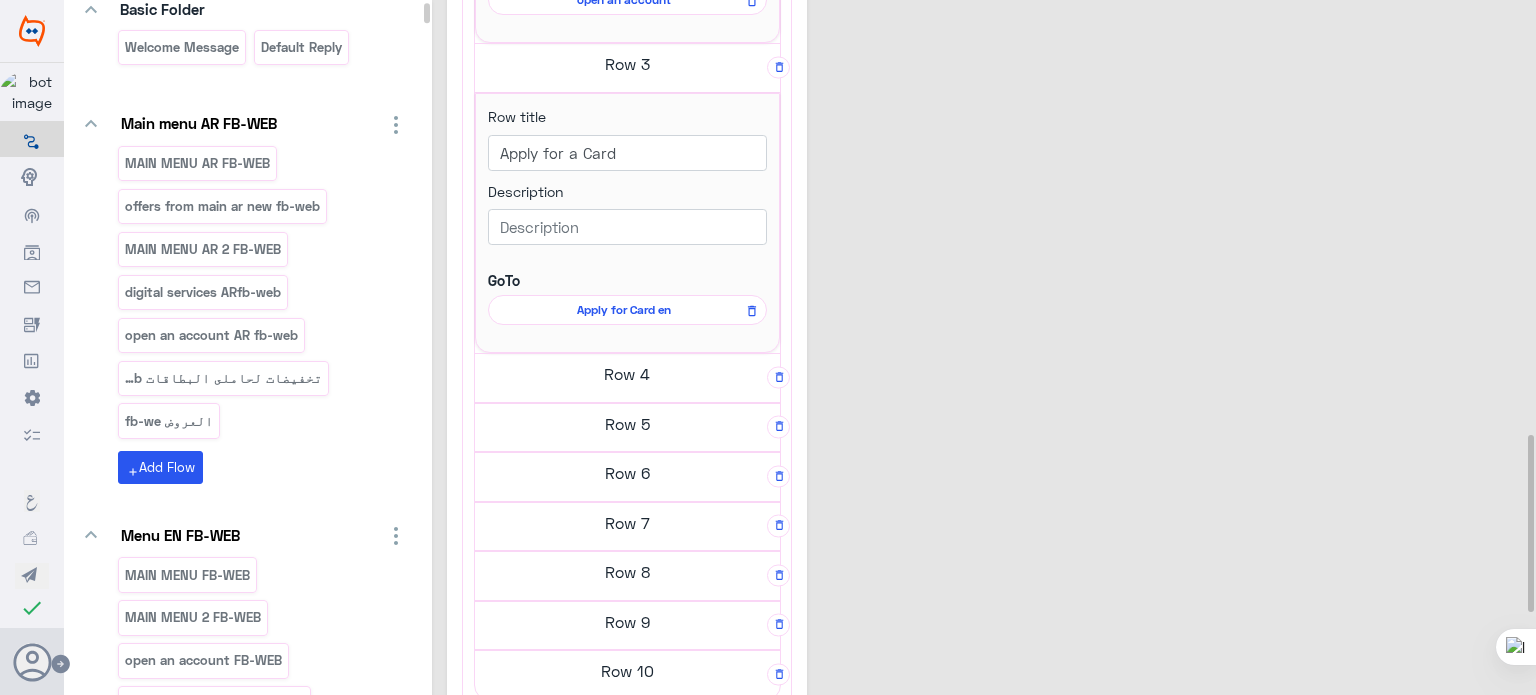 click on "Row 4" at bounding box center (627, -555) 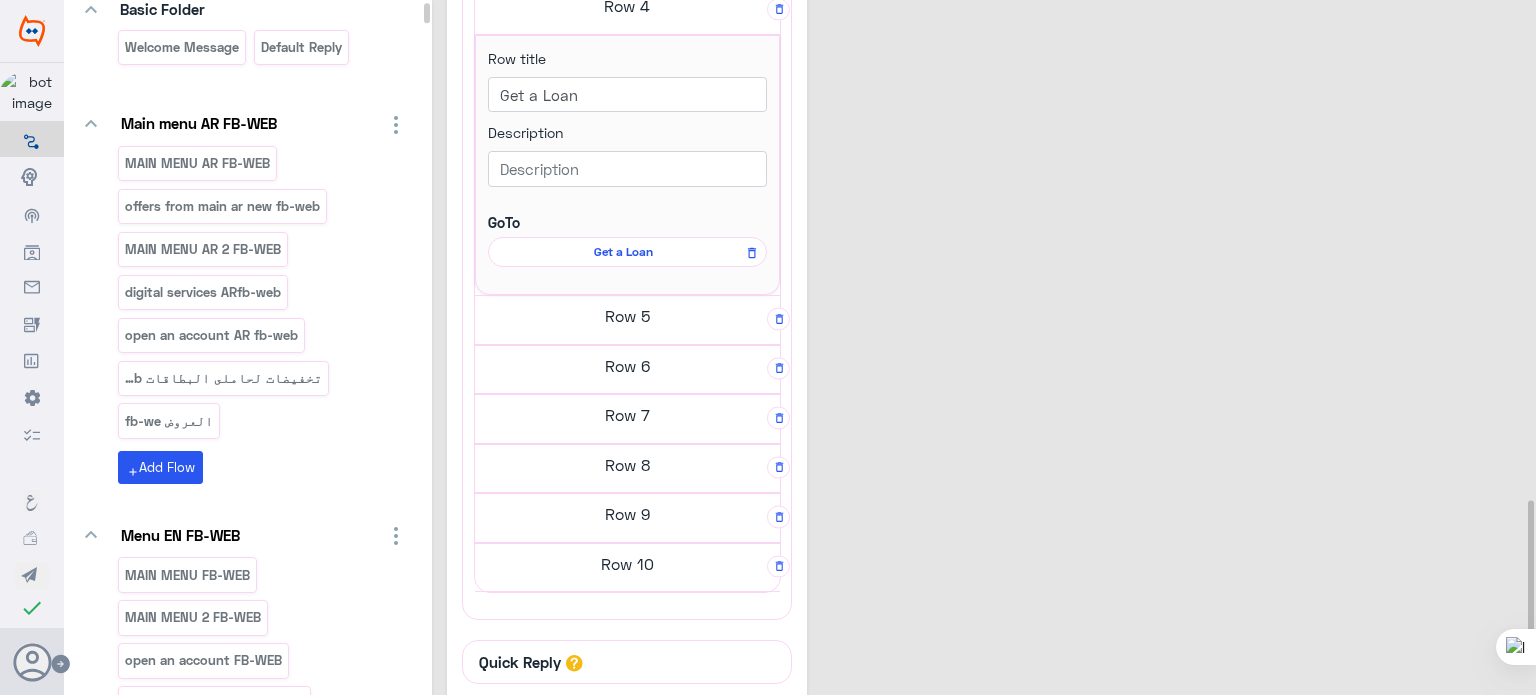 scroll, scrollTop: 2147, scrollLeft: 0, axis: vertical 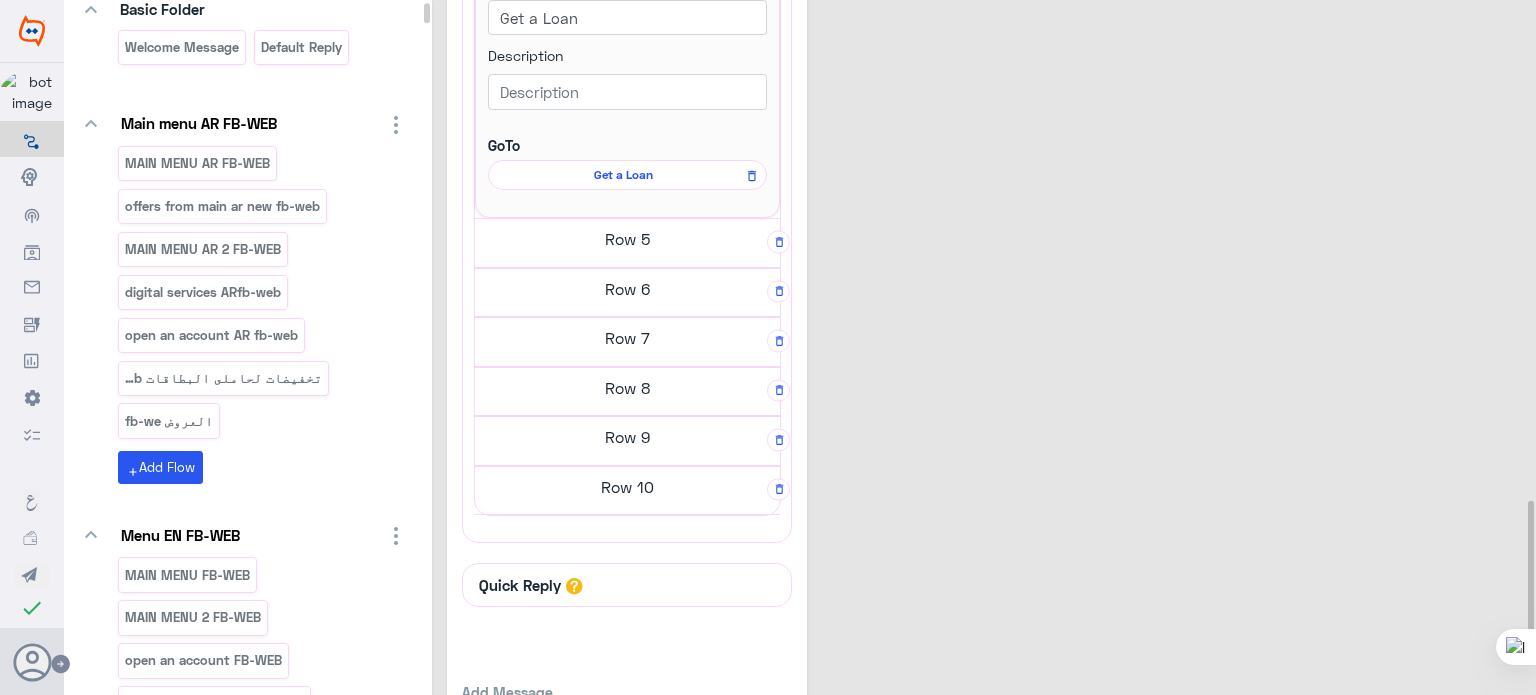 click on "Row 5" at bounding box center (627, -1000) 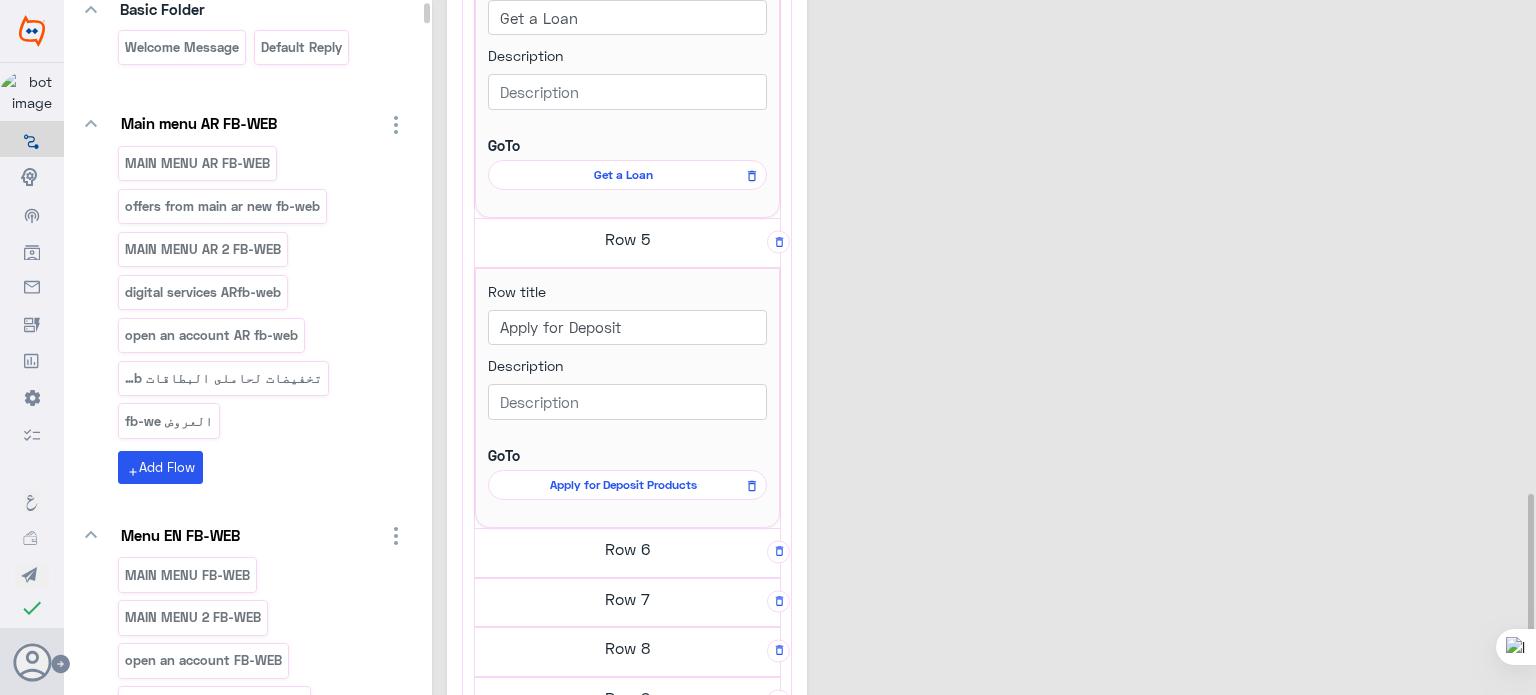 scroll, scrollTop: 2311, scrollLeft: 0, axis: vertical 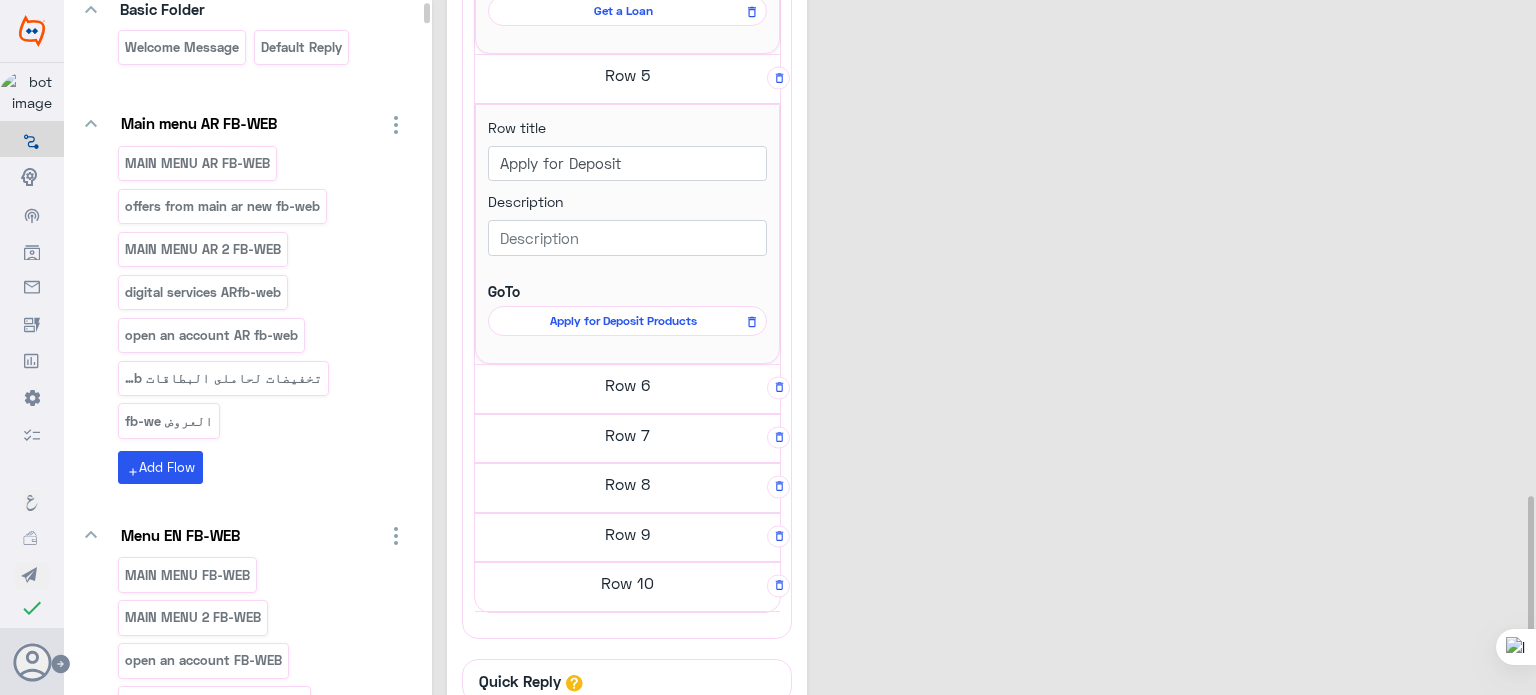 click on "Row 6" at bounding box center [627, -1164] 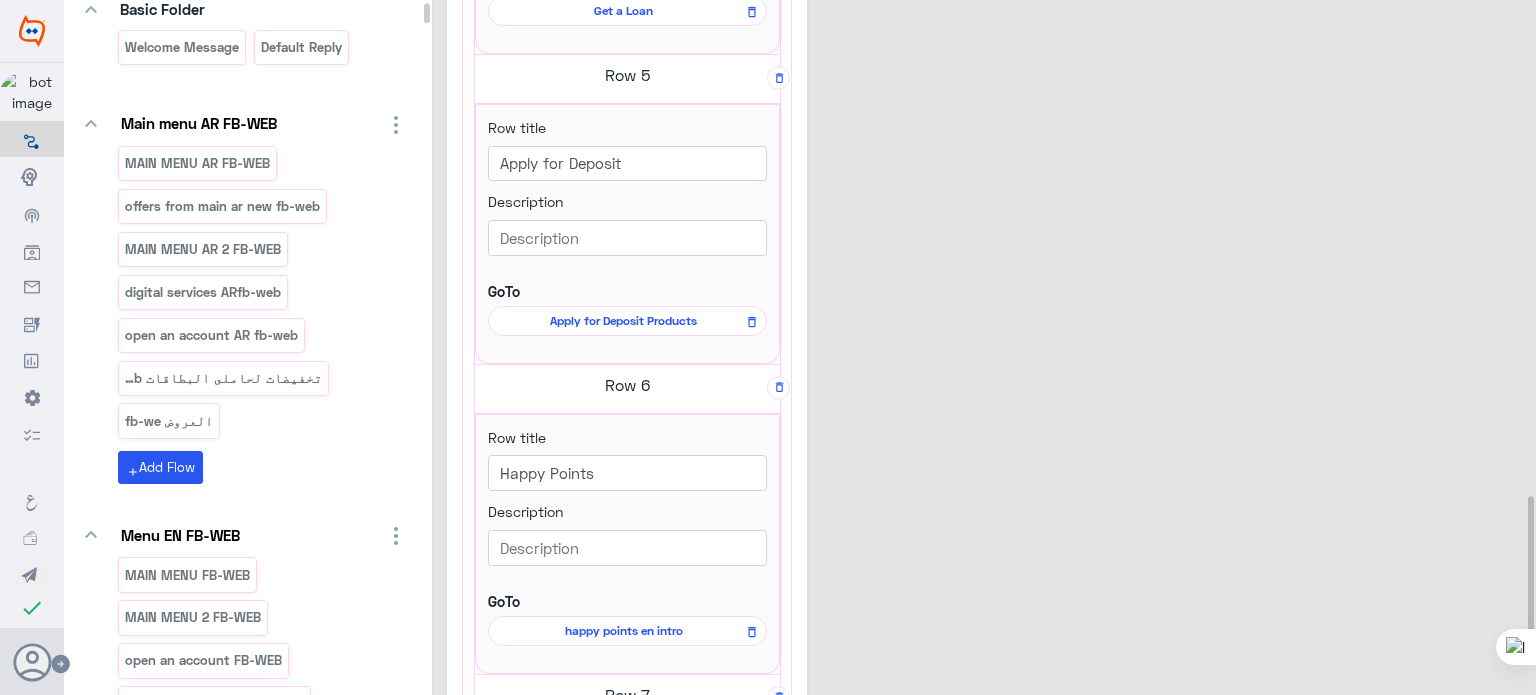 scroll, scrollTop: 2608, scrollLeft: 0, axis: vertical 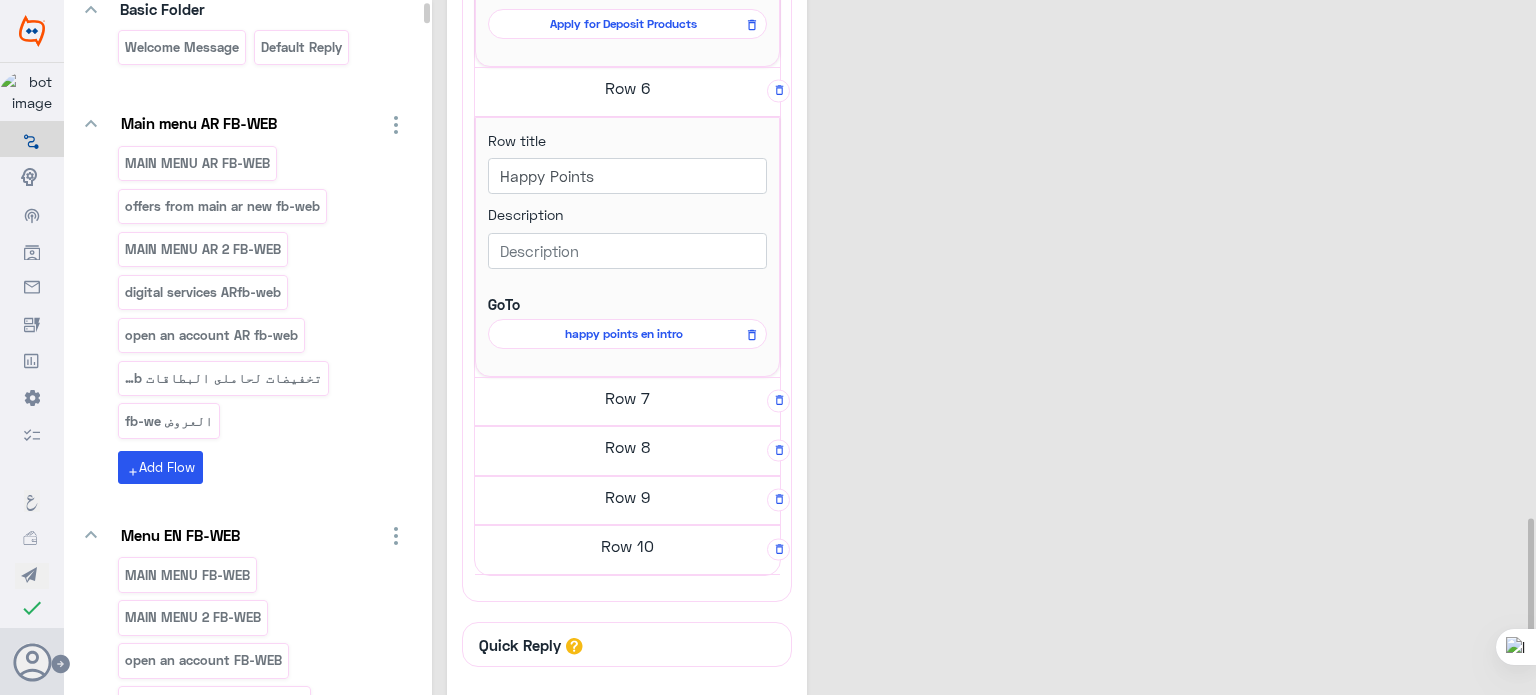 click on "Row 7" at bounding box center (627, -1461) 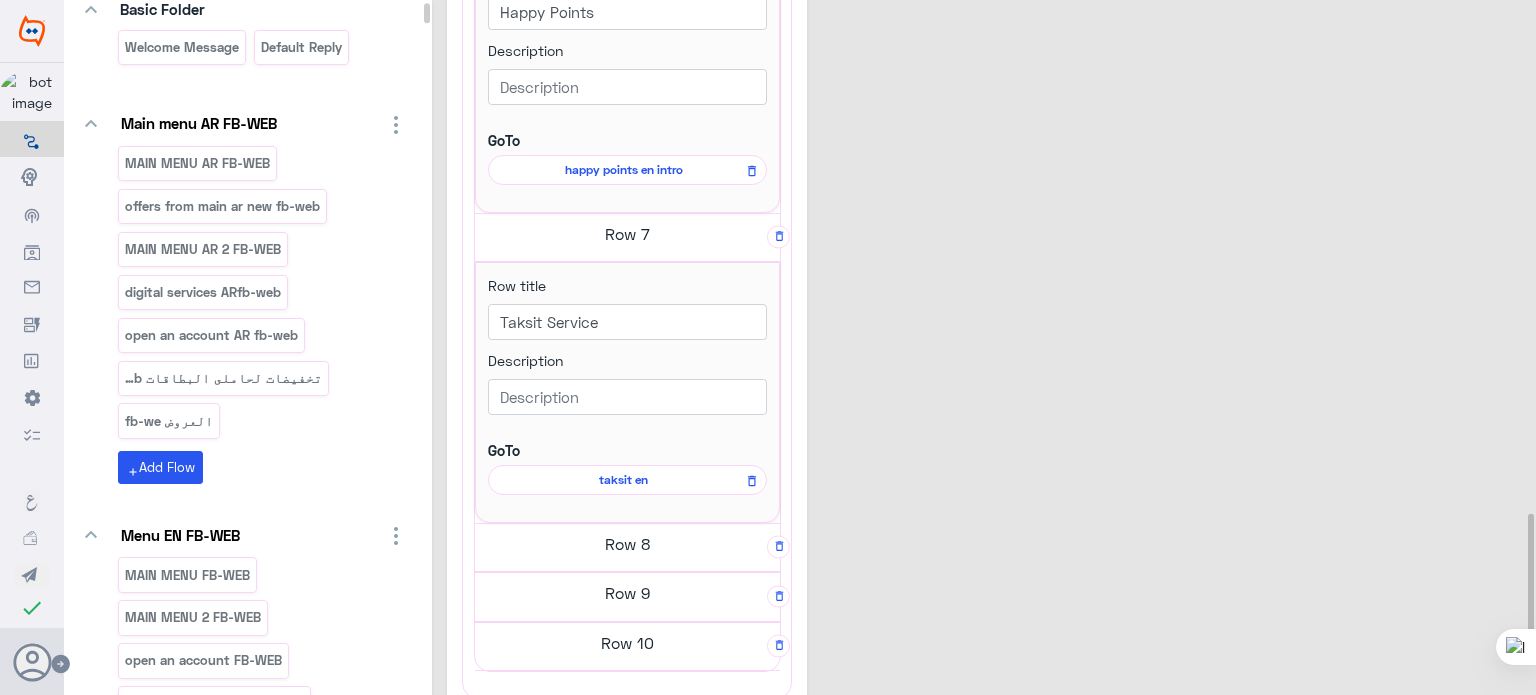 scroll, scrollTop: 2772, scrollLeft: 0, axis: vertical 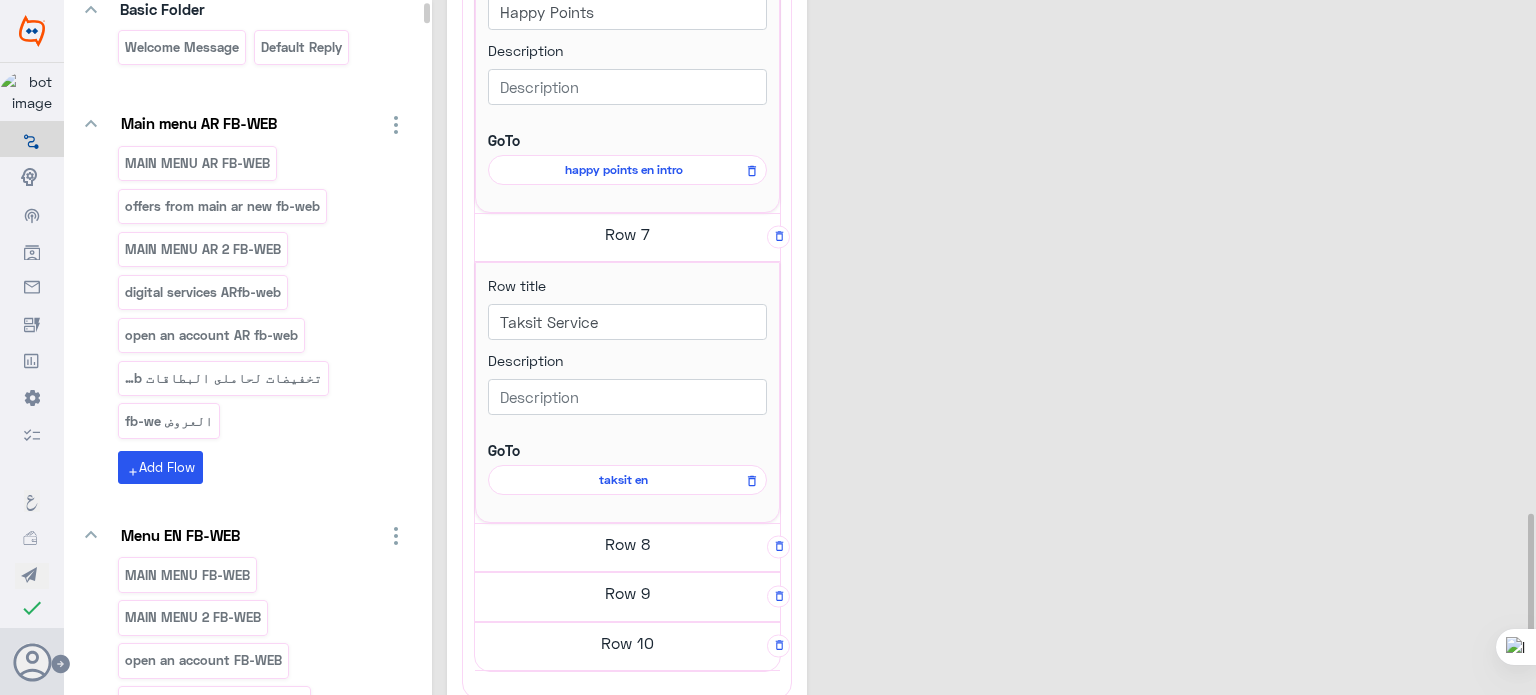 click on "Row 8" at bounding box center [627, -1625] 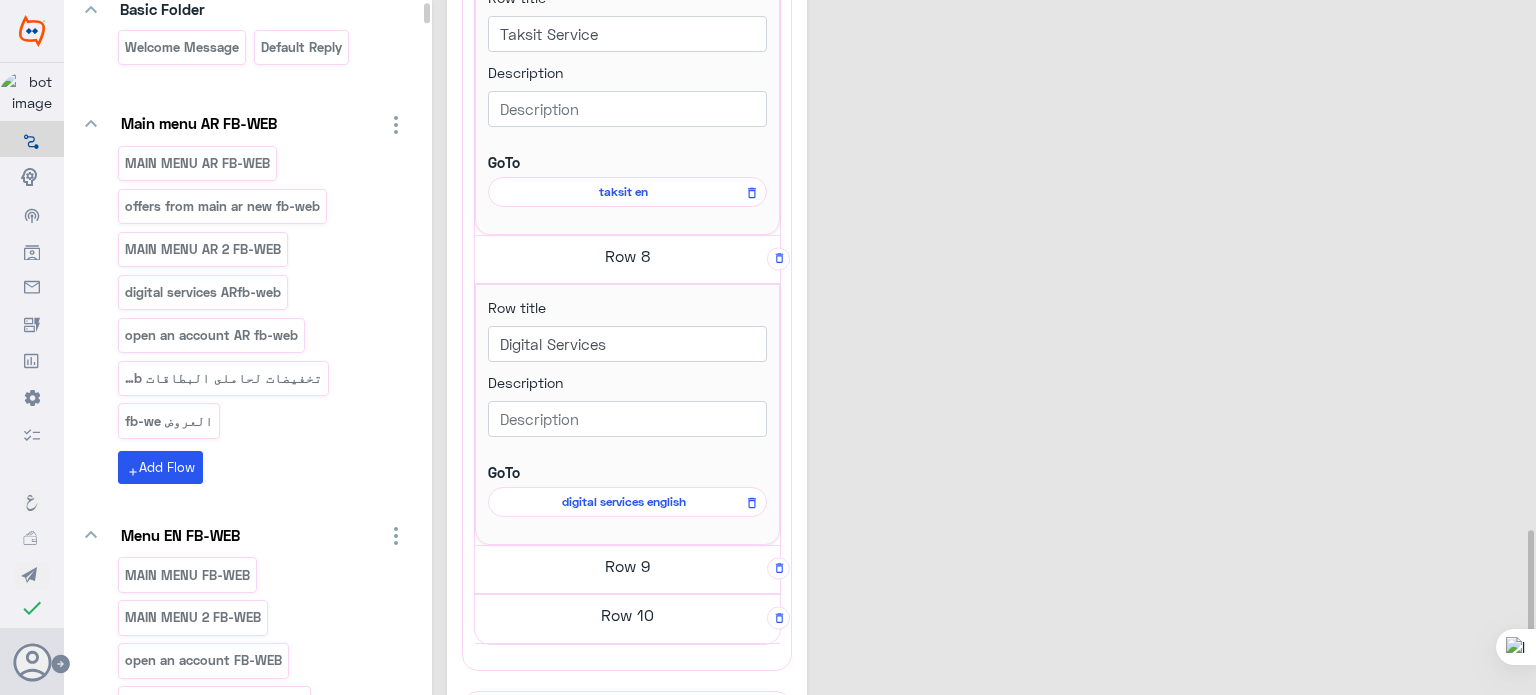 scroll, scrollTop: 3229, scrollLeft: 0, axis: vertical 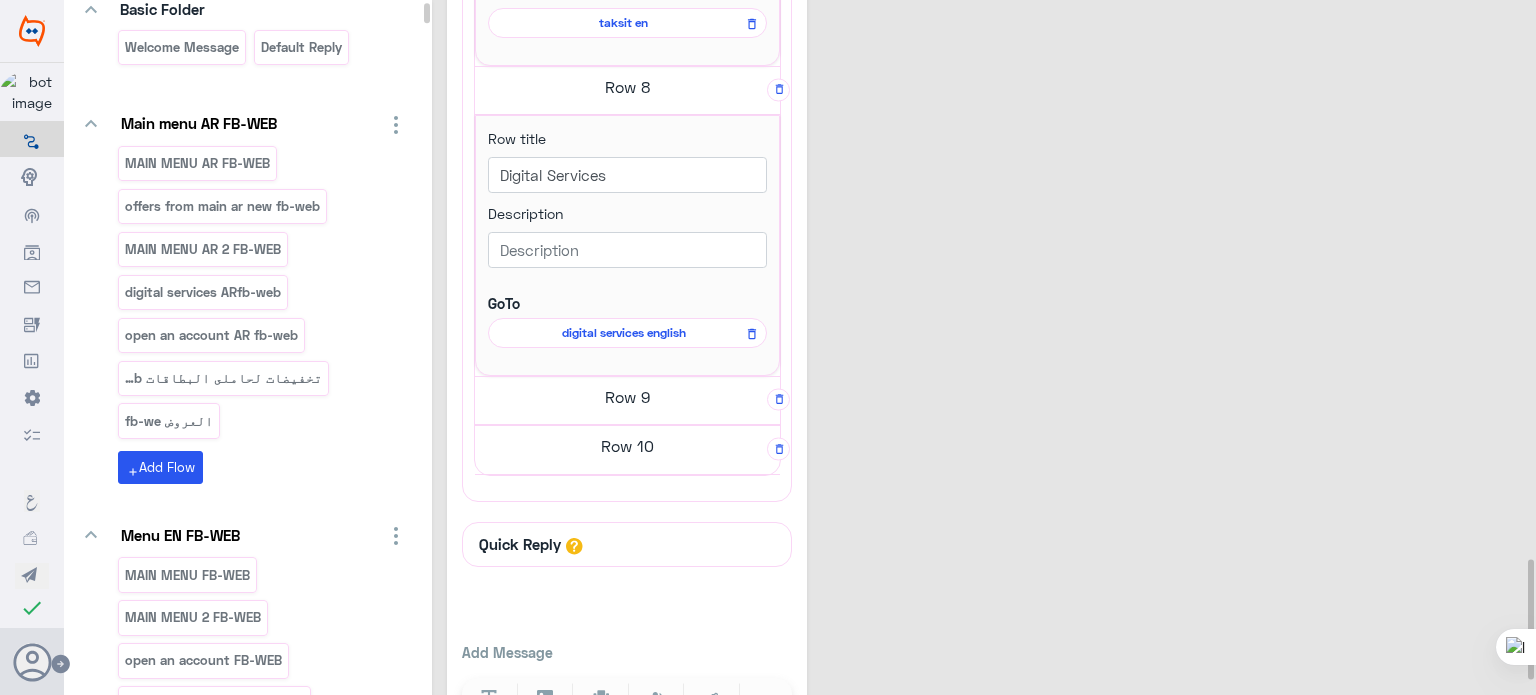 click on "Row 9" at bounding box center [627, -2082] 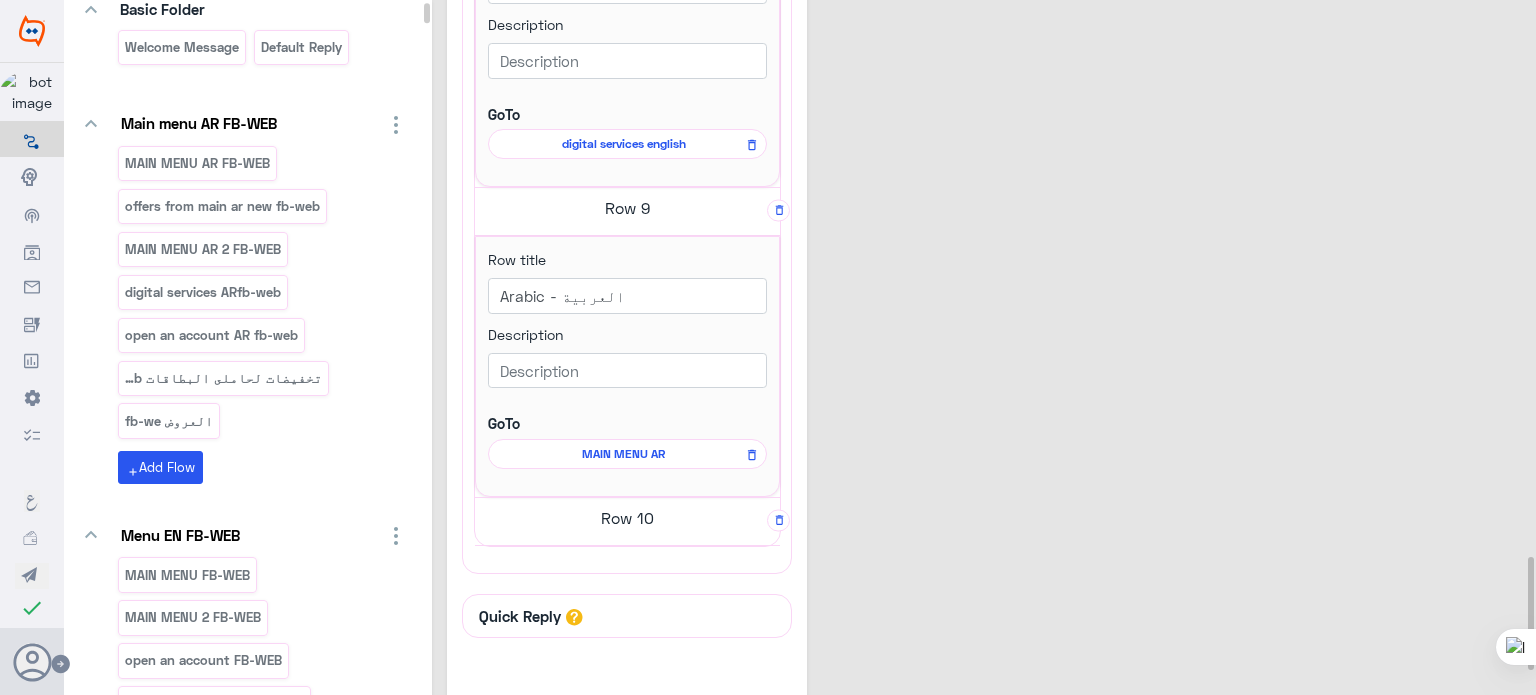 scroll, scrollTop: 3421, scrollLeft: 0, axis: vertical 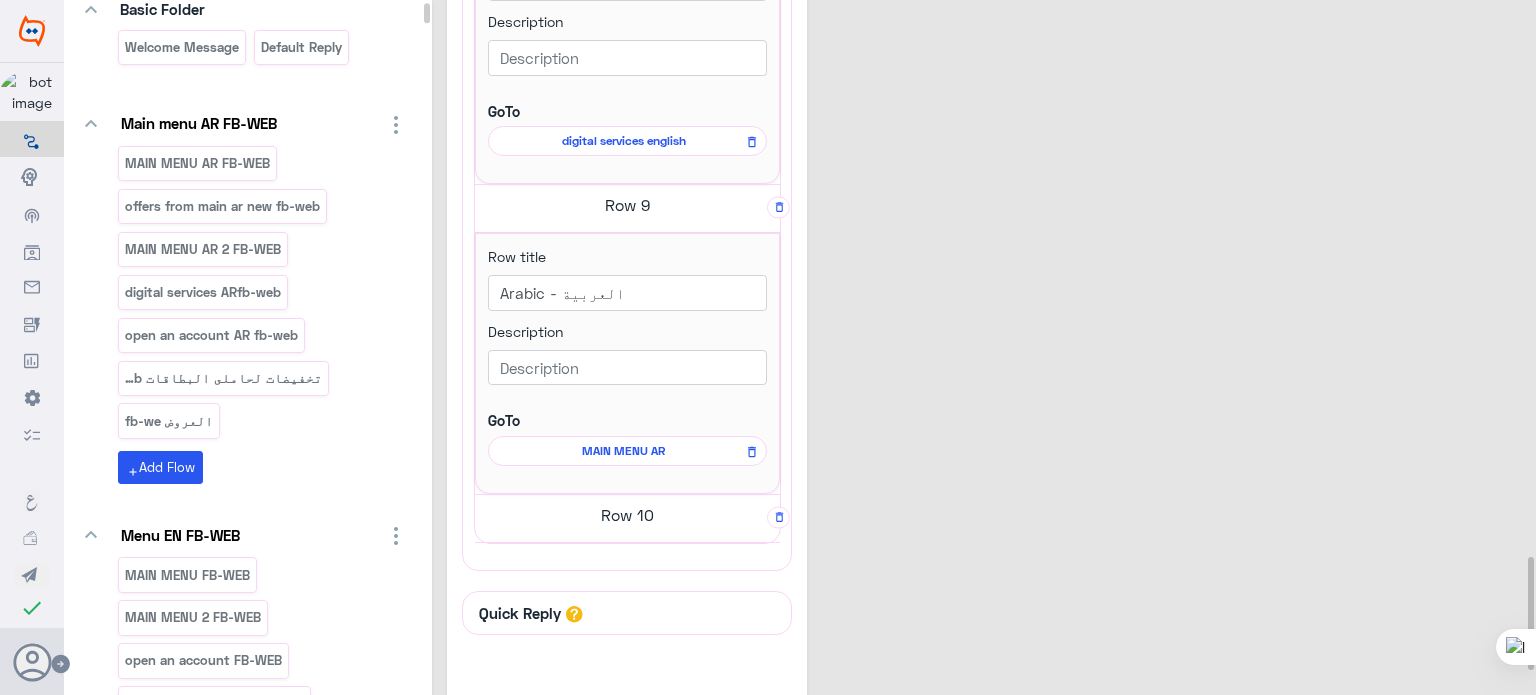 click on "Row 10" at bounding box center (627, -2274) 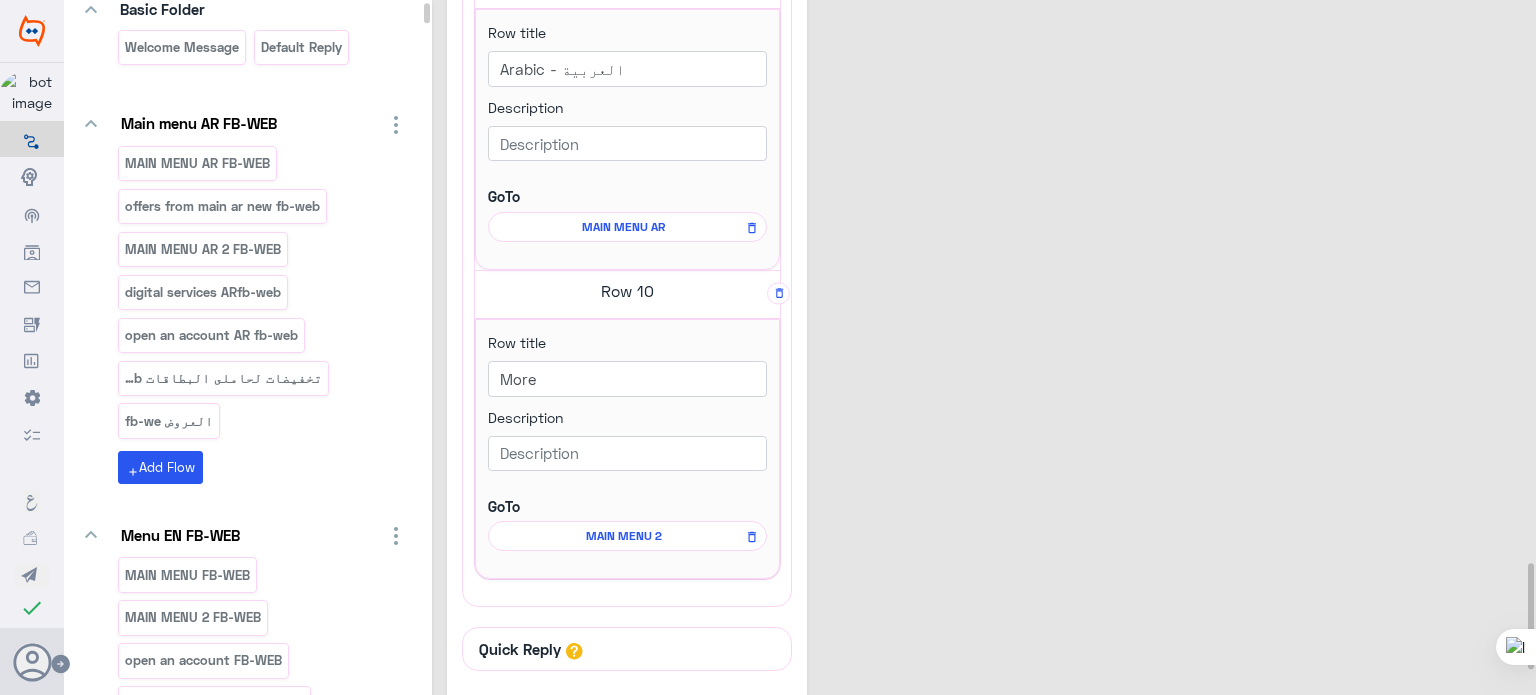 scroll, scrollTop: 3673, scrollLeft: 0, axis: vertical 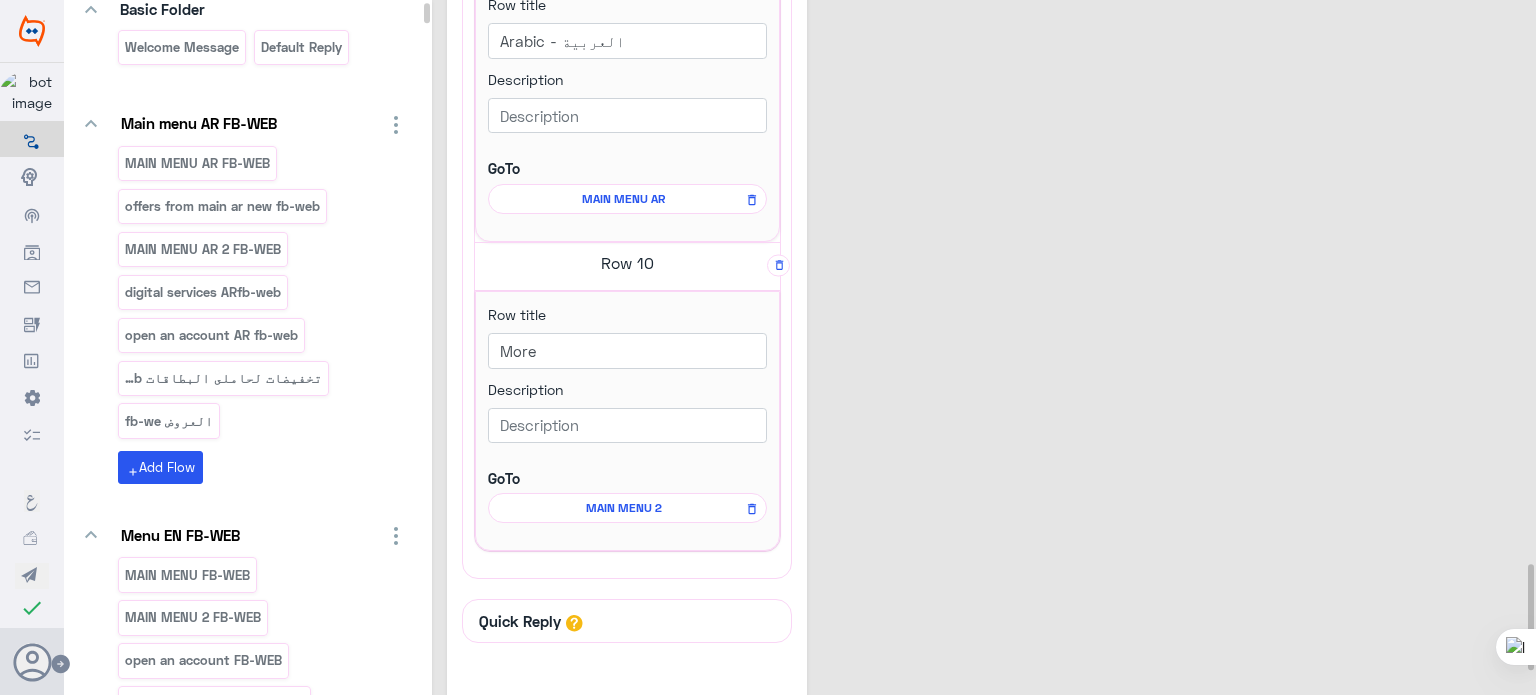 click on "MAIN MENU 2" at bounding box center [624, -2280] 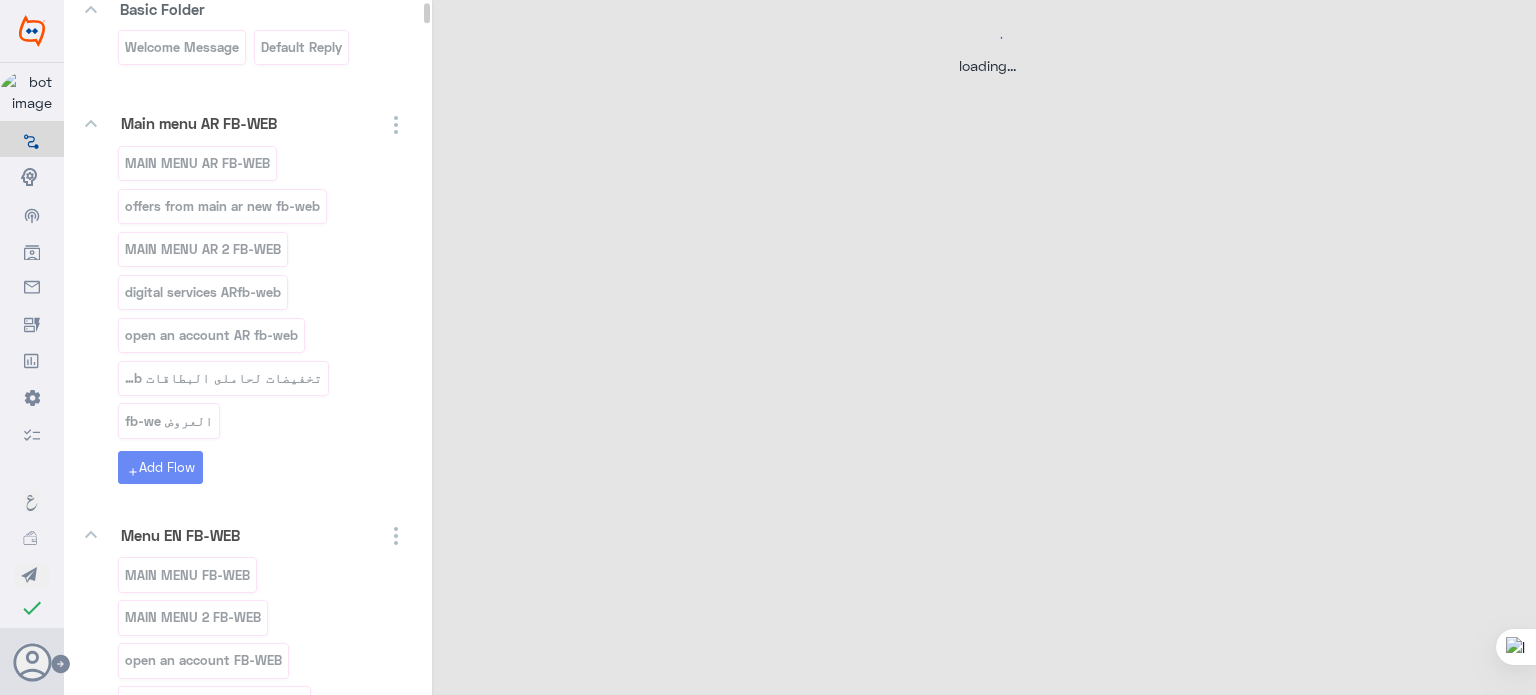 scroll, scrollTop: 0, scrollLeft: 0, axis: both 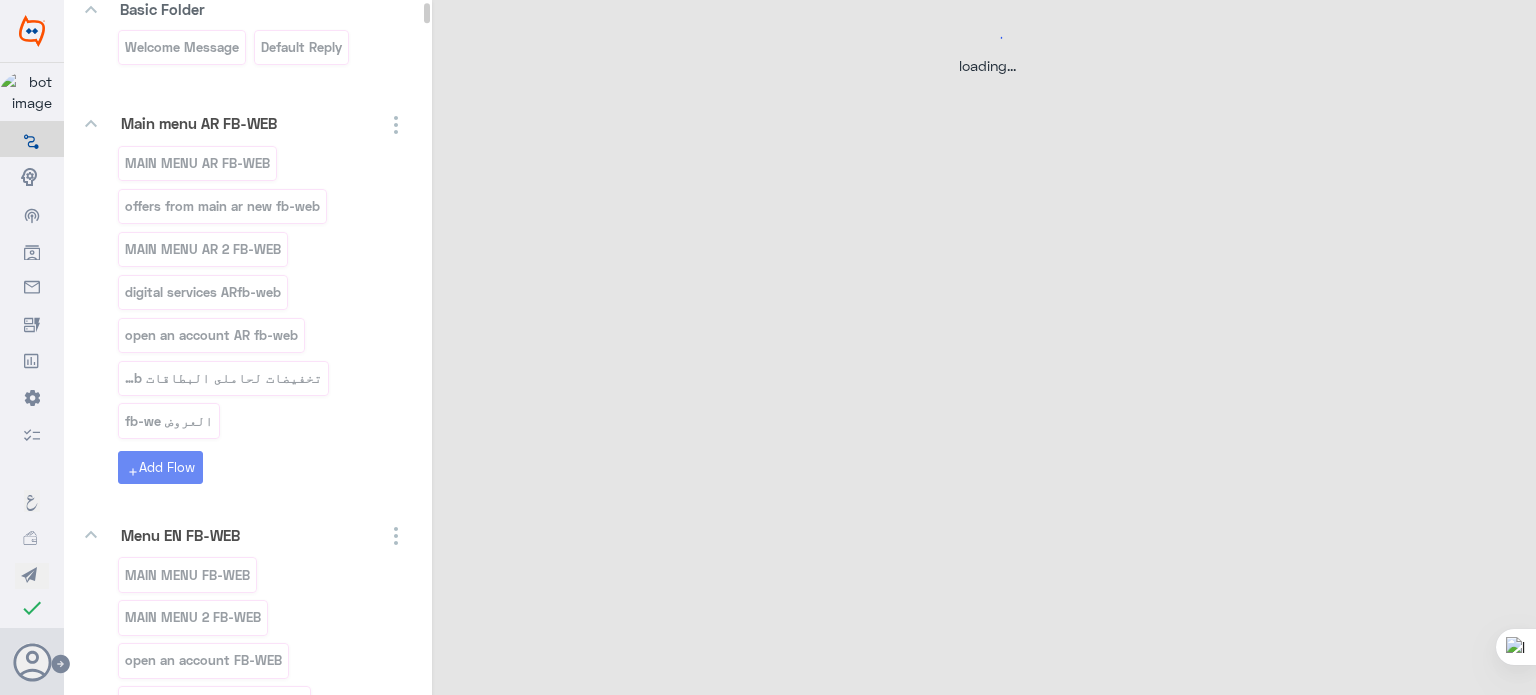 select on "3" 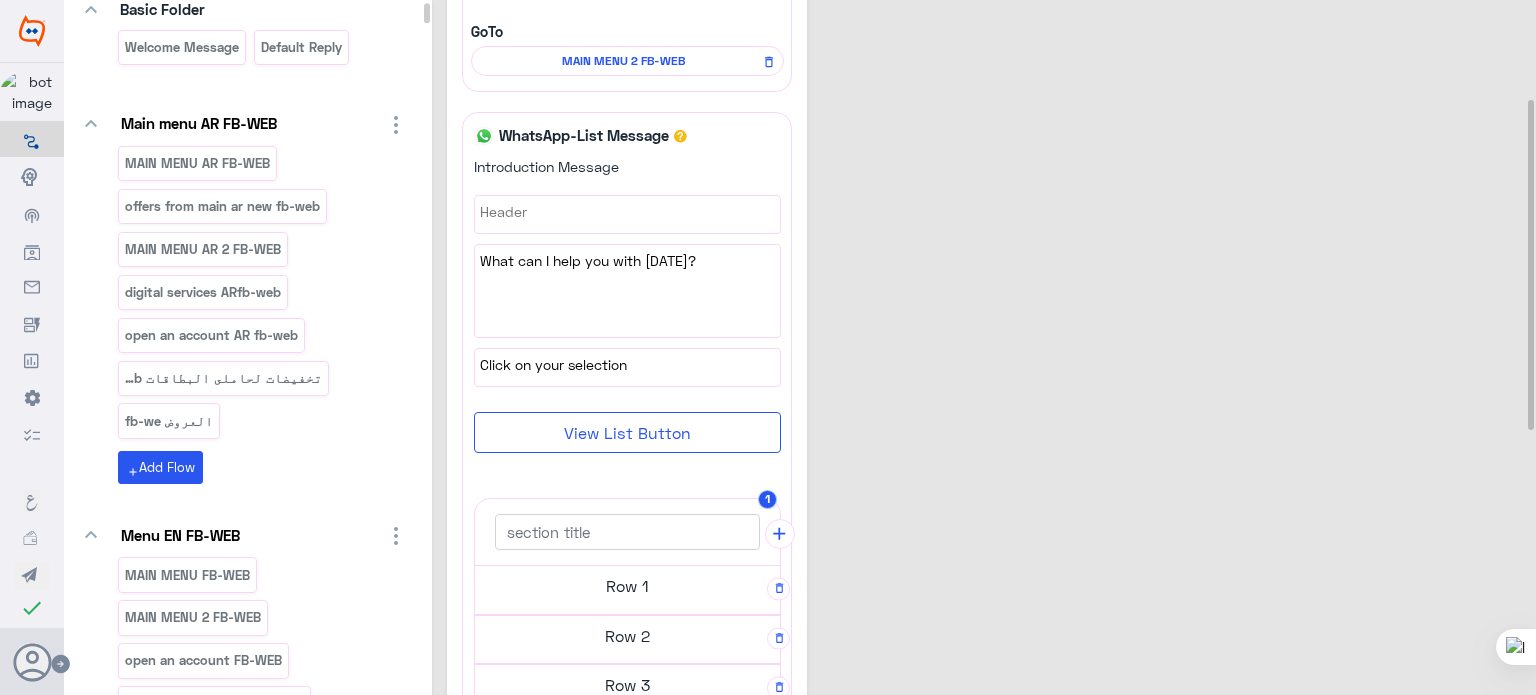 scroll, scrollTop: 312, scrollLeft: 0, axis: vertical 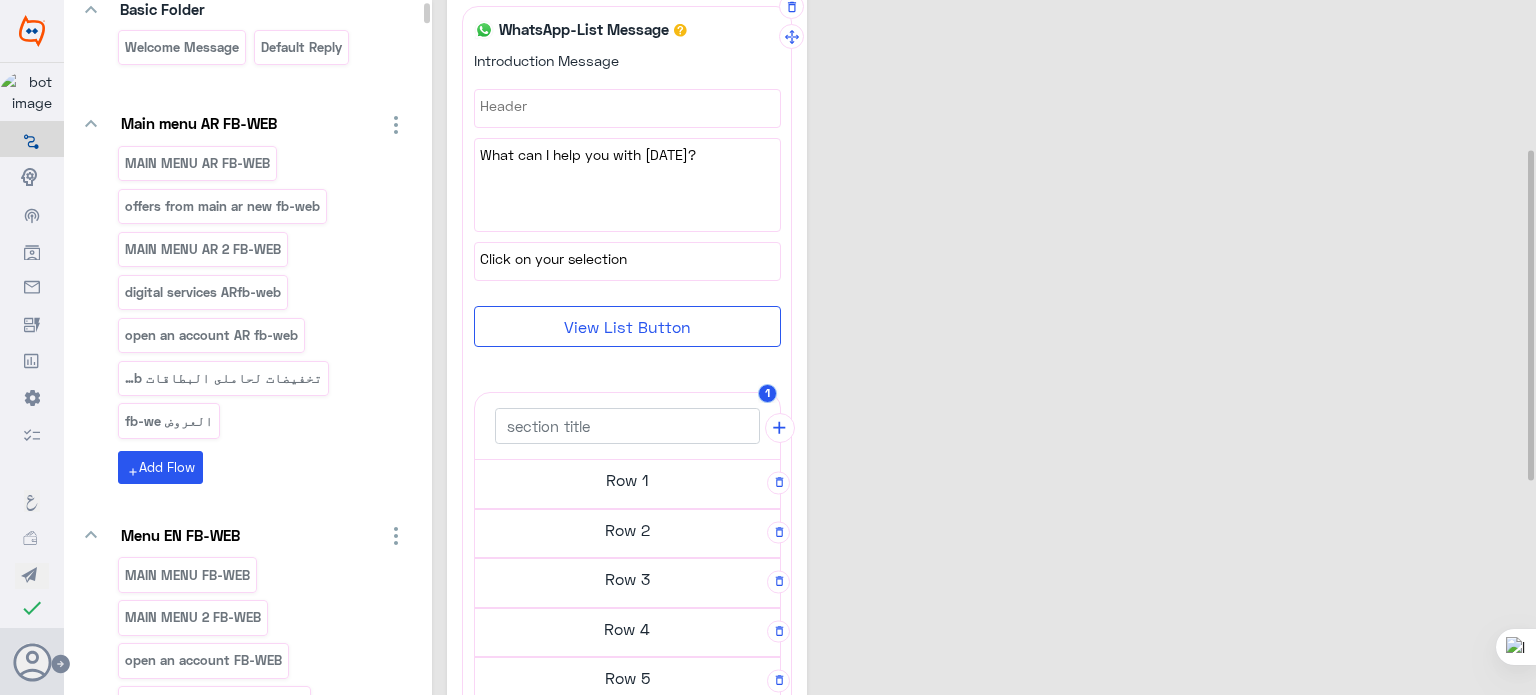 click on "Row 1" at bounding box center (627, 480) 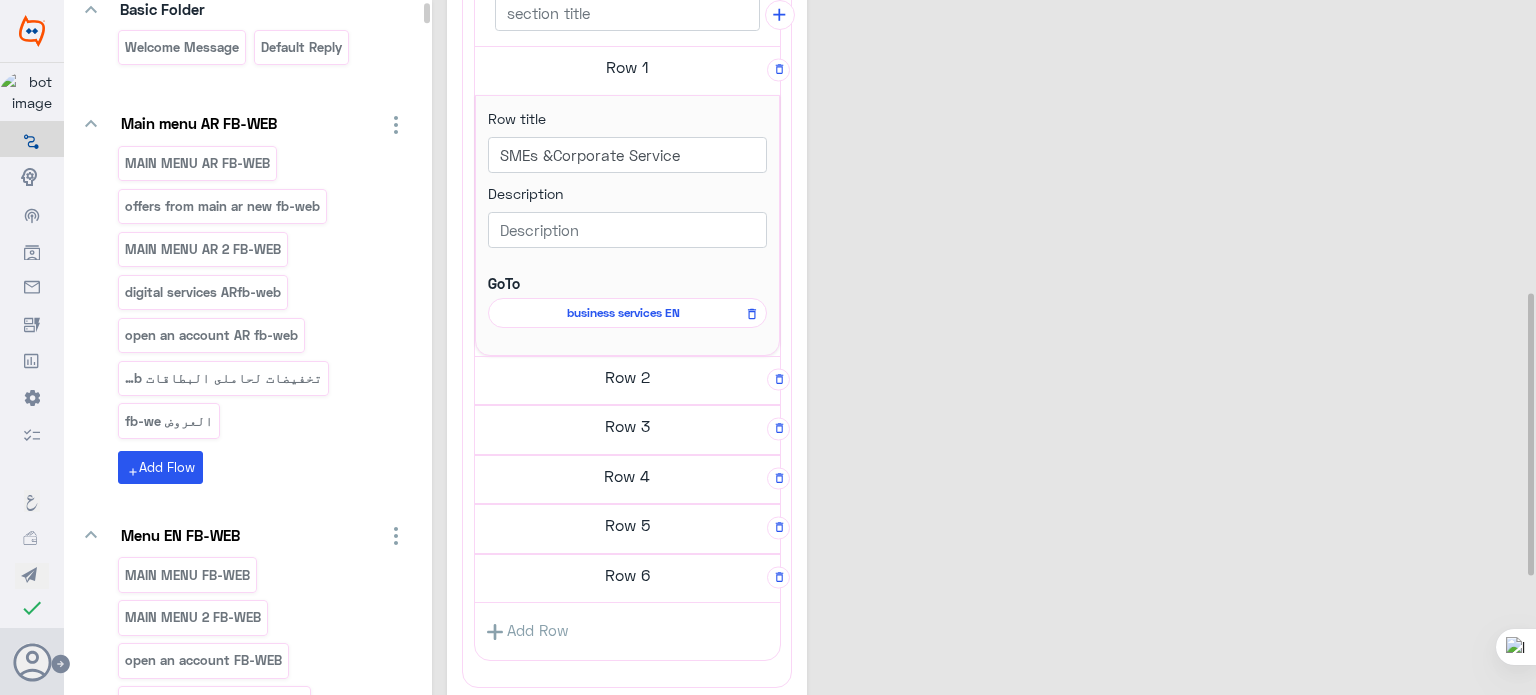 scroll, scrollTop: 719, scrollLeft: 0, axis: vertical 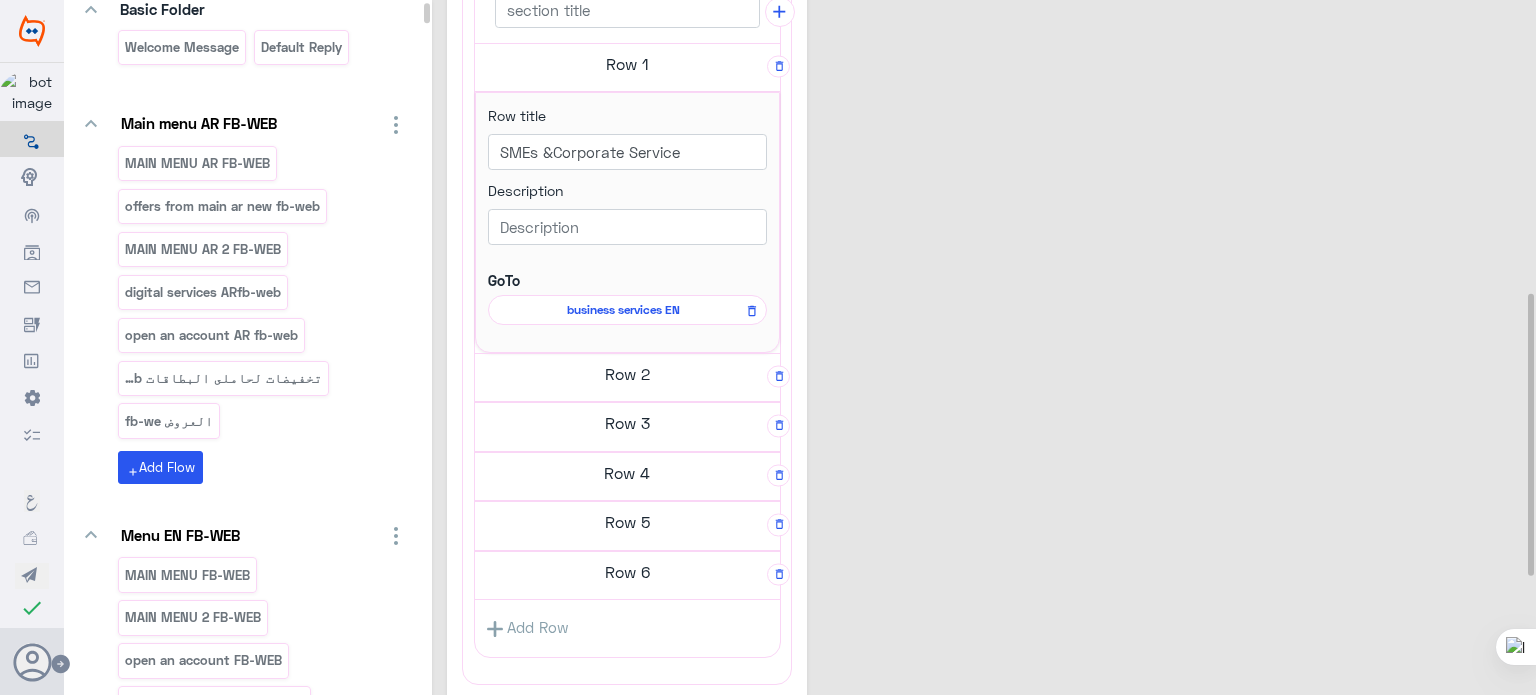 click on "Row 2" at bounding box center [627, 64] 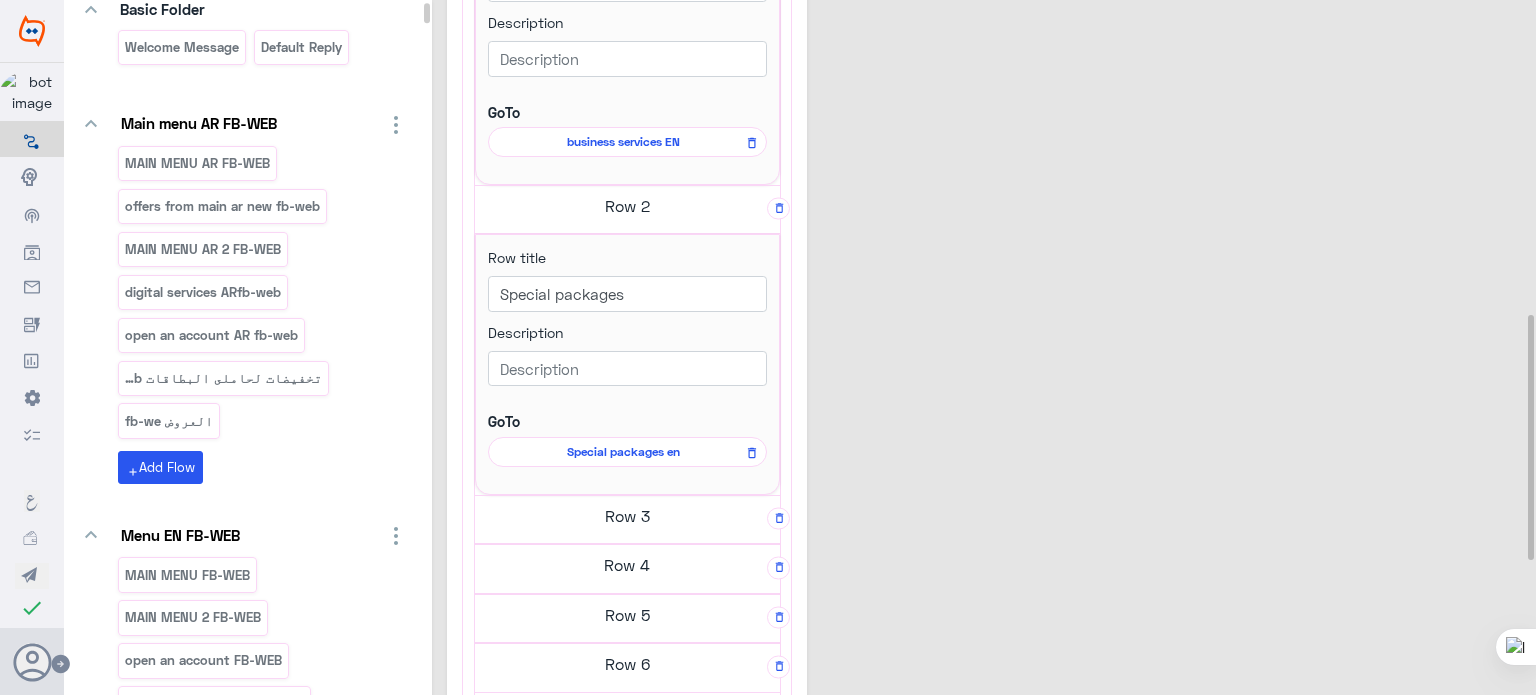 scroll, scrollTop: 891, scrollLeft: 0, axis: vertical 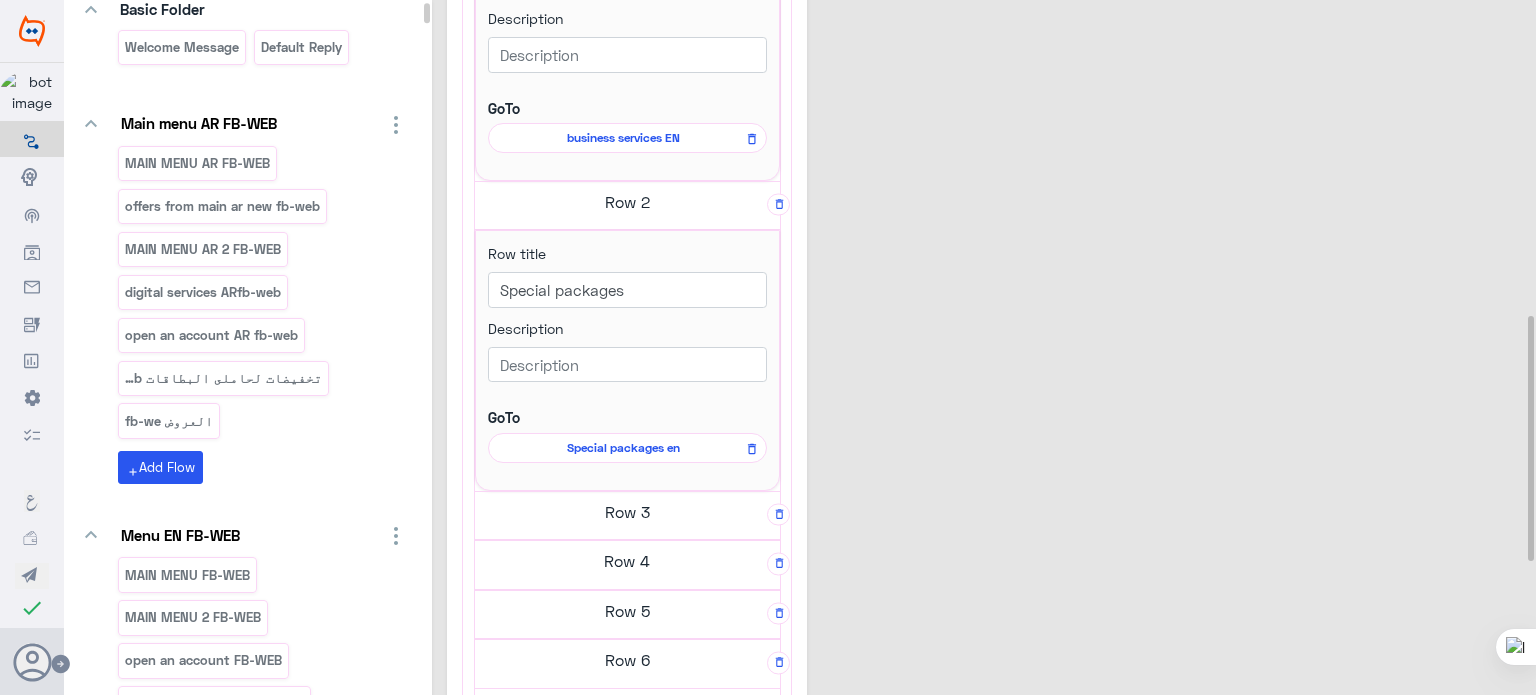 click on "Row 3" at bounding box center [627, -108] 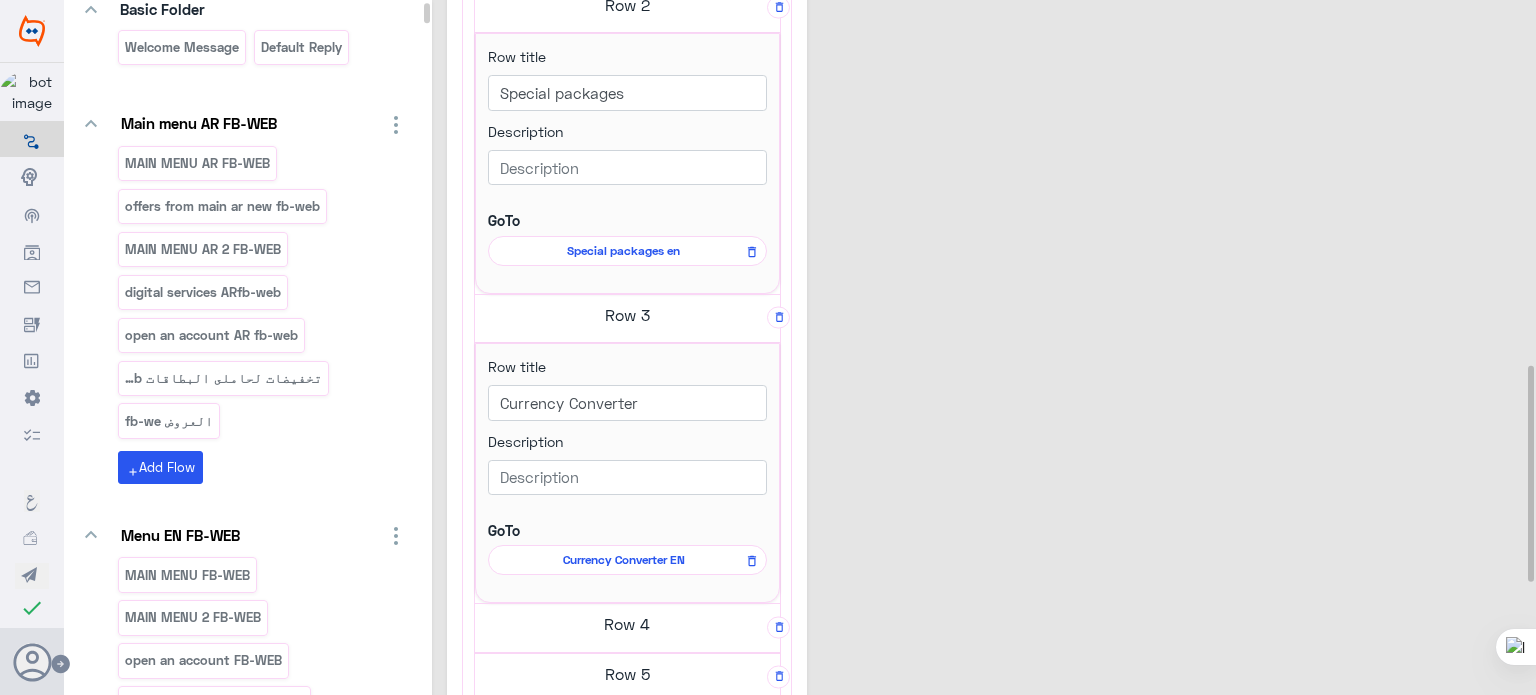 scroll, scrollTop: 1167, scrollLeft: 0, axis: vertical 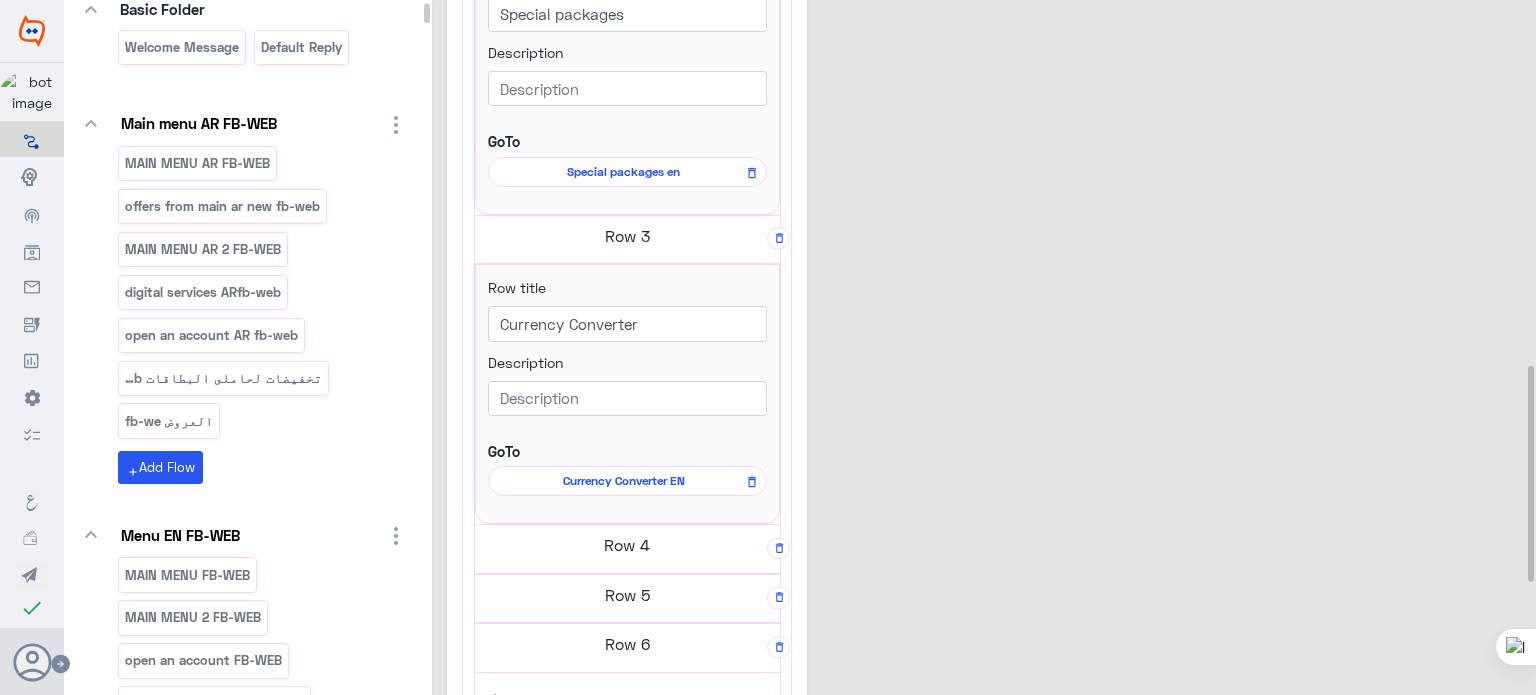 click on "Row 4" at bounding box center (627, -384) 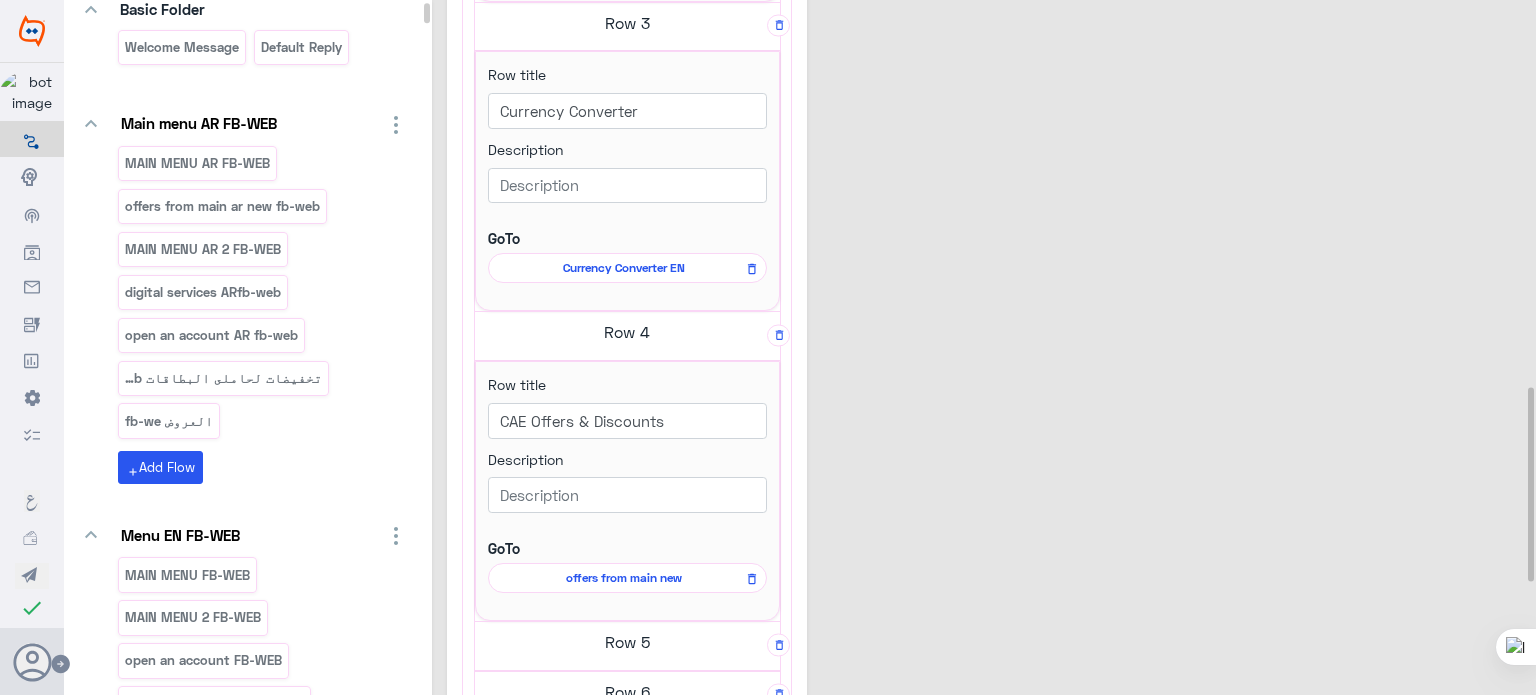 scroll, scrollTop: 1382, scrollLeft: 0, axis: vertical 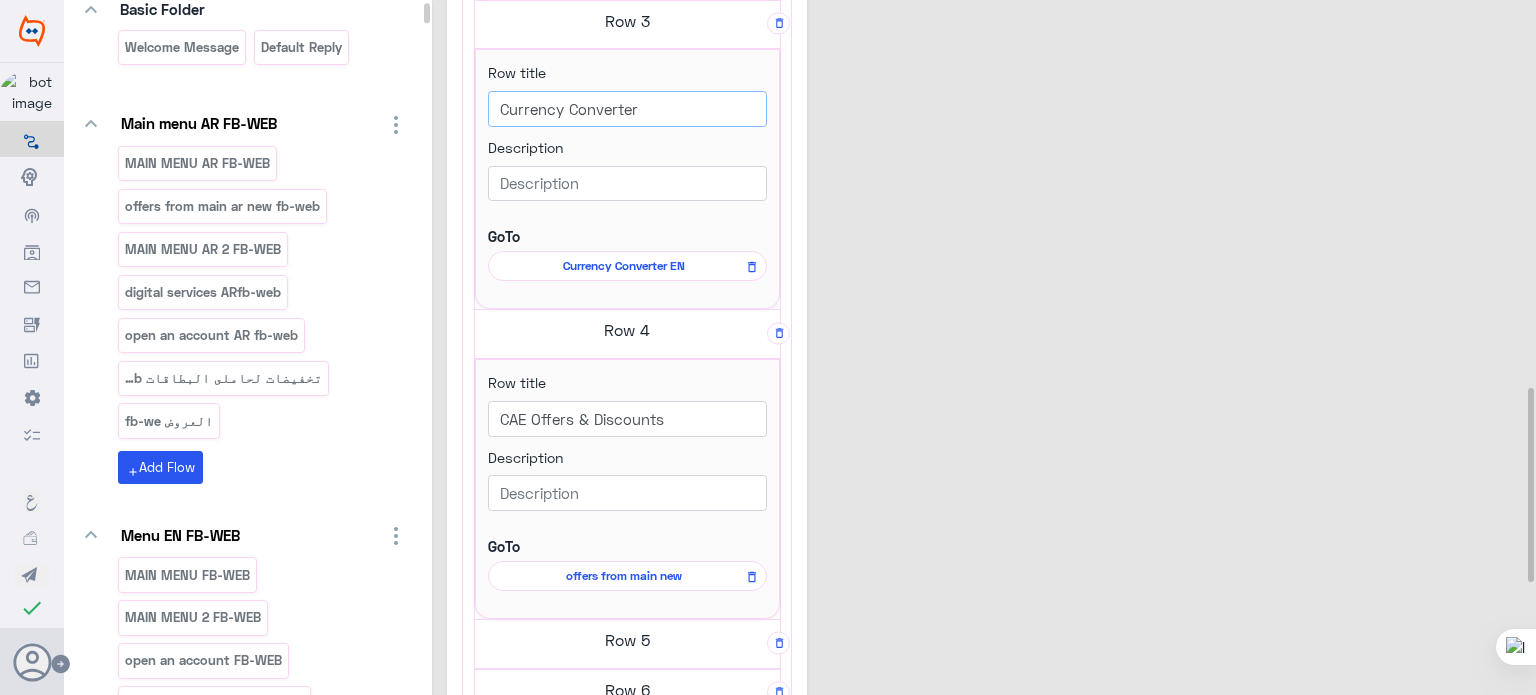 drag, startPoint x: 644, startPoint y: 95, endPoint x: 492, endPoint y: 84, distance: 152.3975 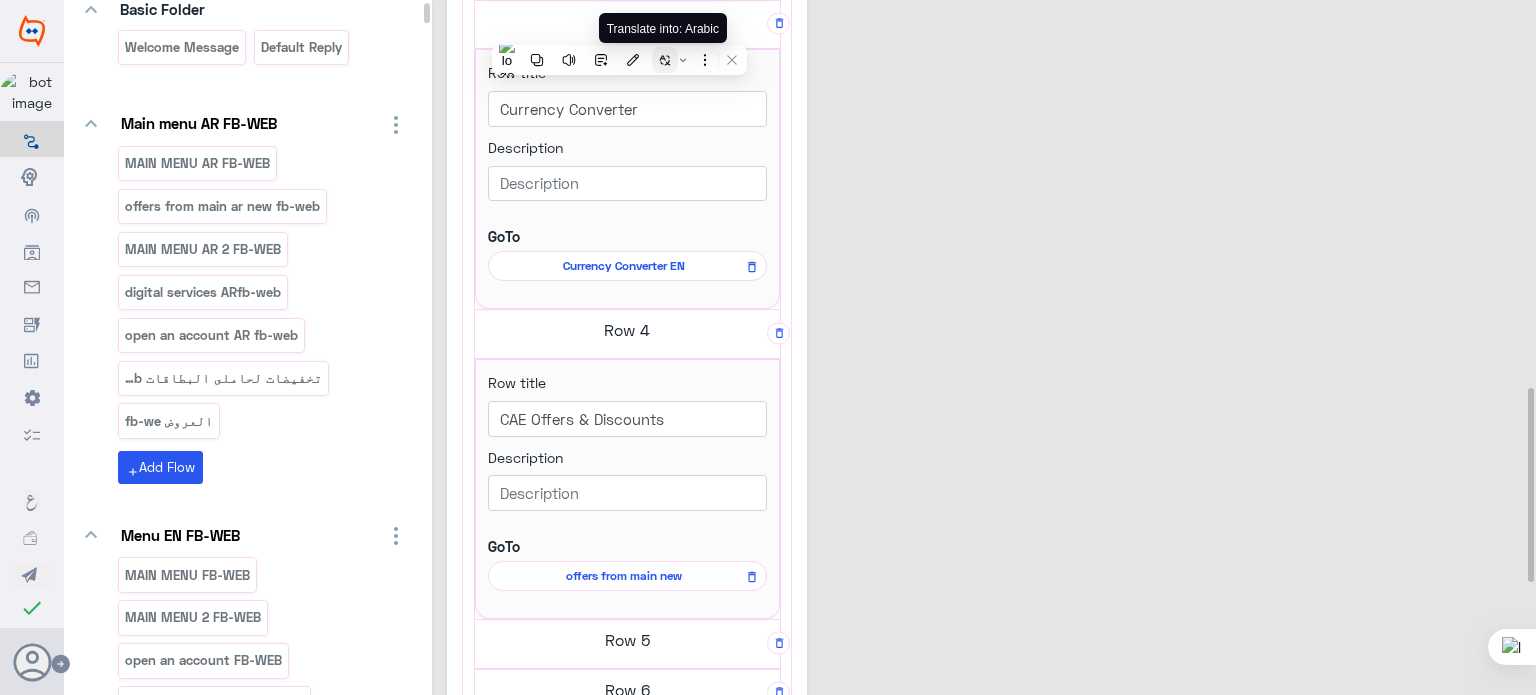 click at bounding box center [665, 60] 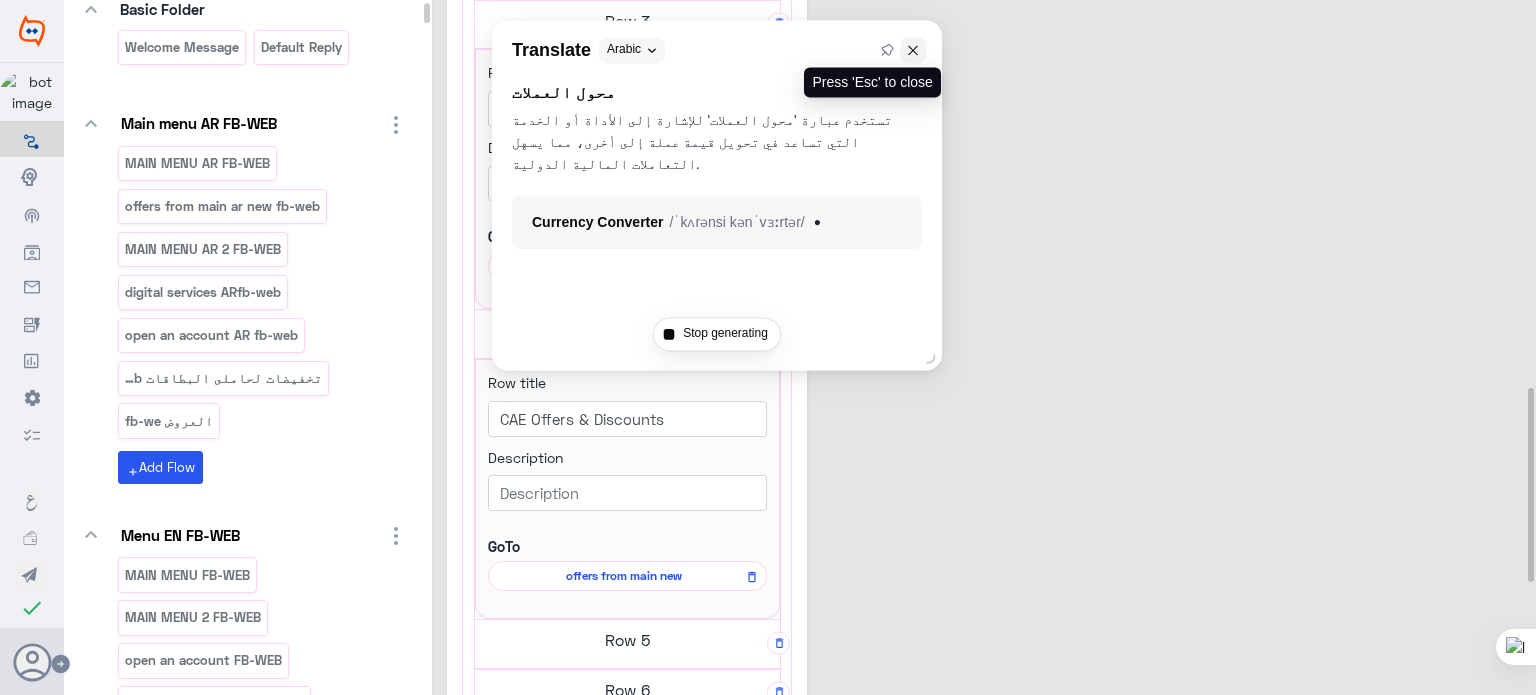 click 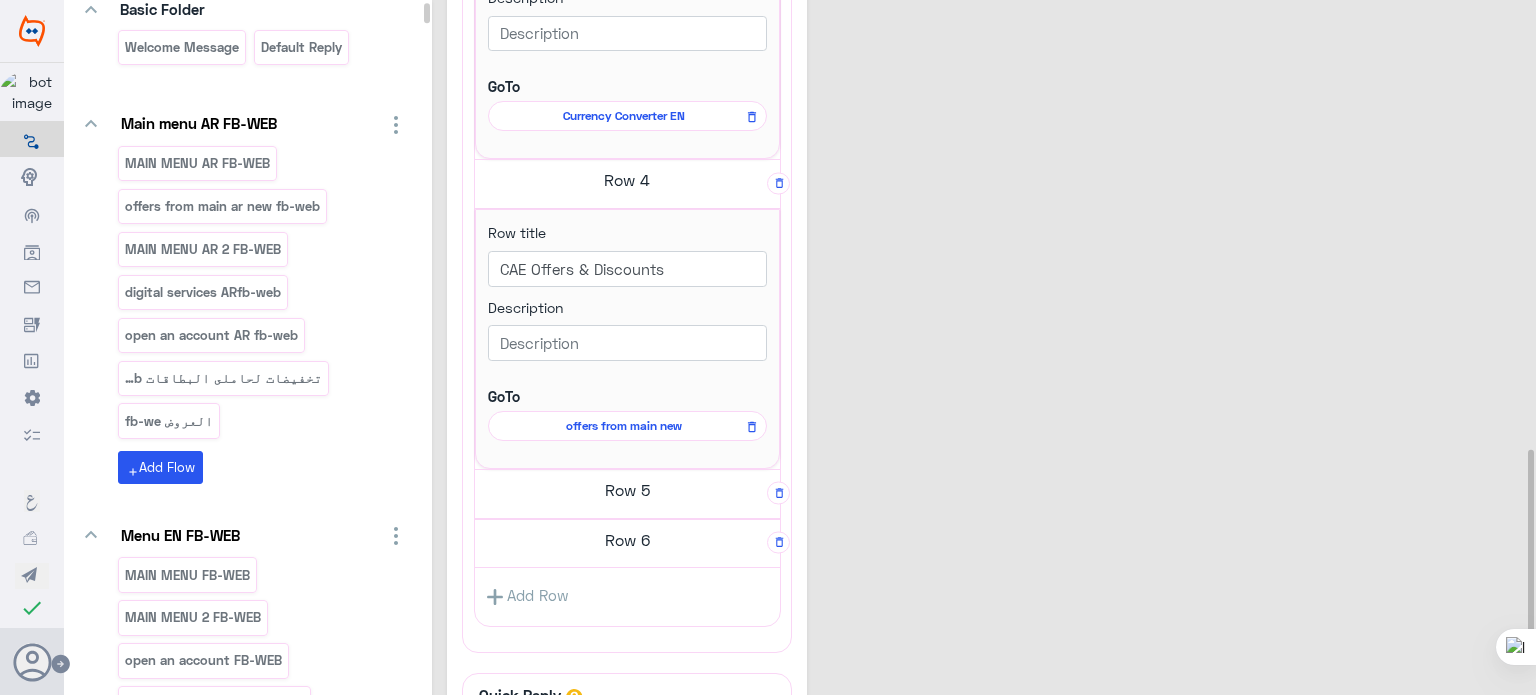 scroll, scrollTop: 1618, scrollLeft: 0, axis: vertical 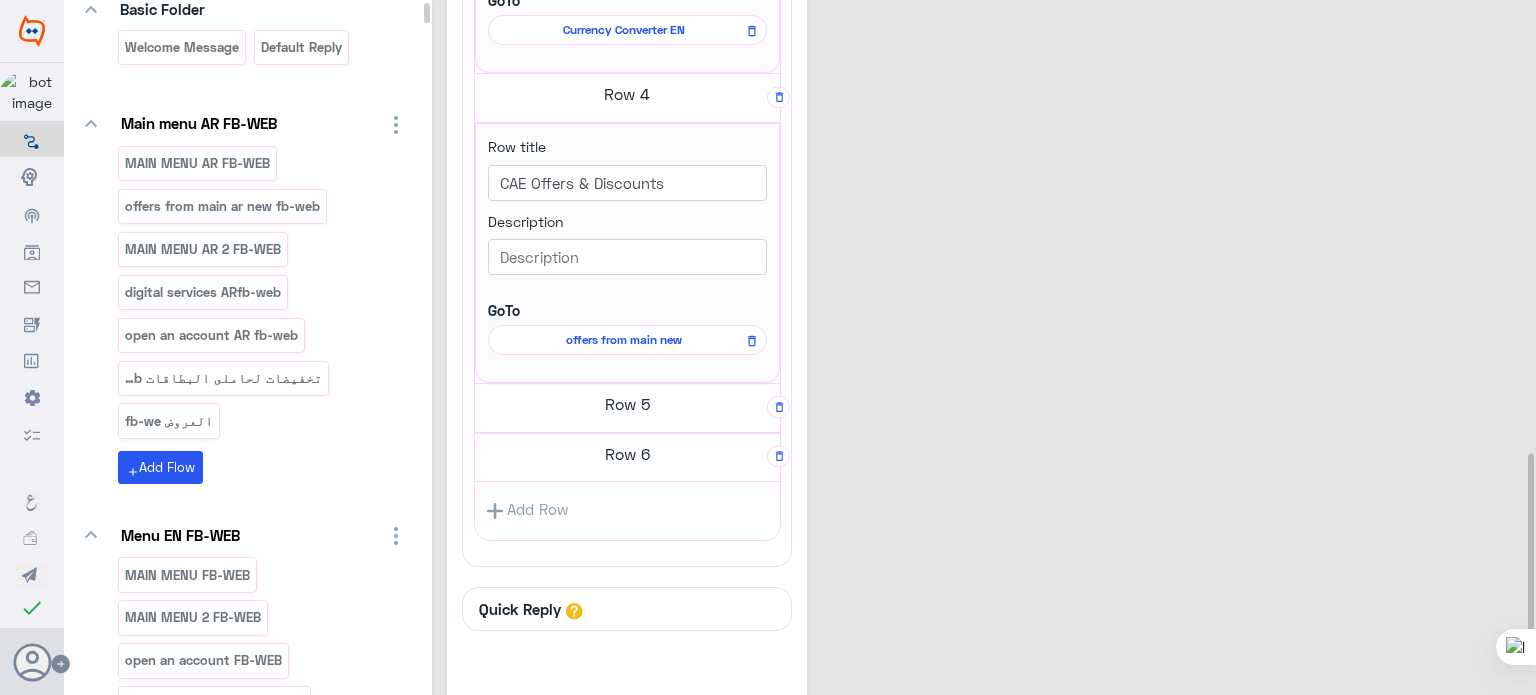 click on "Row 5" at bounding box center (627, -835) 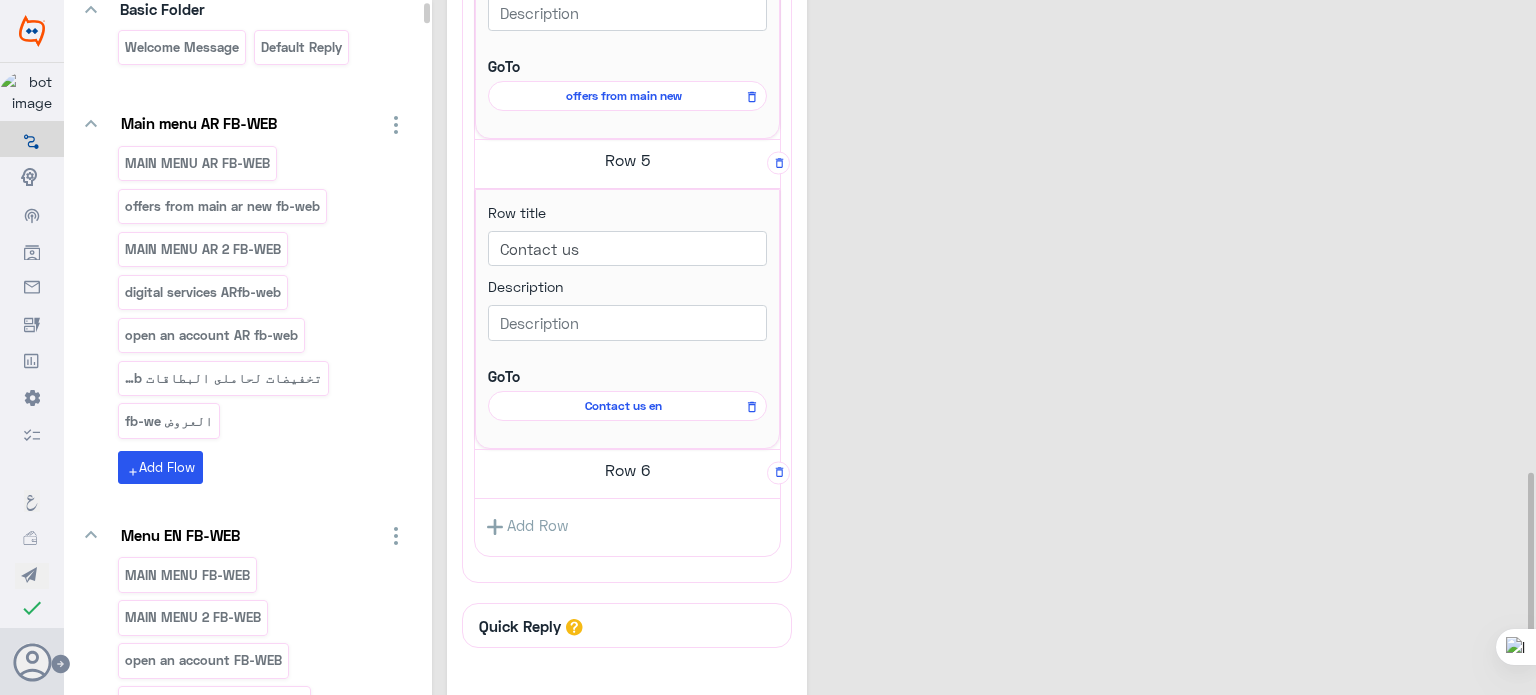 scroll, scrollTop: 1863, scrollLeft: 0, axis: vertical 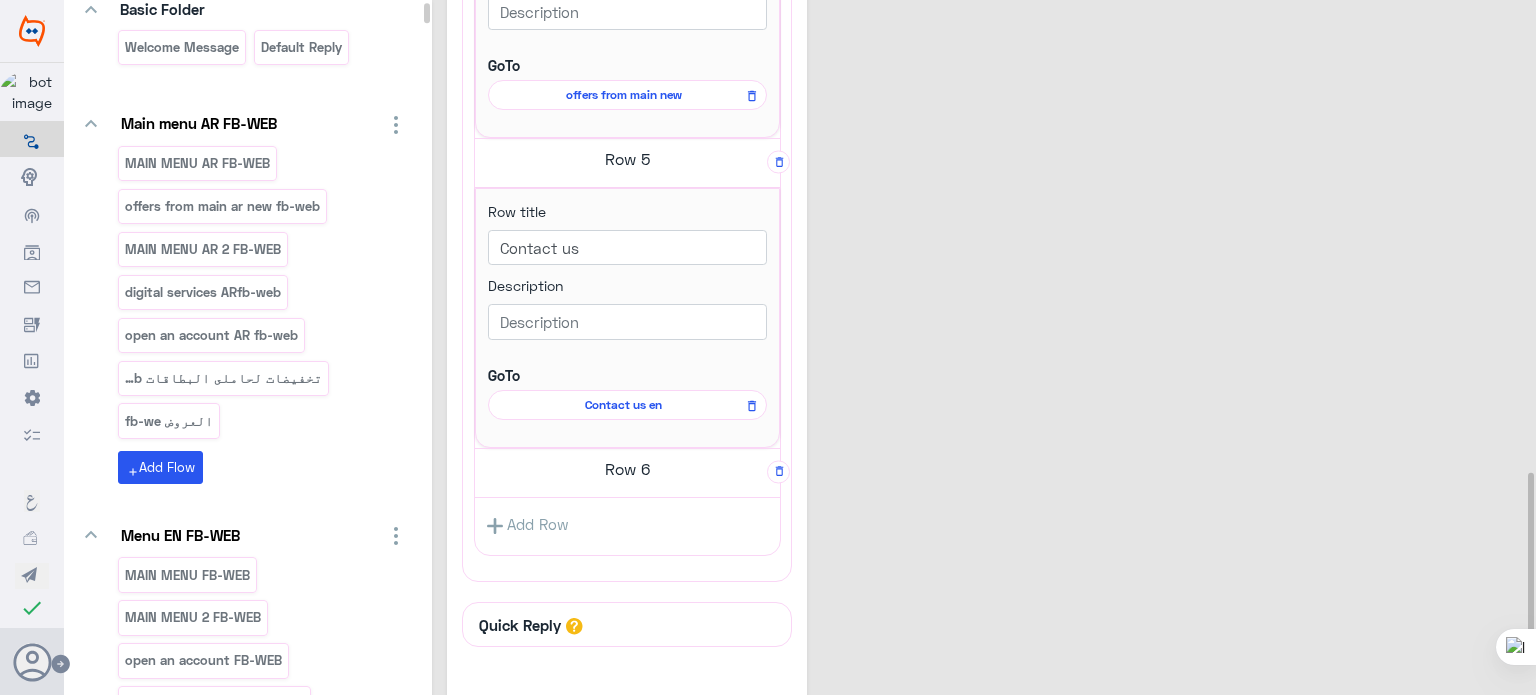 click on "Row 6" at bounding box center (627, -1080) 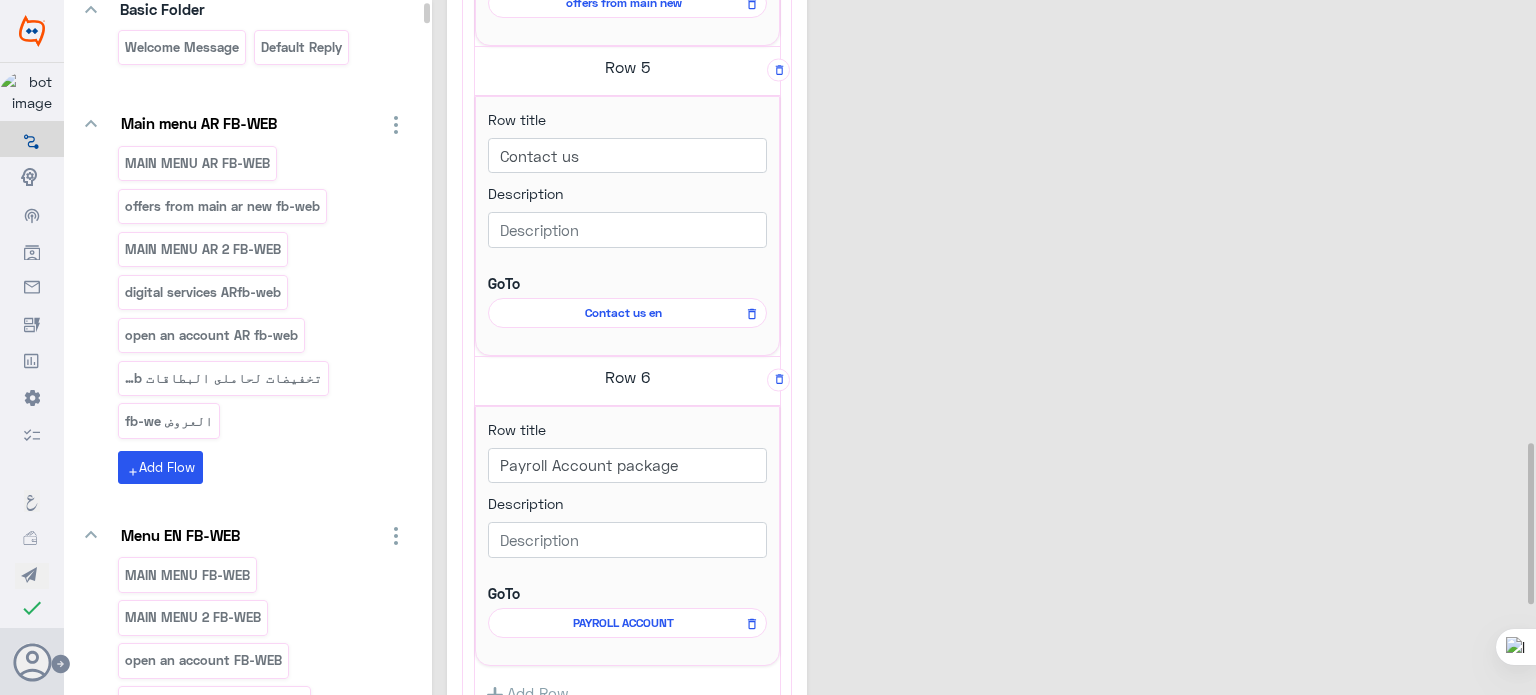 scroll, scrollTop: 1955, scrollLeft: 0, axis: vertical 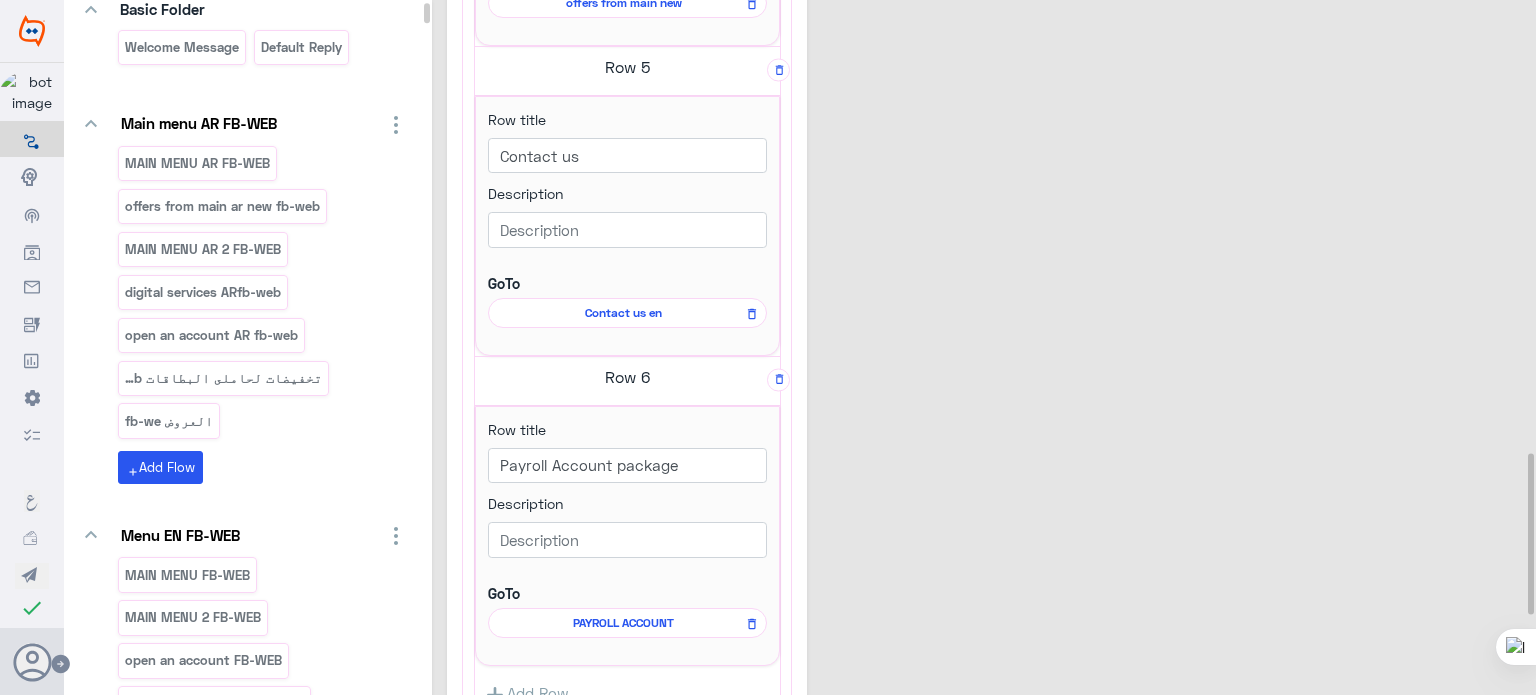 click on "Contact us en" at bounding box center [624, -926] 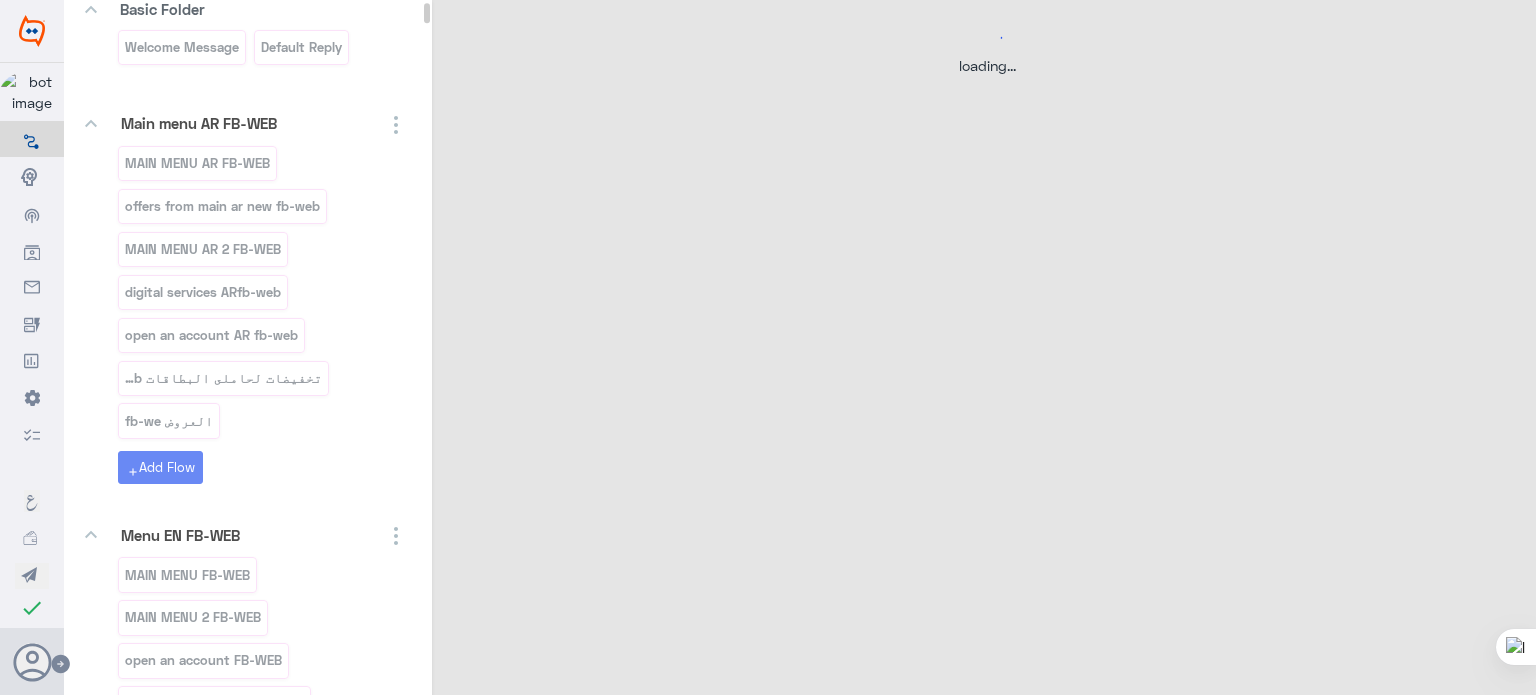 scroll, scrollTop: 0, scrollLeft: 0, axis: both 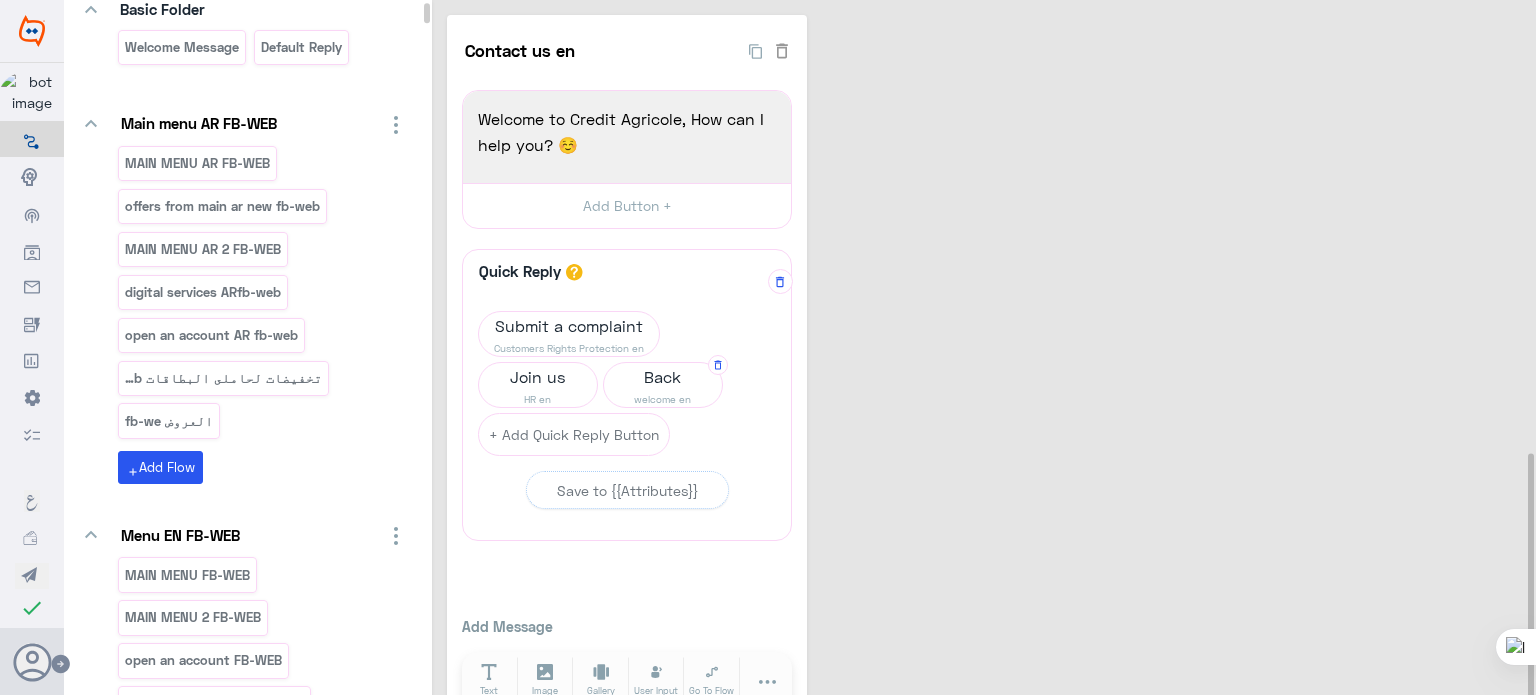 click on "welcome en" 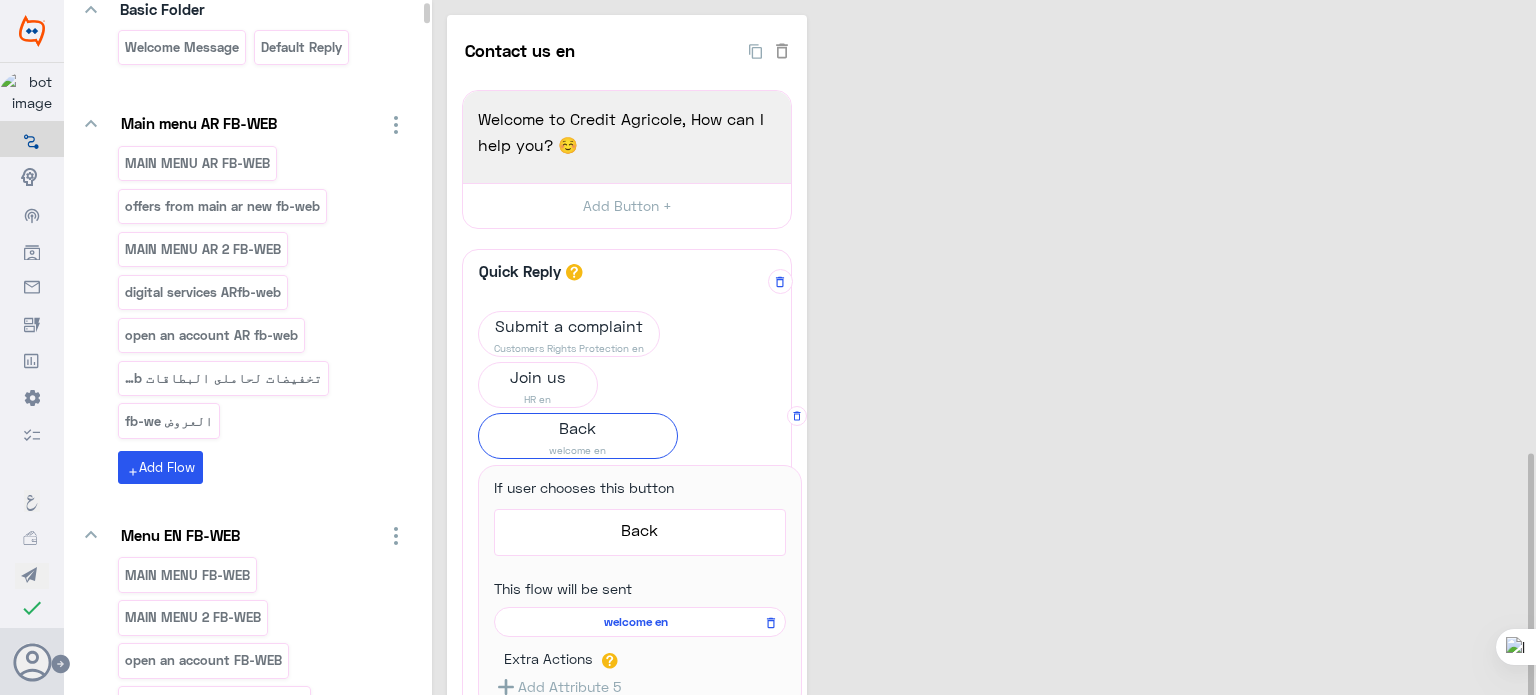click on "welcome en" 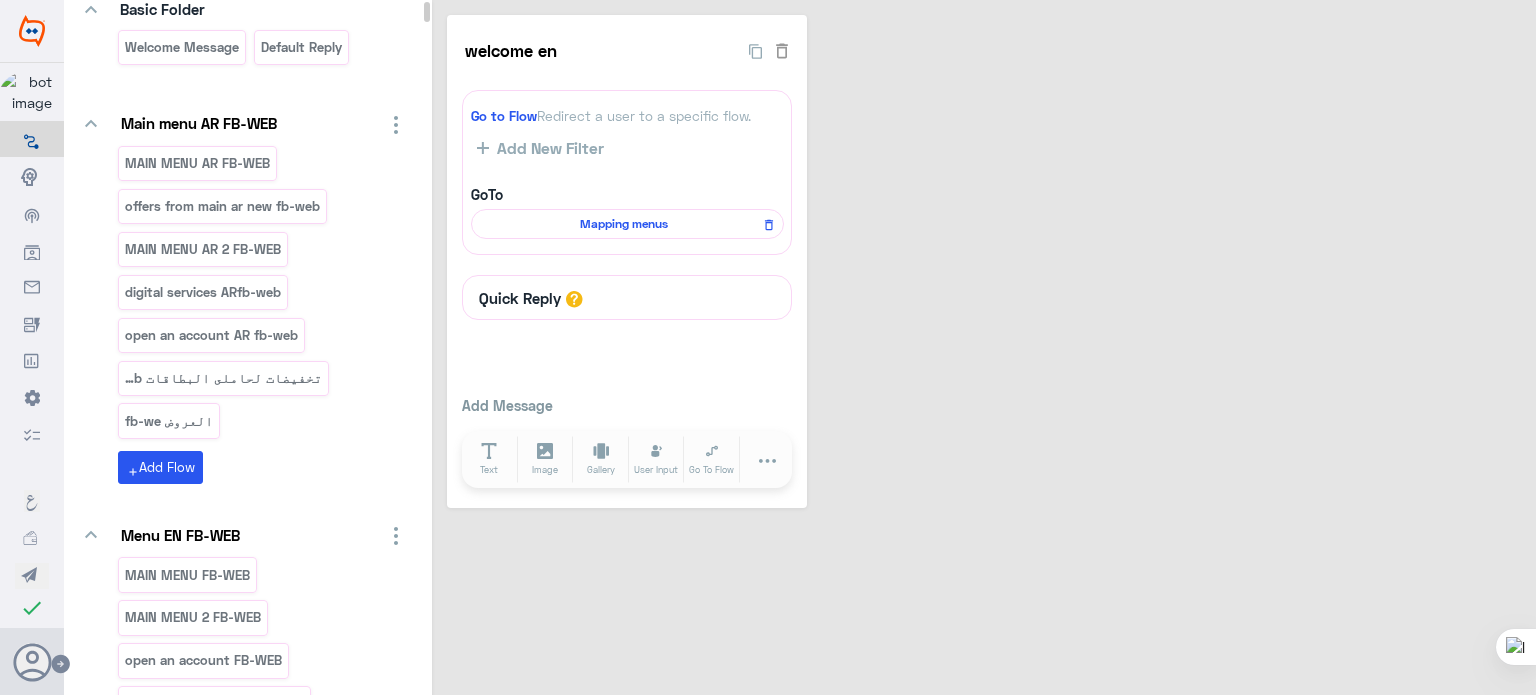 scroll, scrollTop: 0, scrollLeft: 0, axis: both 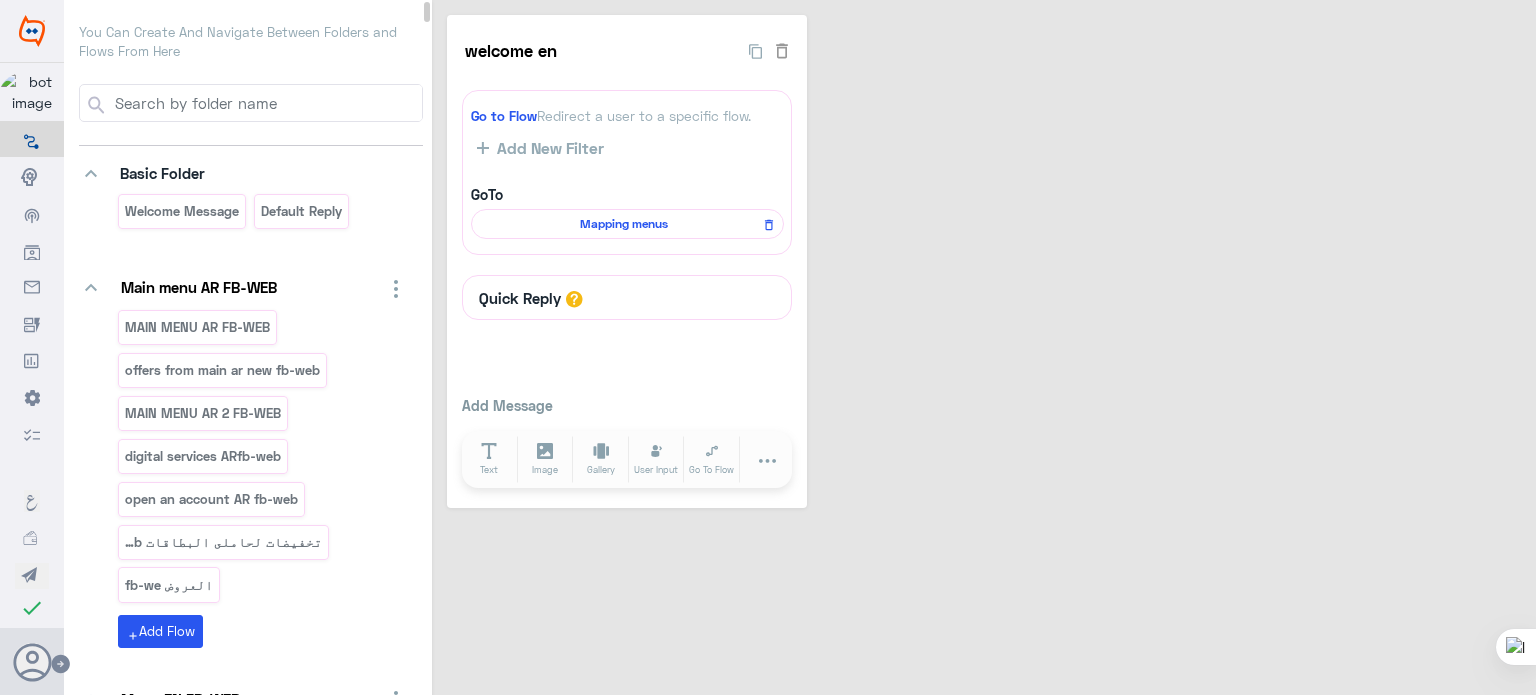 click at bounding box center (267, 103) 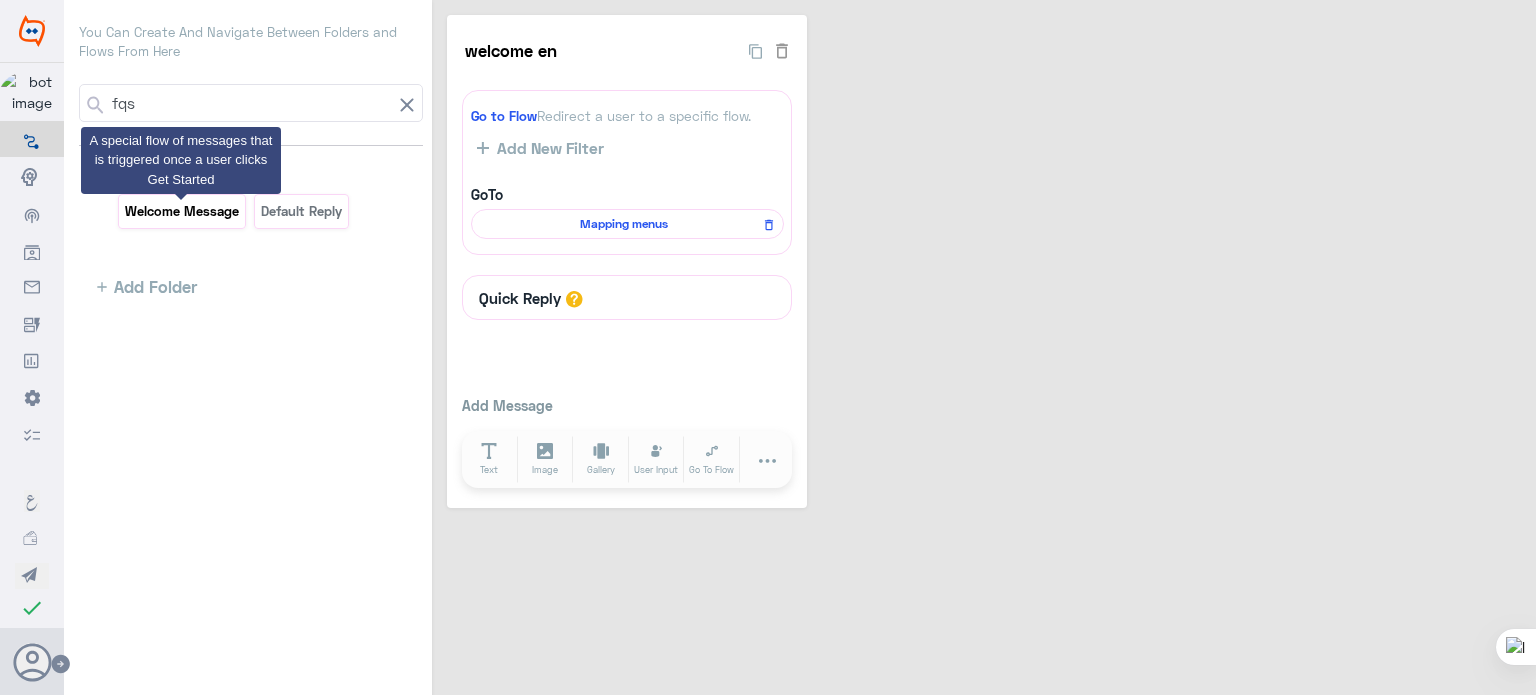 type on "fqs" 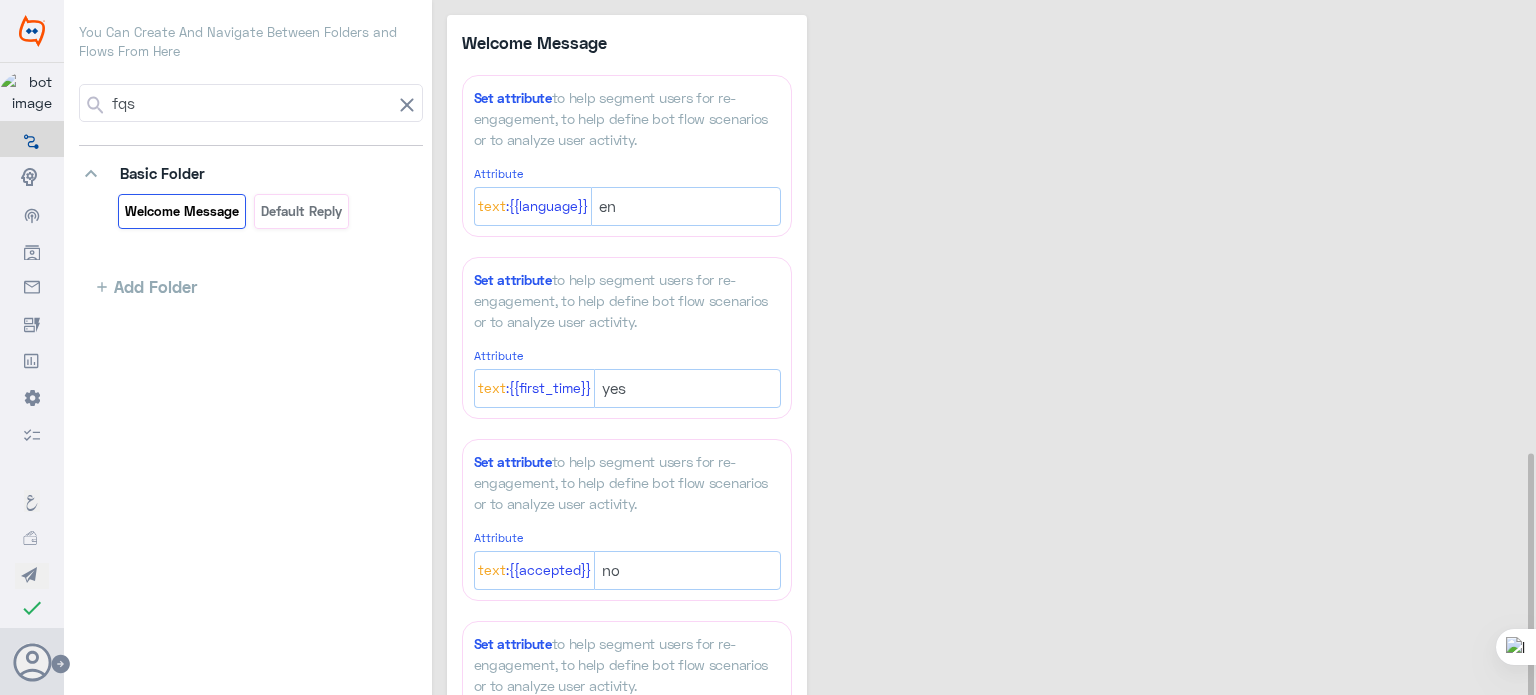 click 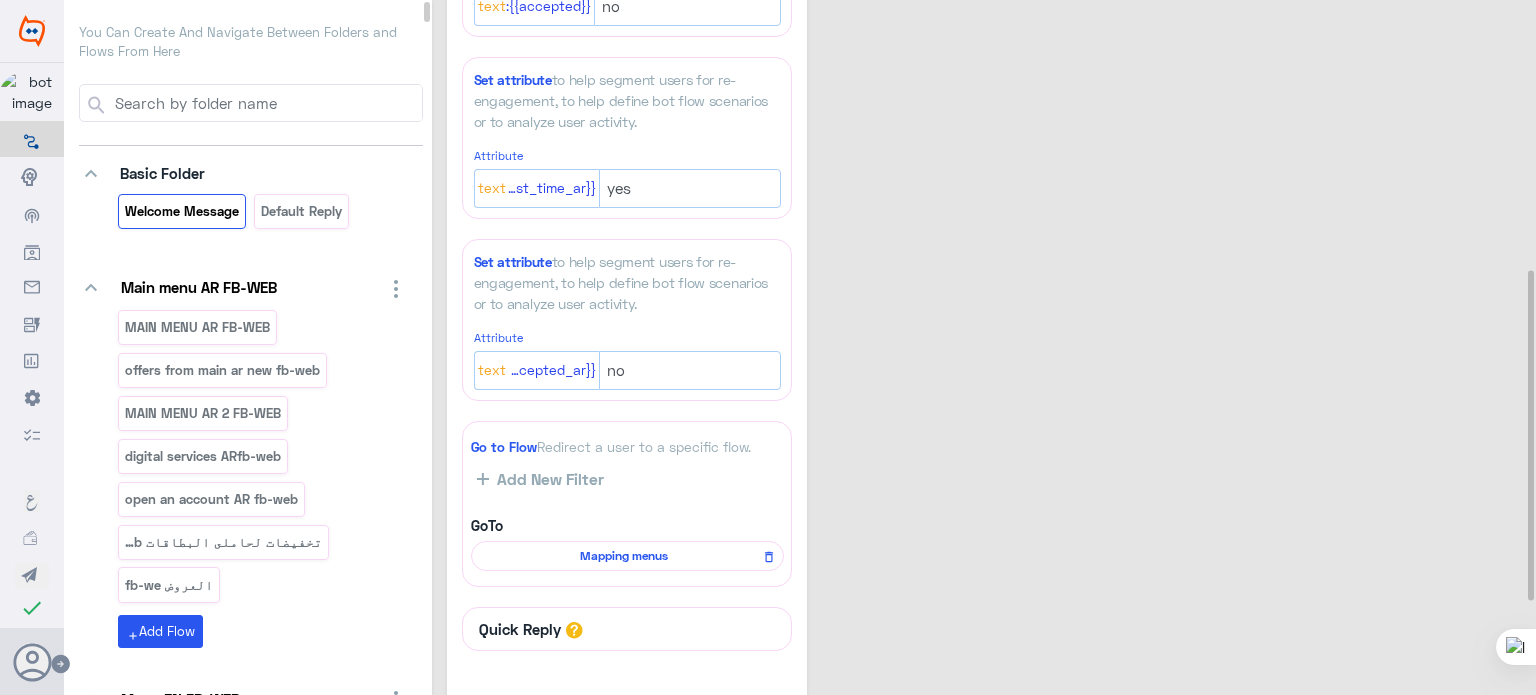 scroll, scrollTop: 771, scrollLeft: 0, axis: vertical 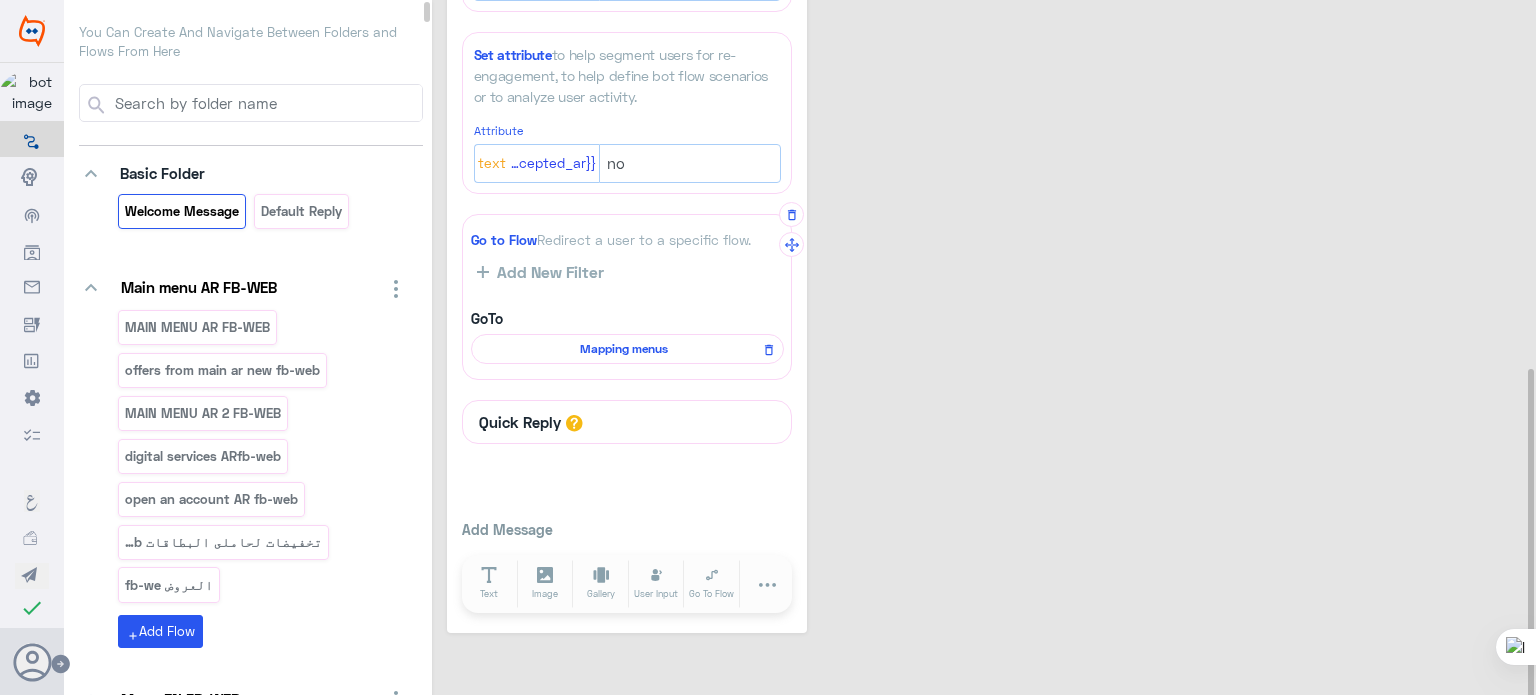 click on "Mapping menus" 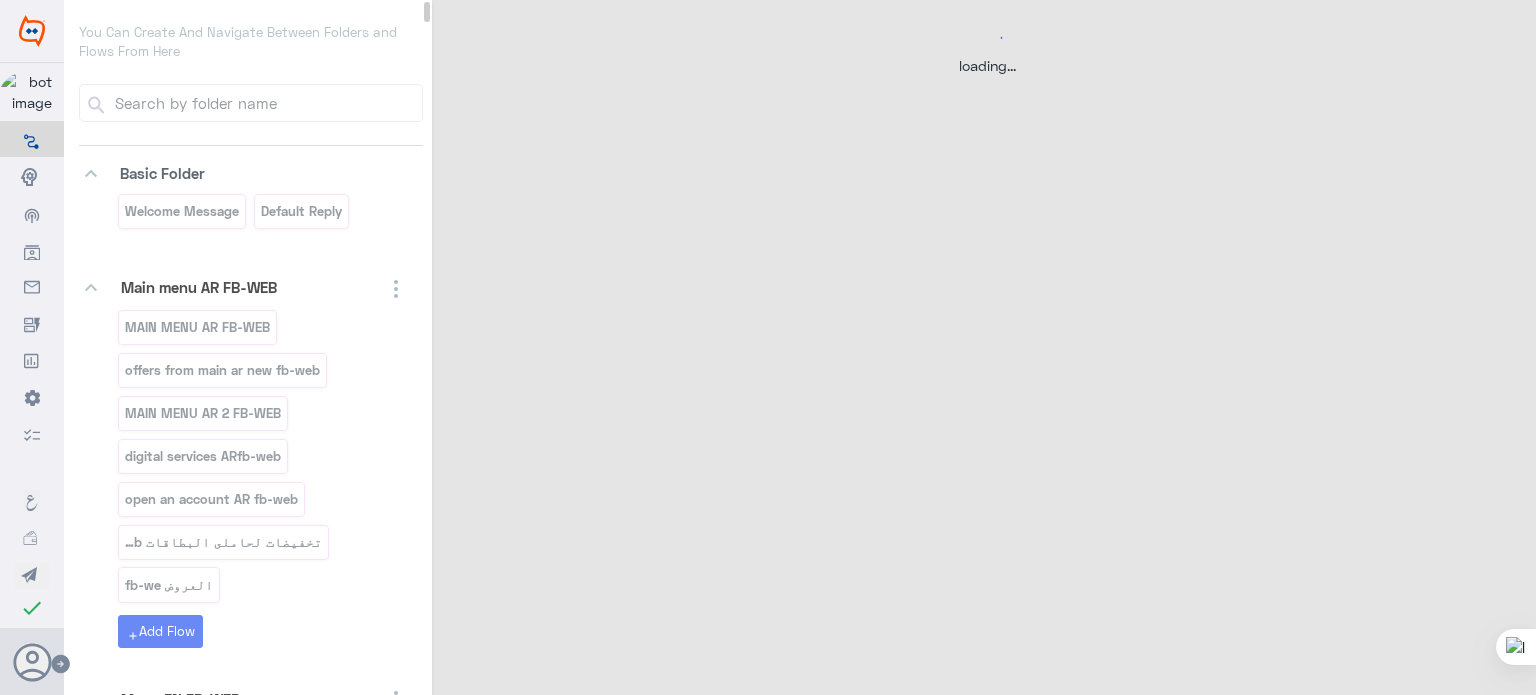 scroll, scrollTop: 0, scrollLeft: 0, axis: both 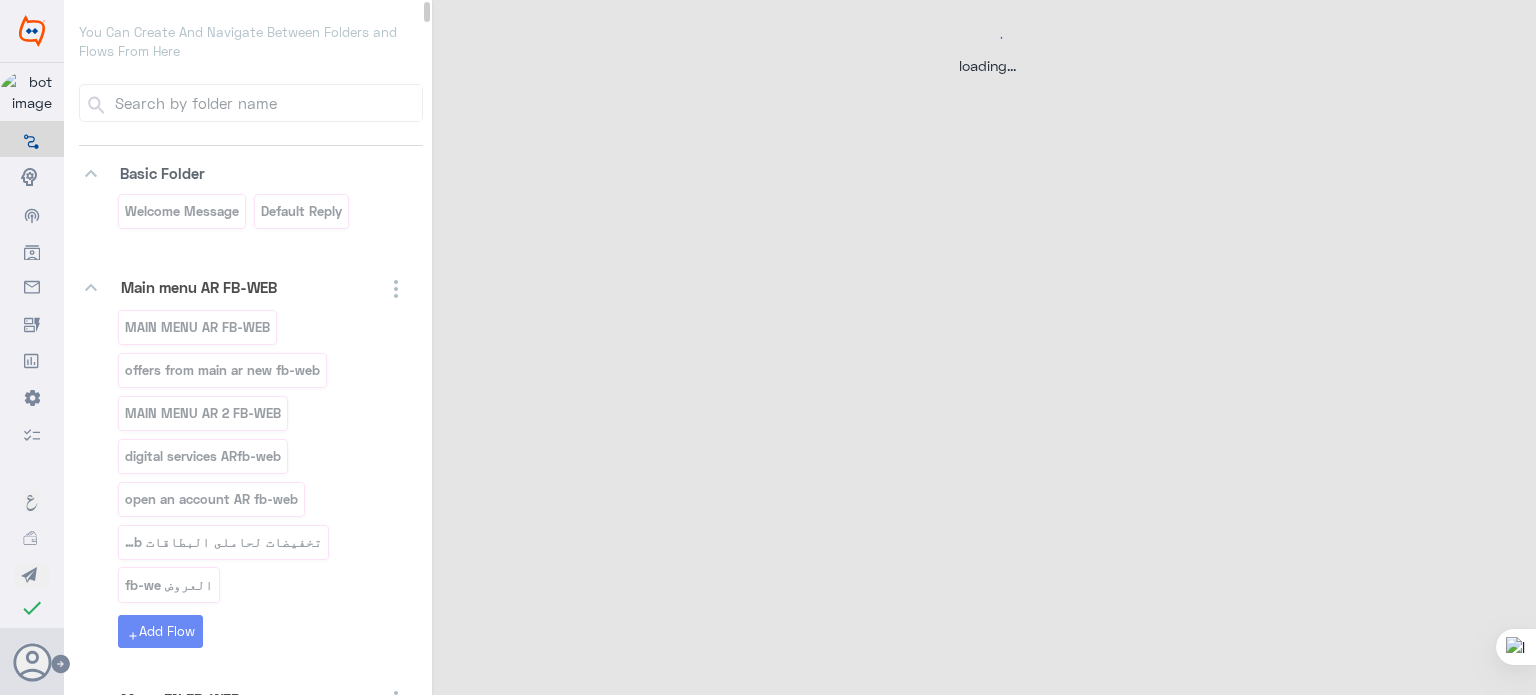 select on "1" 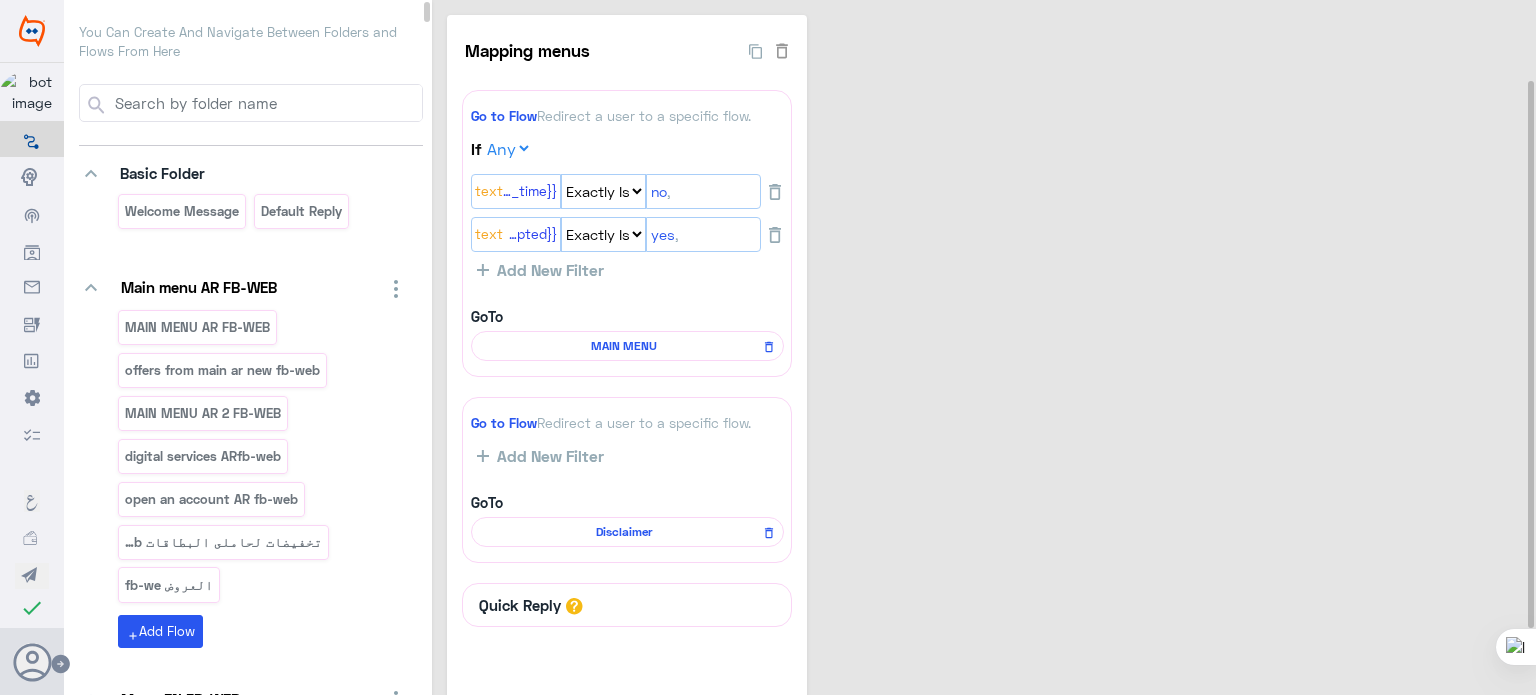 scroll, scrollTop: 106, scrollLeft: 0, axis: vertical 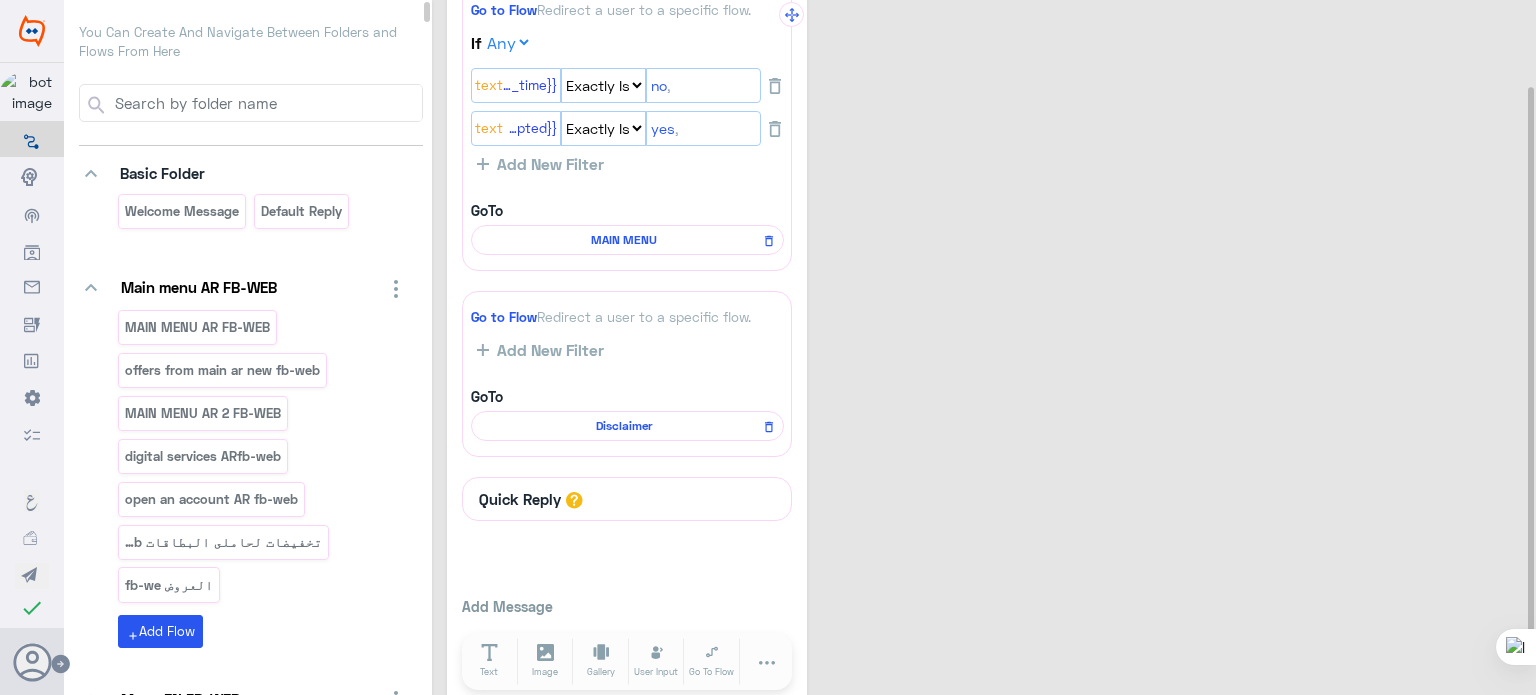 click on "MAIN MENU" 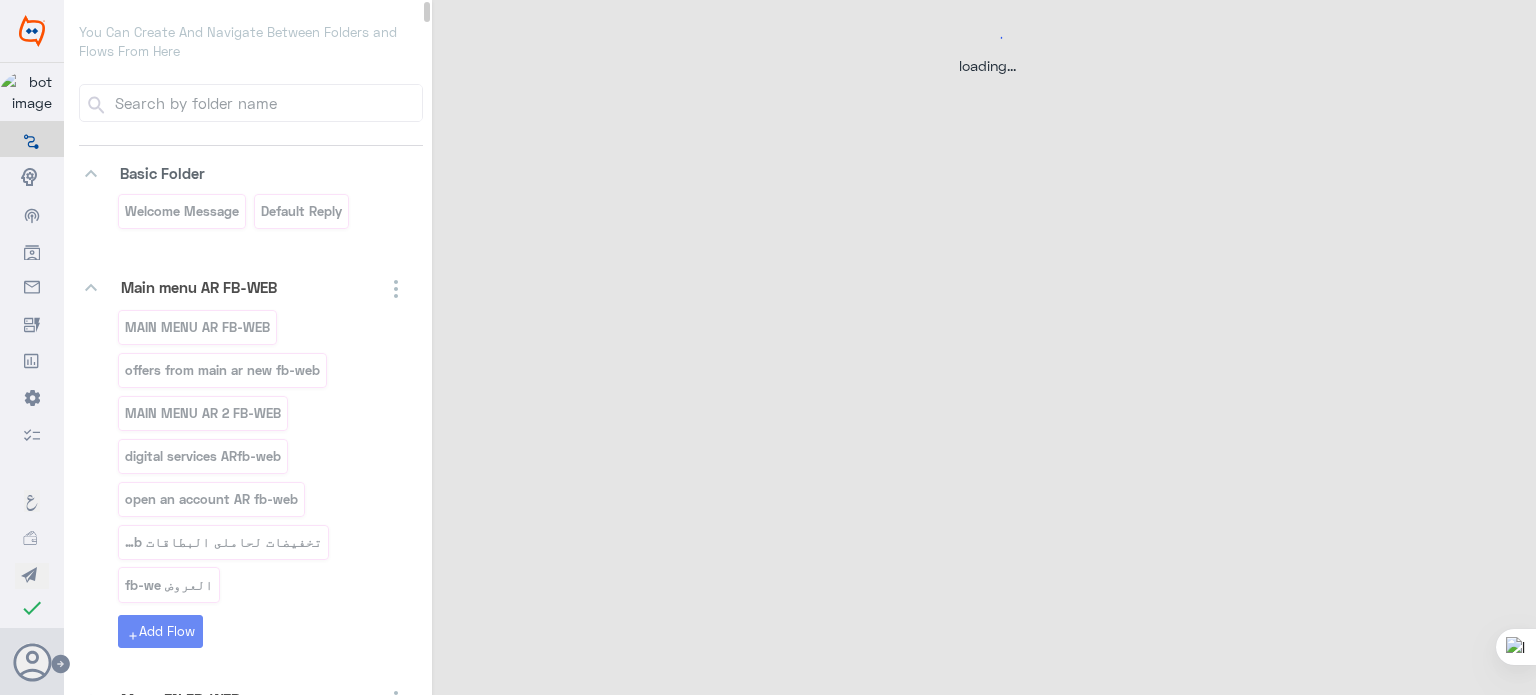 scroll, scrollTop: 0, scrollLeft: 0, axis: both 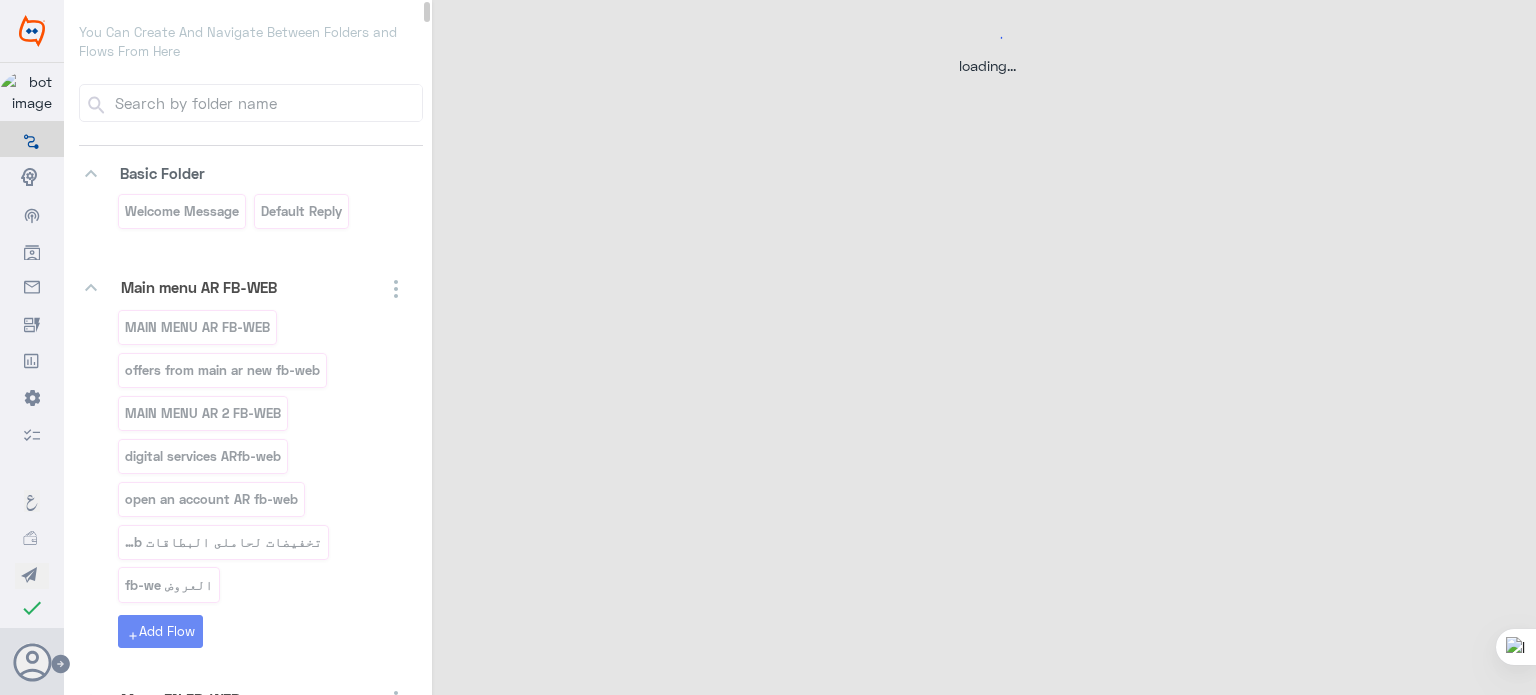 select on "3" 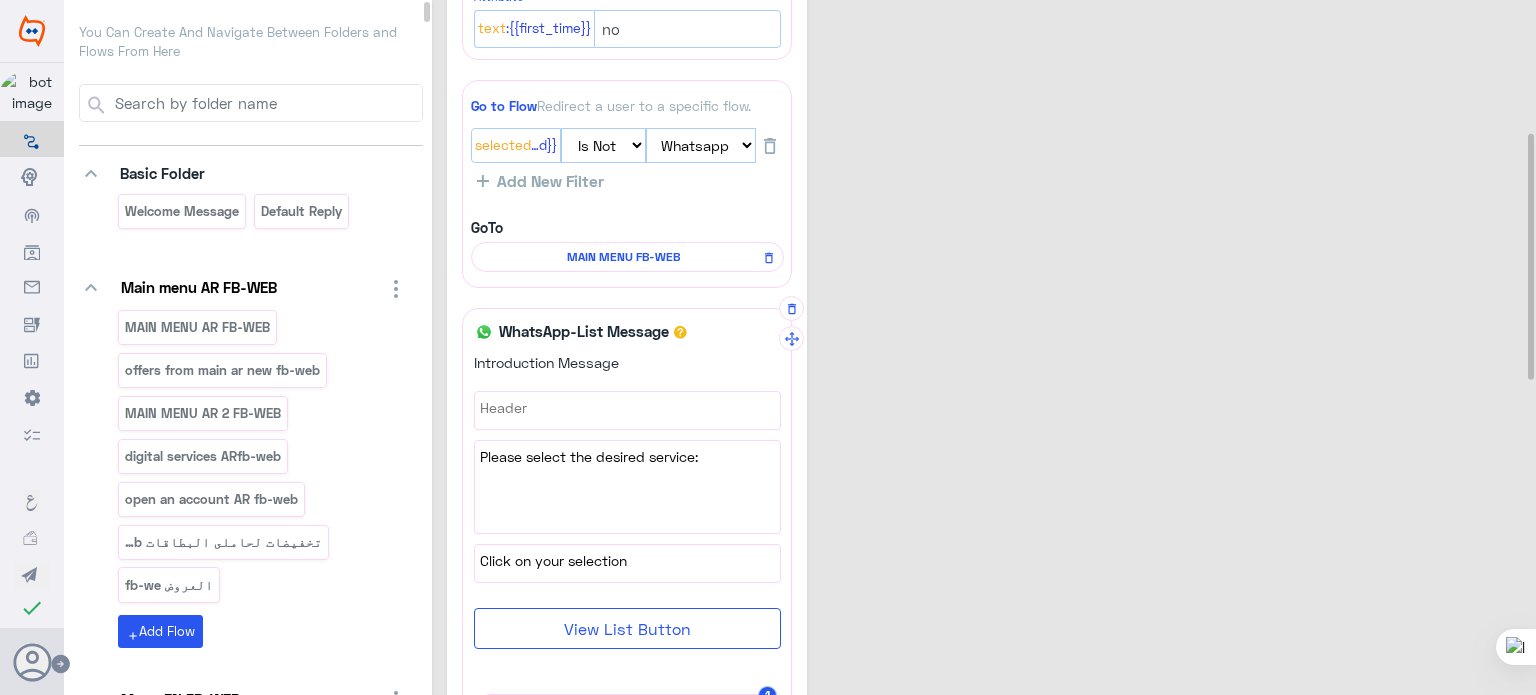 scroll, scrollTop: 375, scrollLeft: 0, axis: vertical 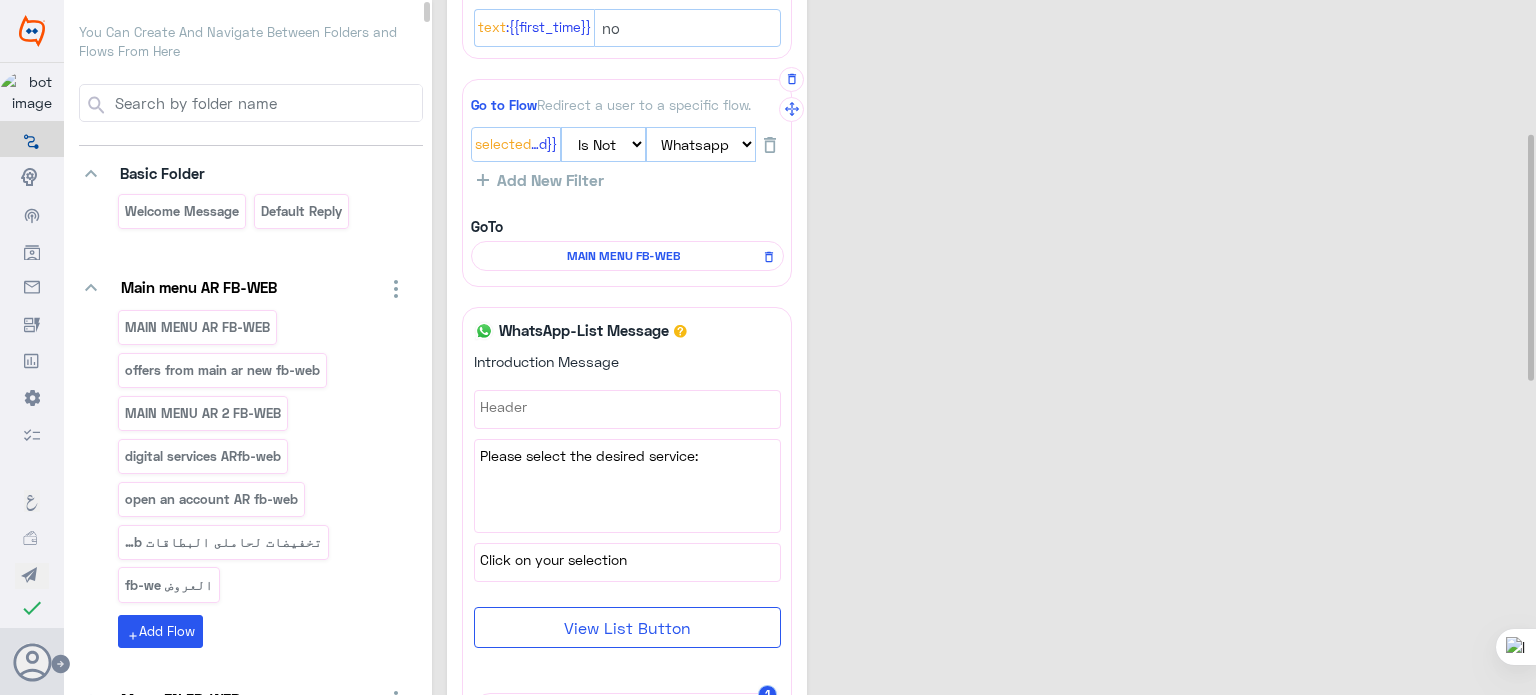 click on "MAIN MENU FB-WEB" 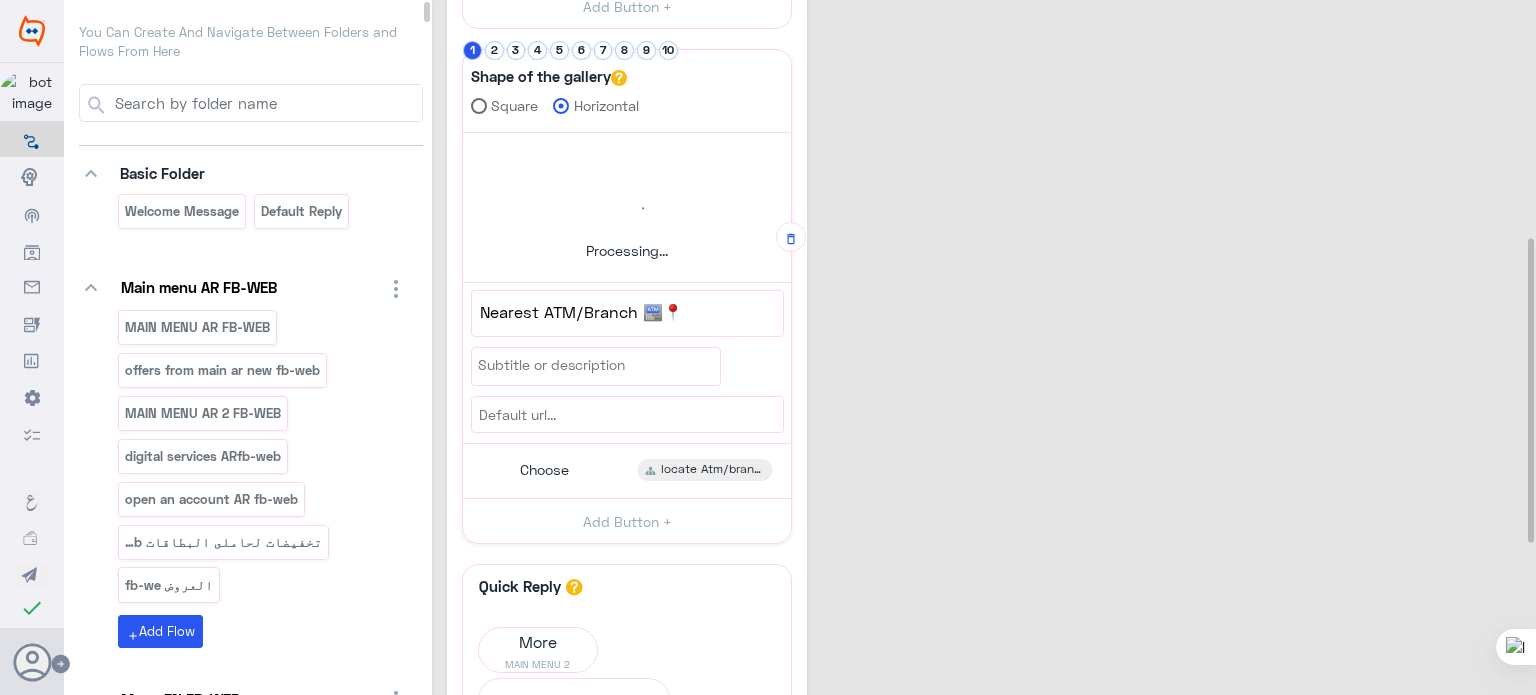 scroll, scrollTop: 540, scrollLeft: 0, axis: vertical 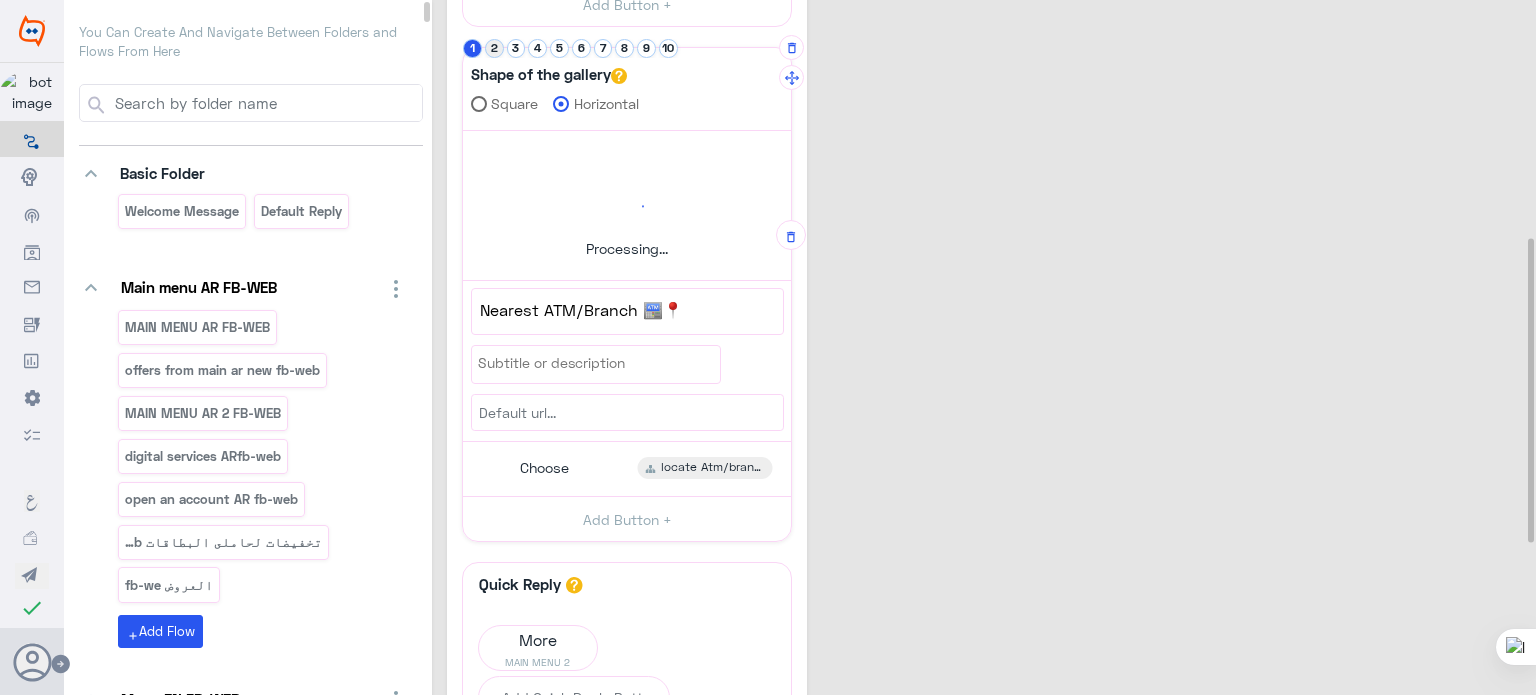 click on "2" 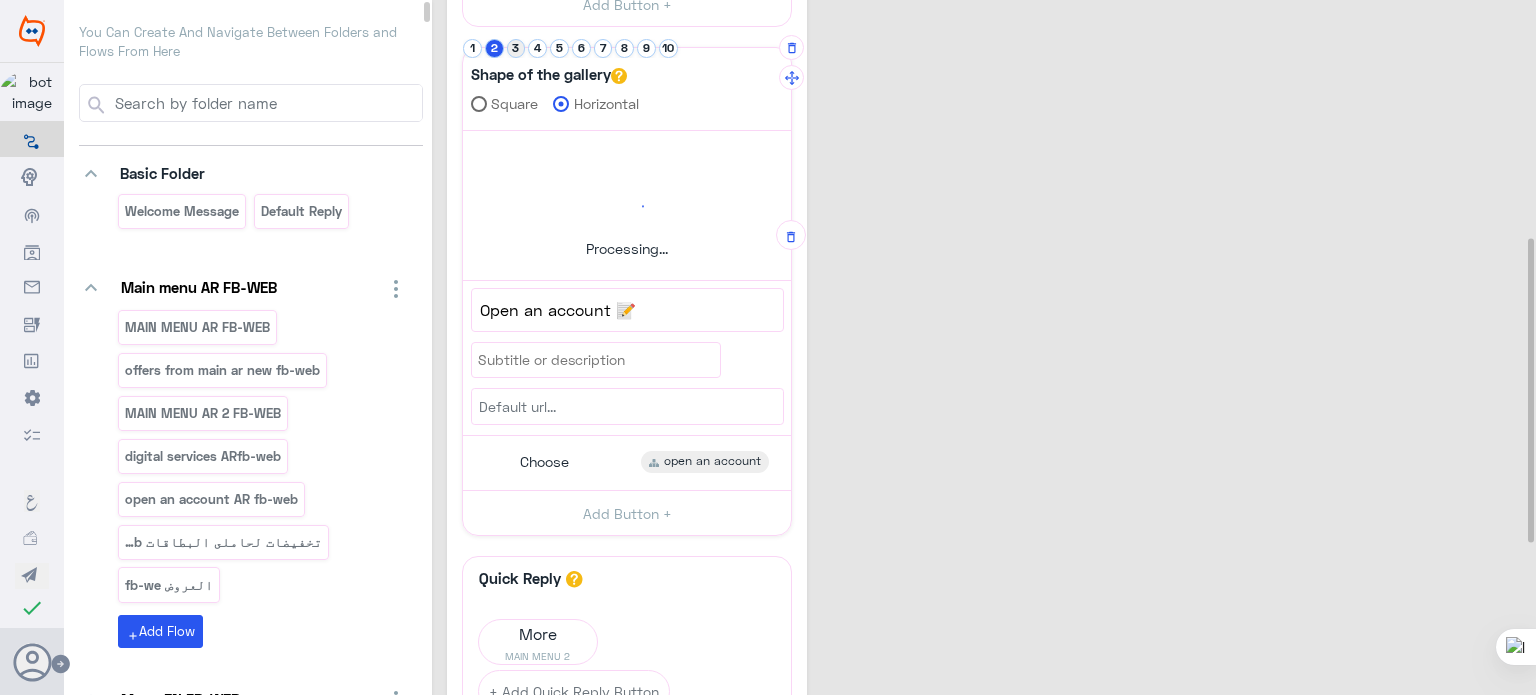click on "3" 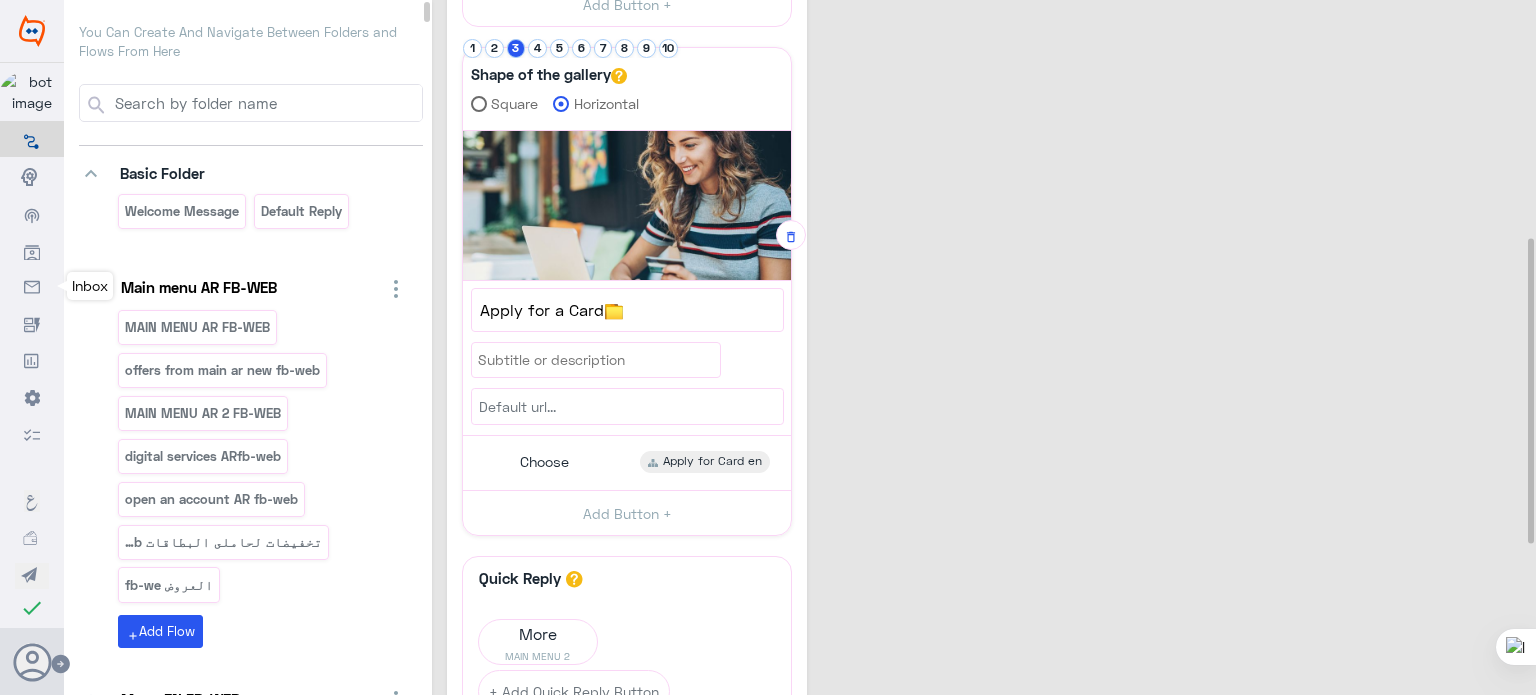 click on "Inbox" at bounding box center [32, 286] 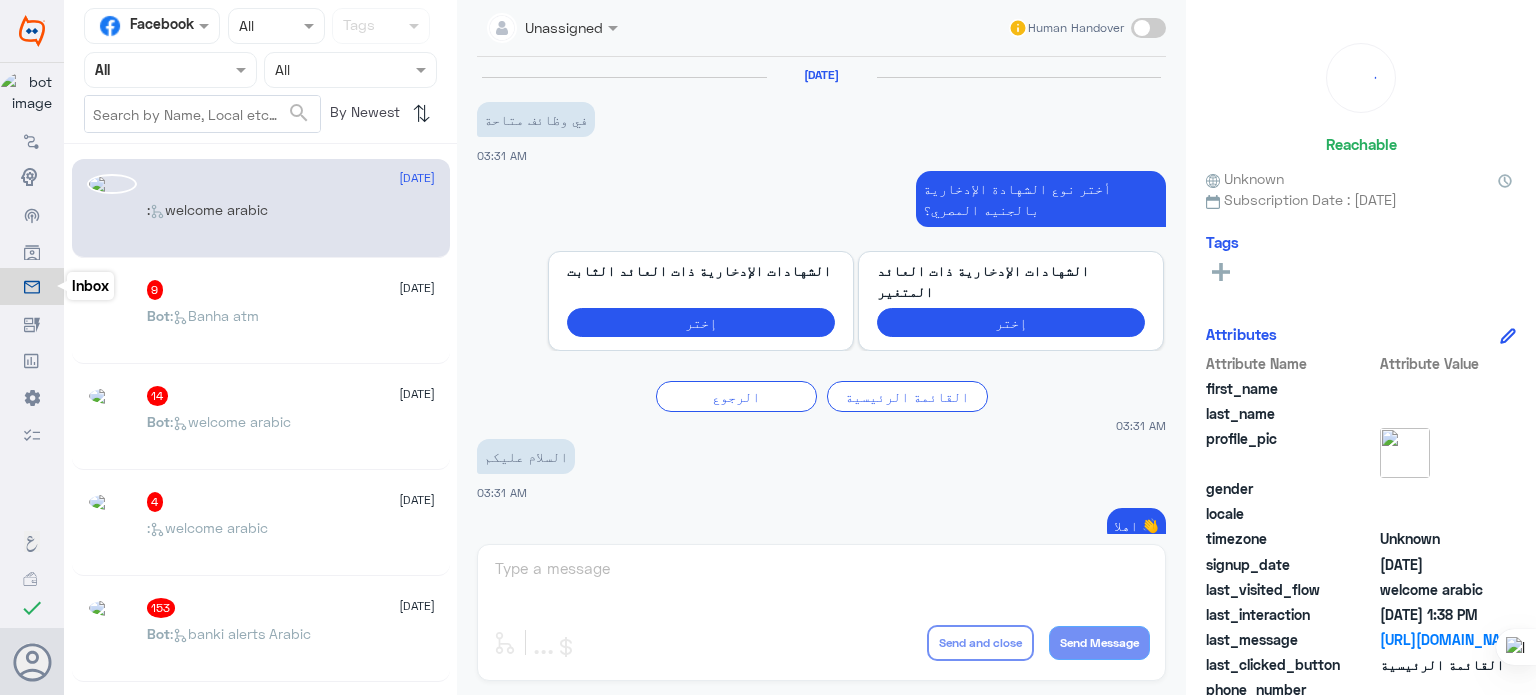 scroll, scrollTop: 852, scrollLeft: 0, axis: vertical 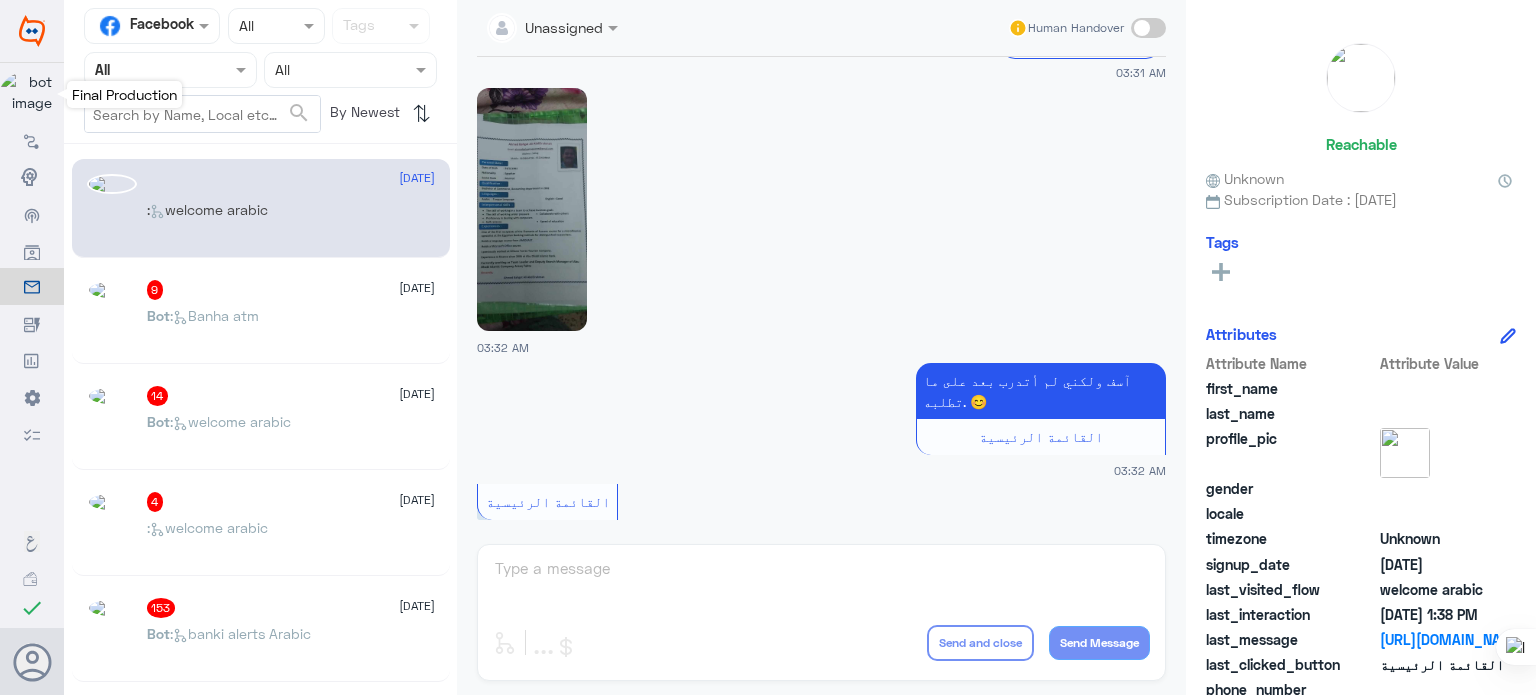 click 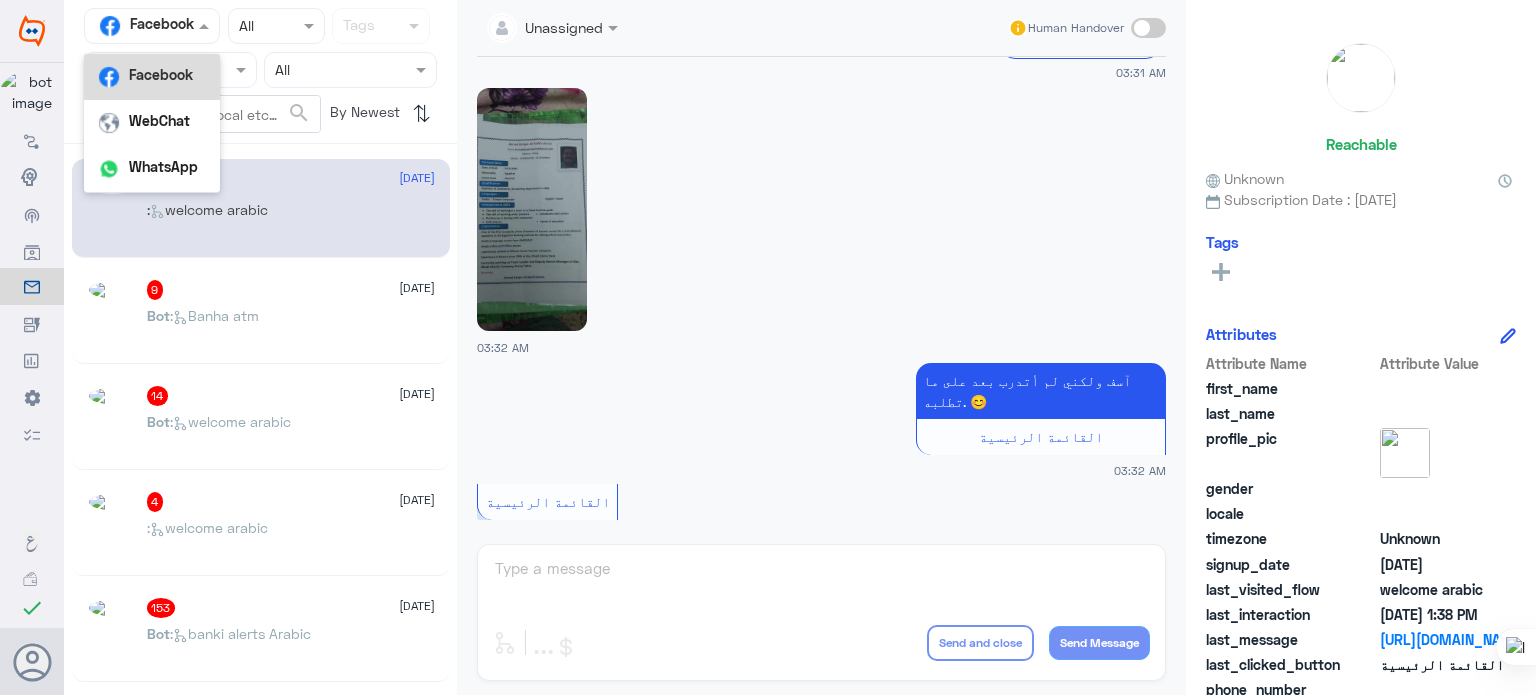 click 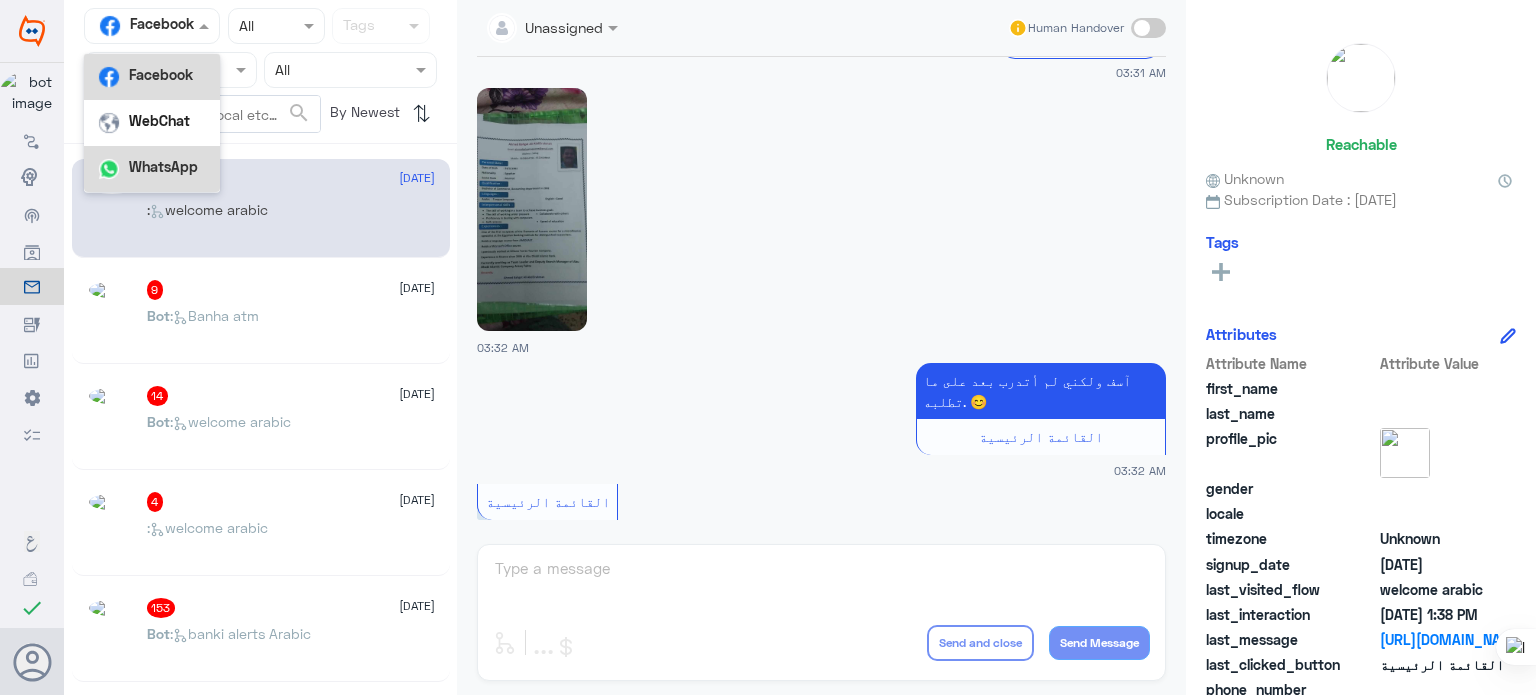 click on "WhatsApp" at bounding box center (163, 166) 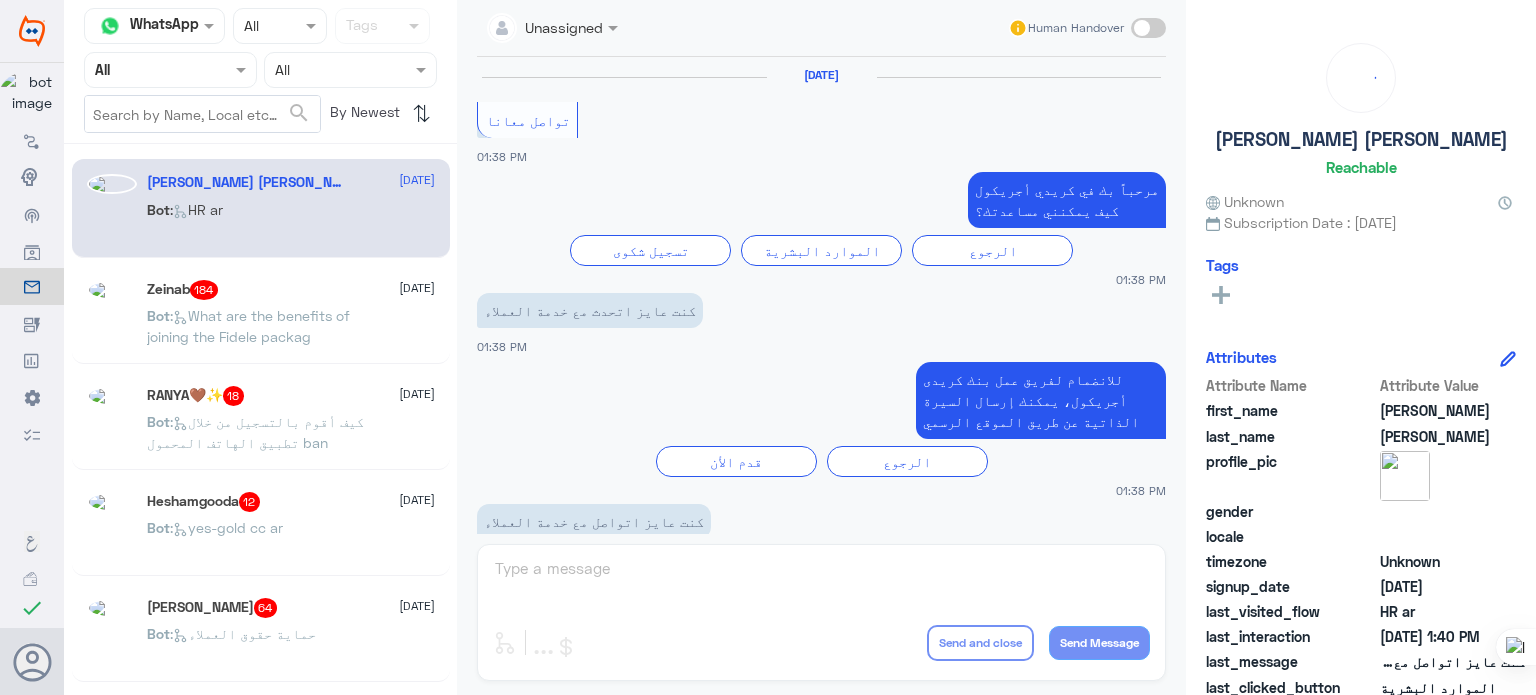 scroll, scrollTop: 606, scrollLeft: 0, axis: vertical 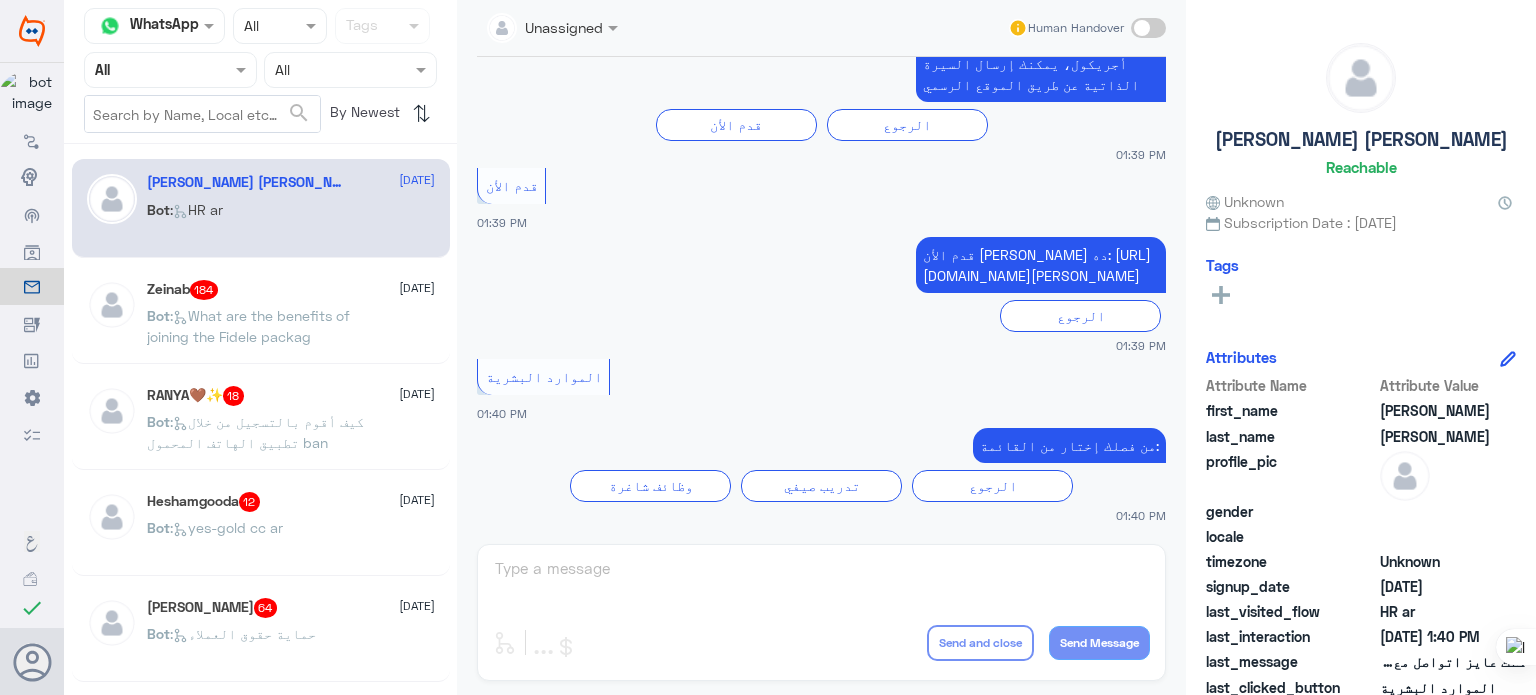 click on ":   What are the benefits of joining the Fidele packag" 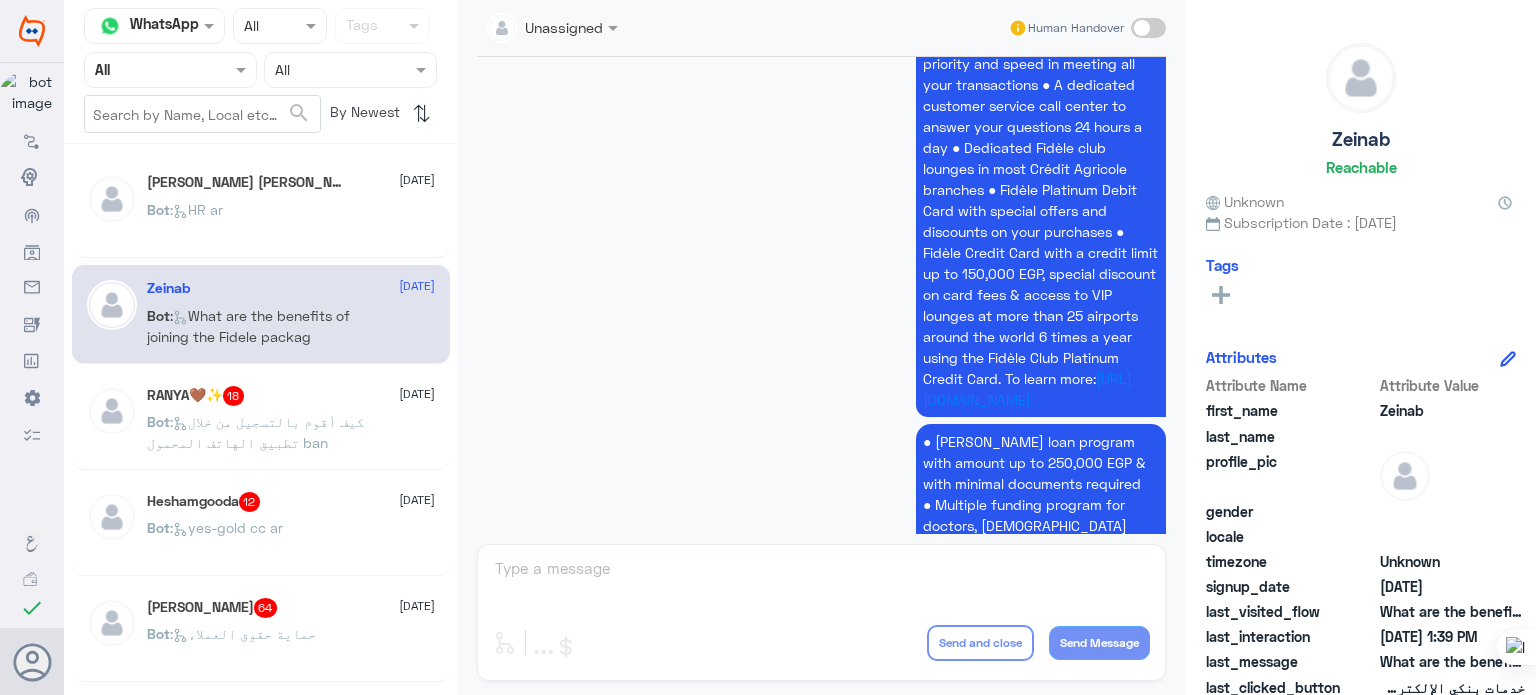 scroll, scrollTop: 2107, scrollLeft: 0, axis: vertical 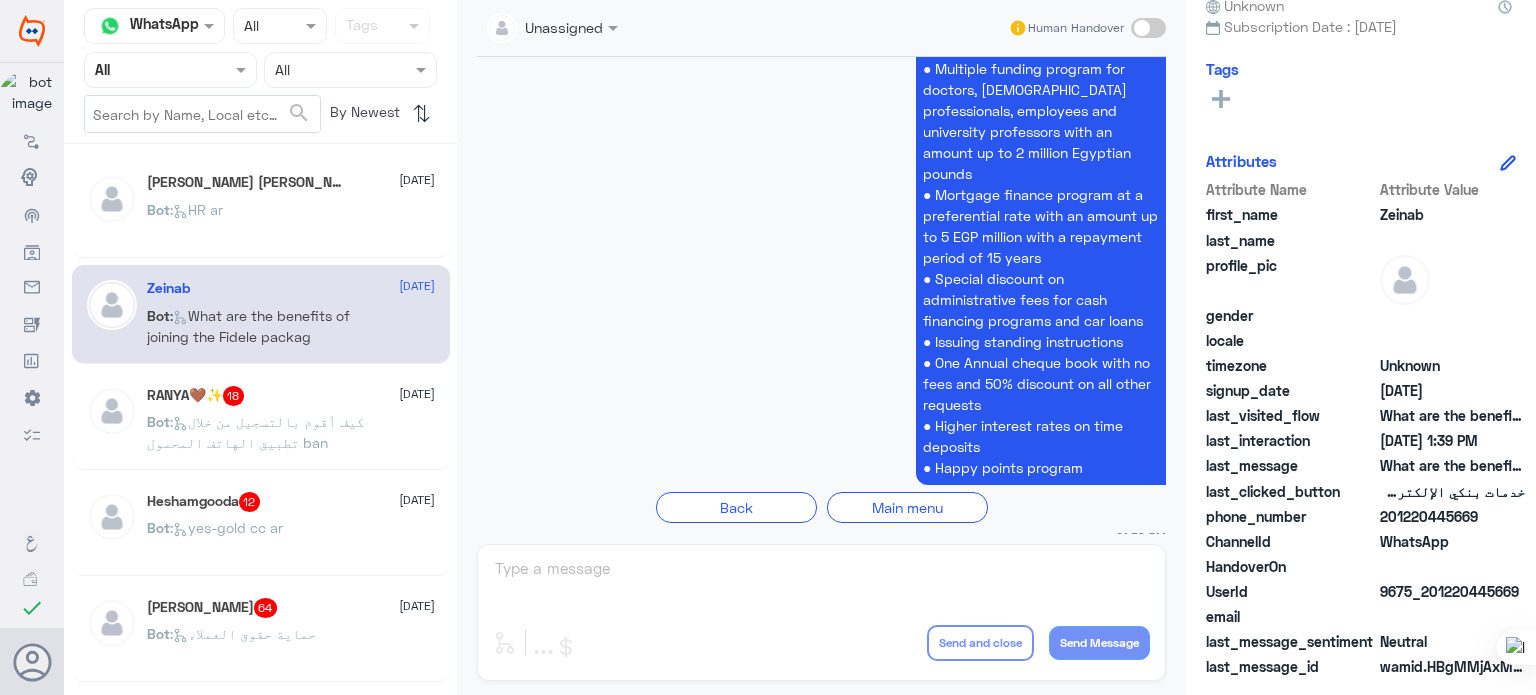 click on "What are the benefits of joining the Fidele packag" 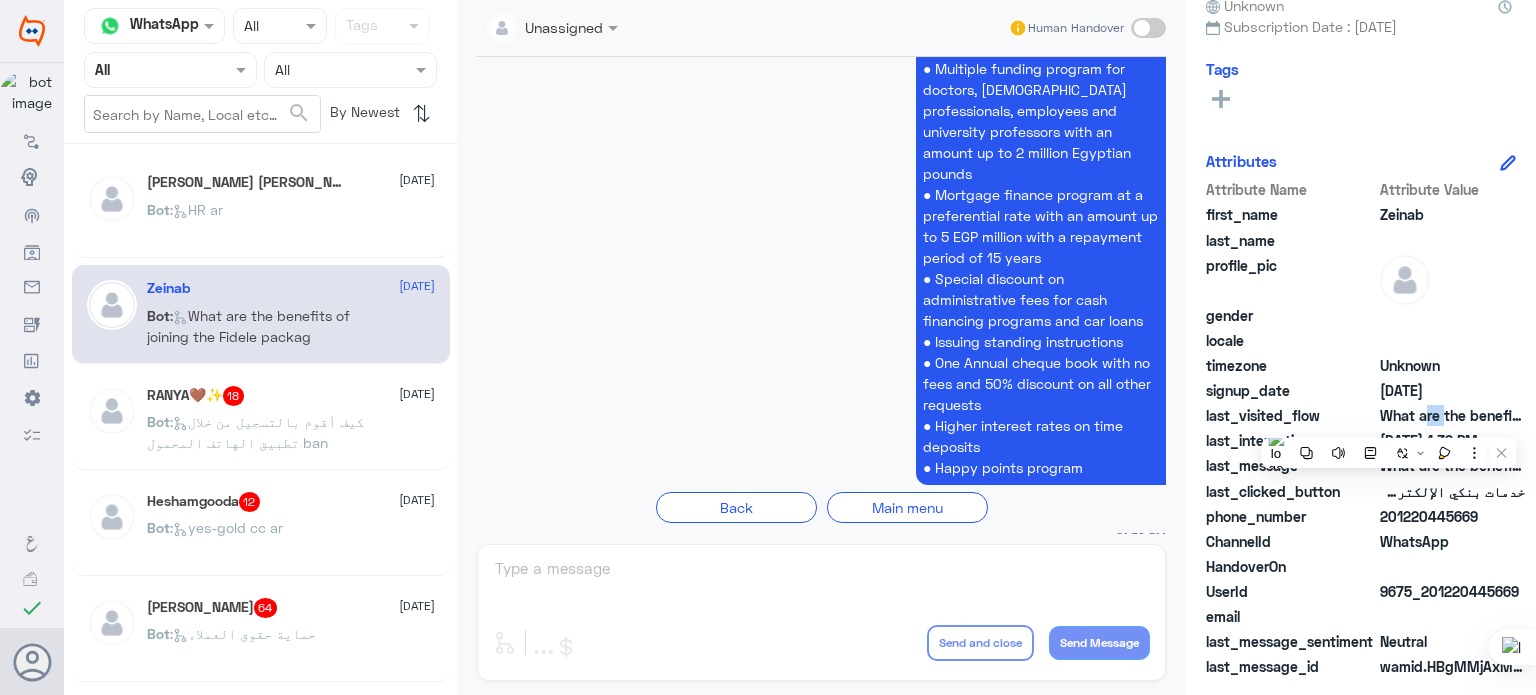 click on "What are the benefits of joining the Fidele packag" 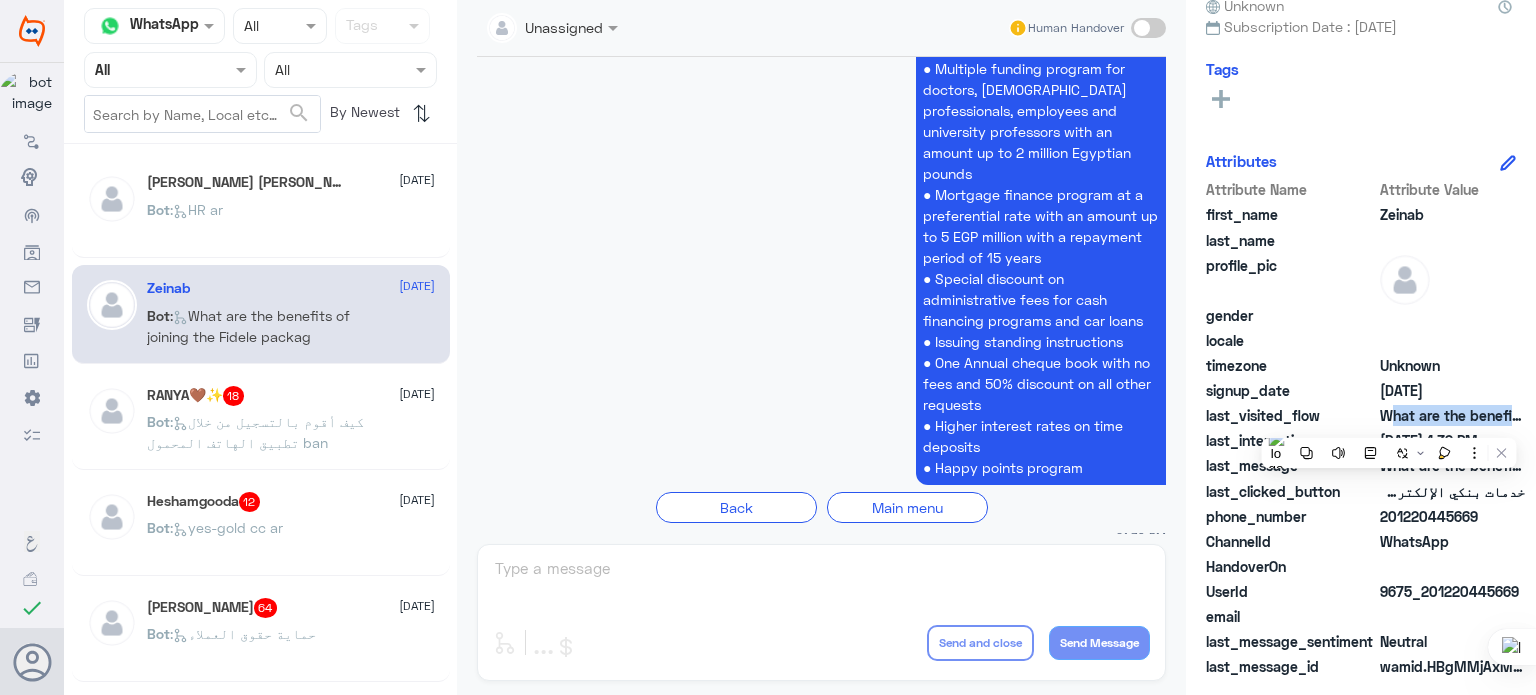 click on "What are the benefits of joining the Fidele packag" 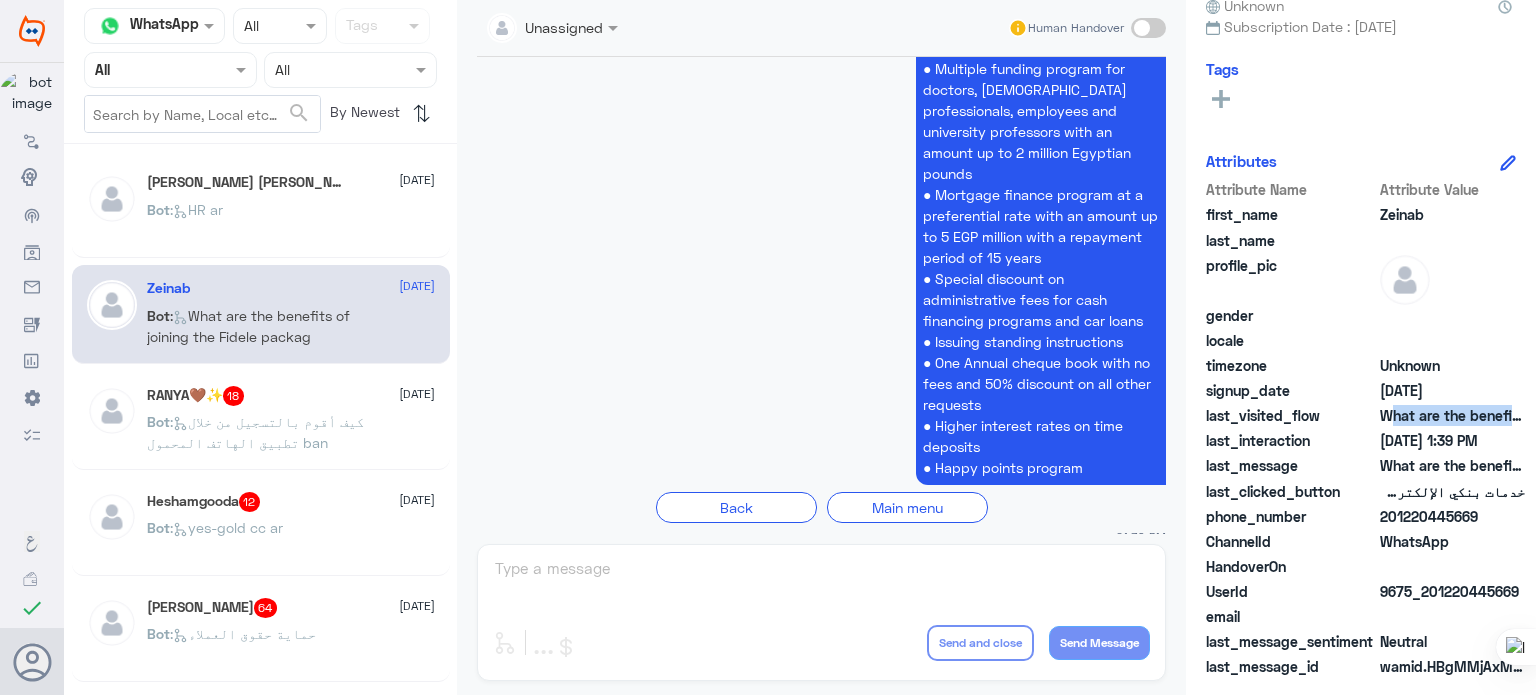 copy on "What are the benefits of joining the Fidele packag" 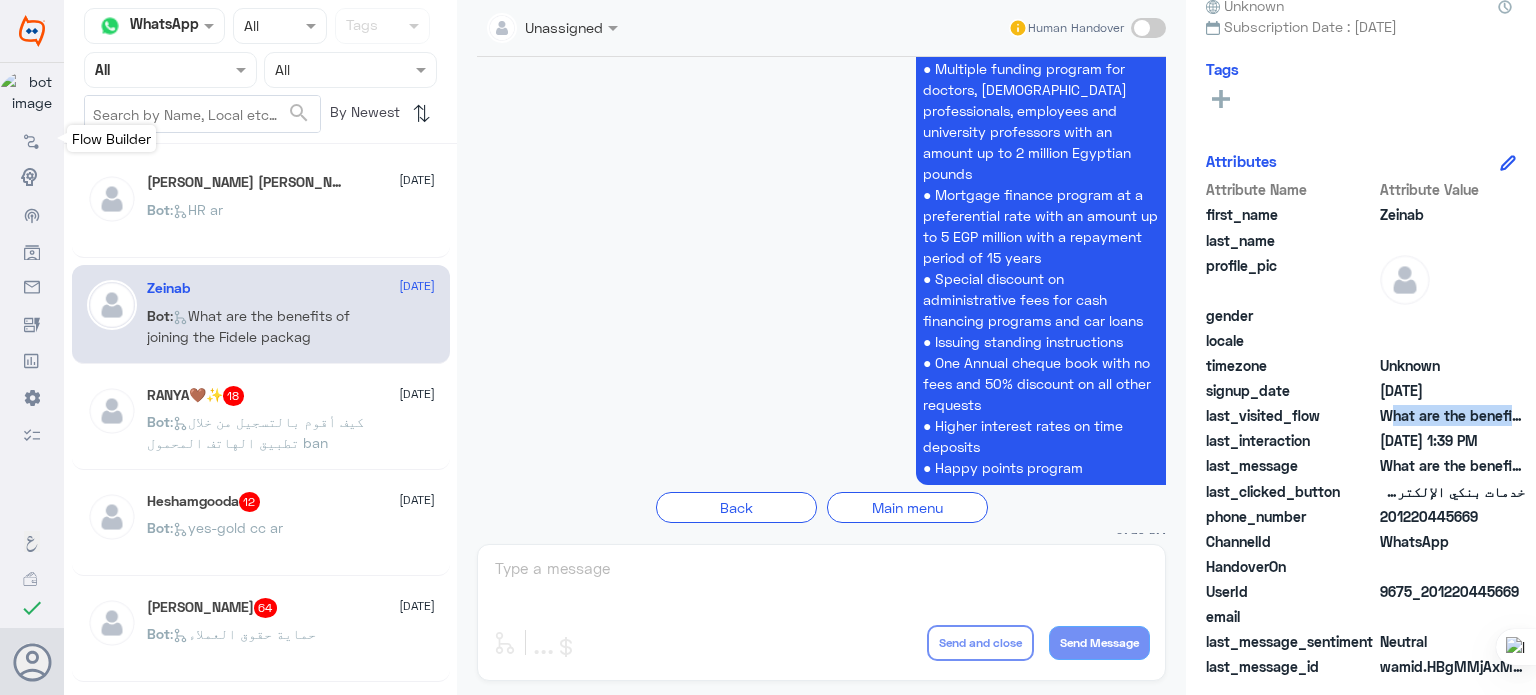 click on "Flow Builder" at bounding box center (32, 139) 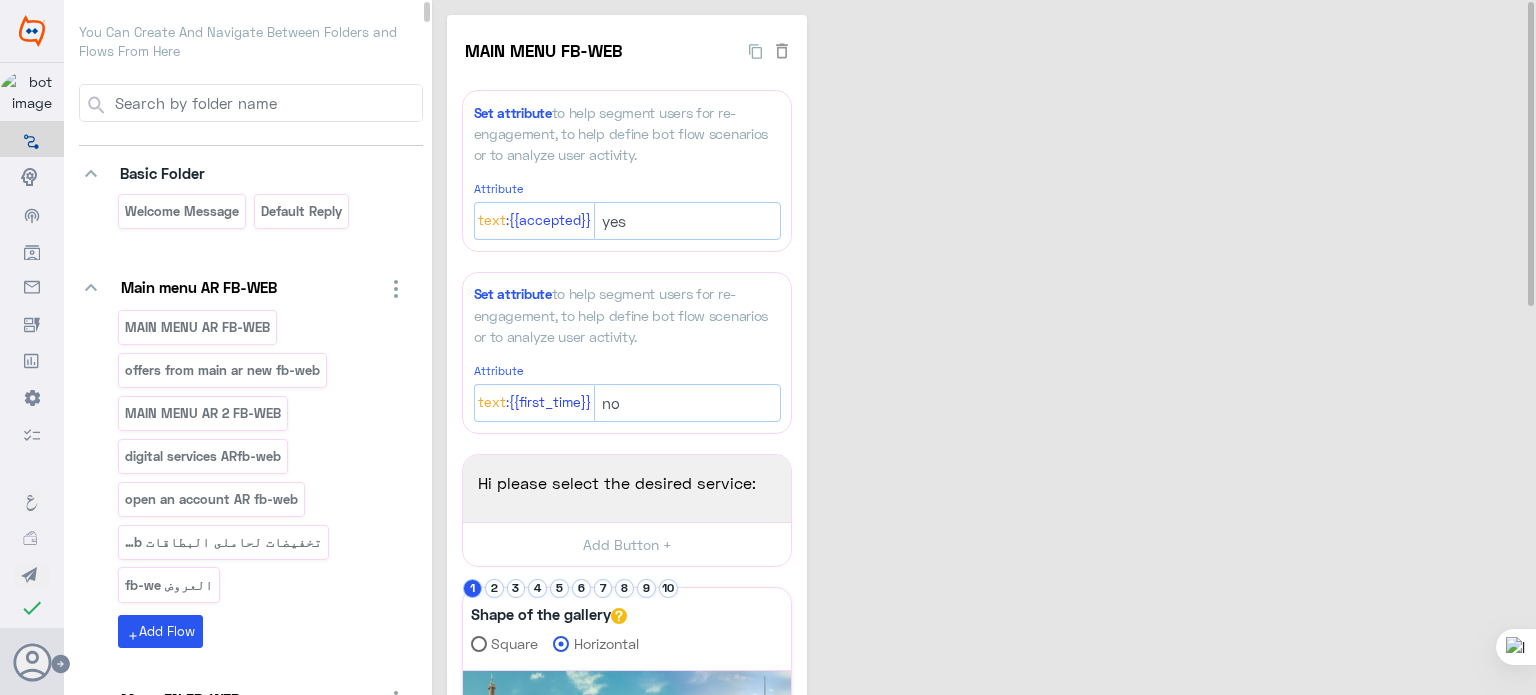 click at bounding box center (267, 103) 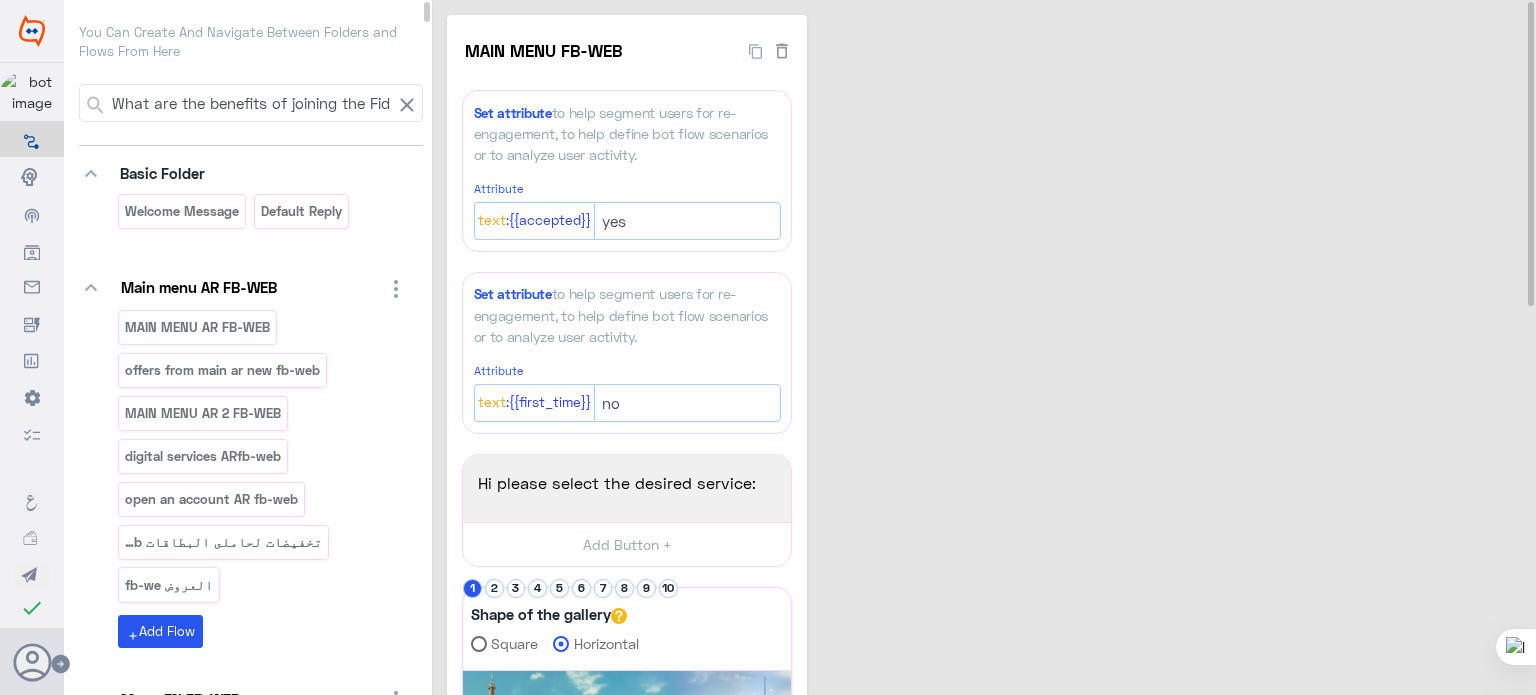 scroll, scrollTop: 0, scrollLeft: 84, axis: horizontal 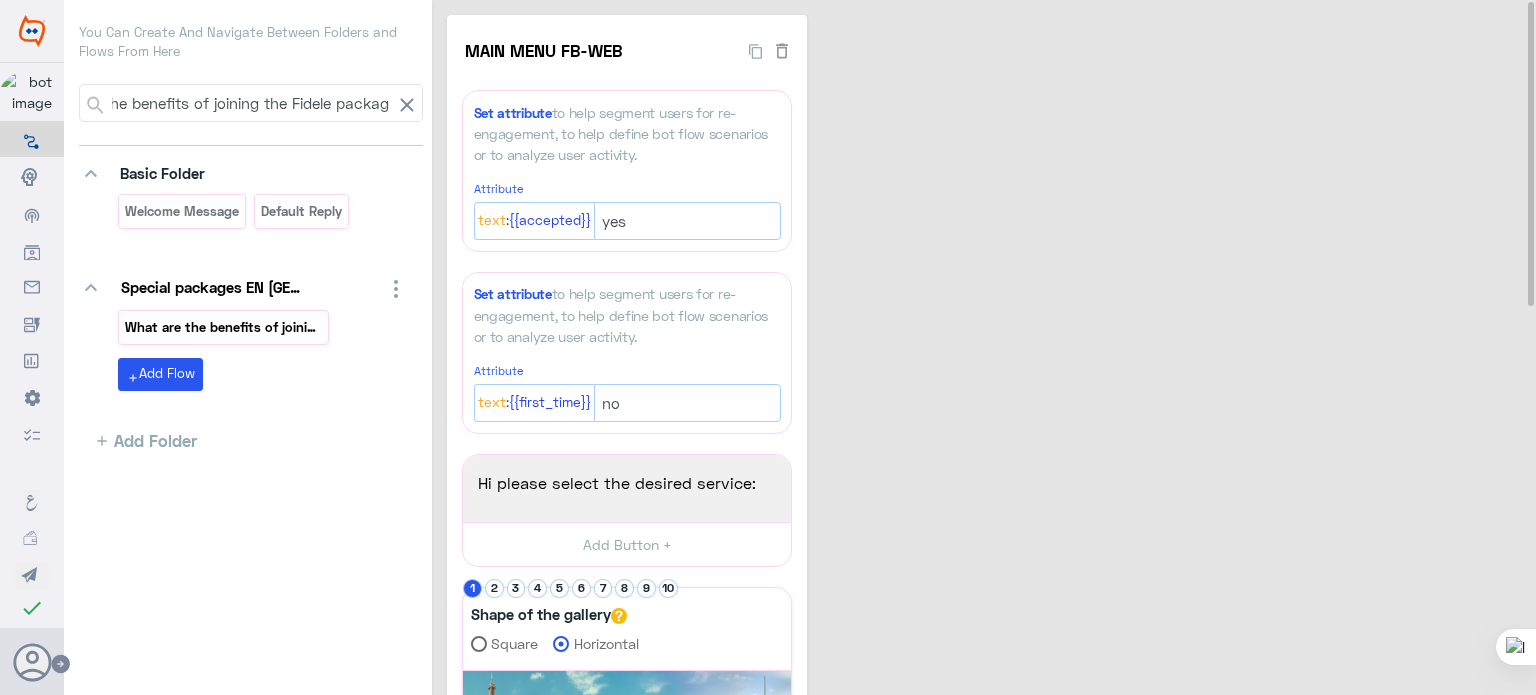 type on "What are the benefits of joining the Fidele packag" 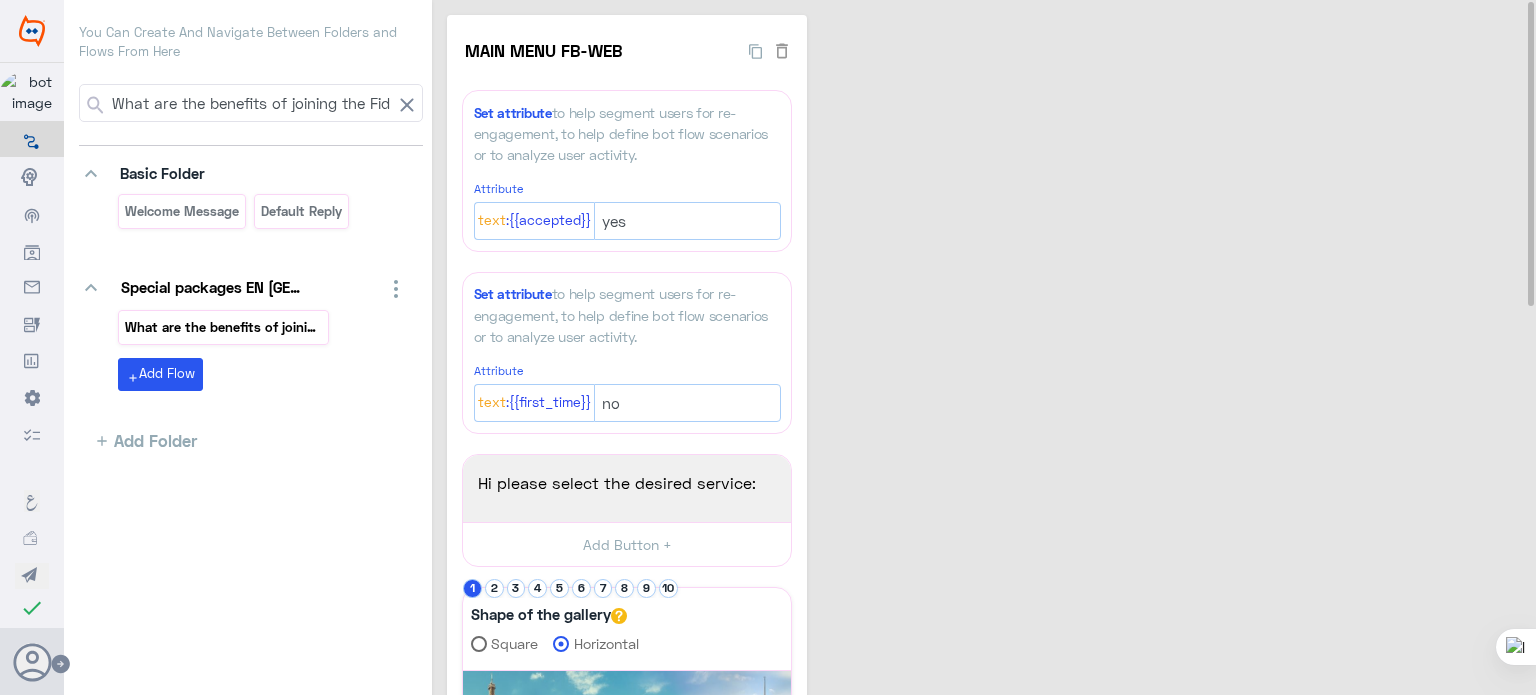 click on "What are the benefits of joining the Fidele packag" at bounding box center [223, 327] 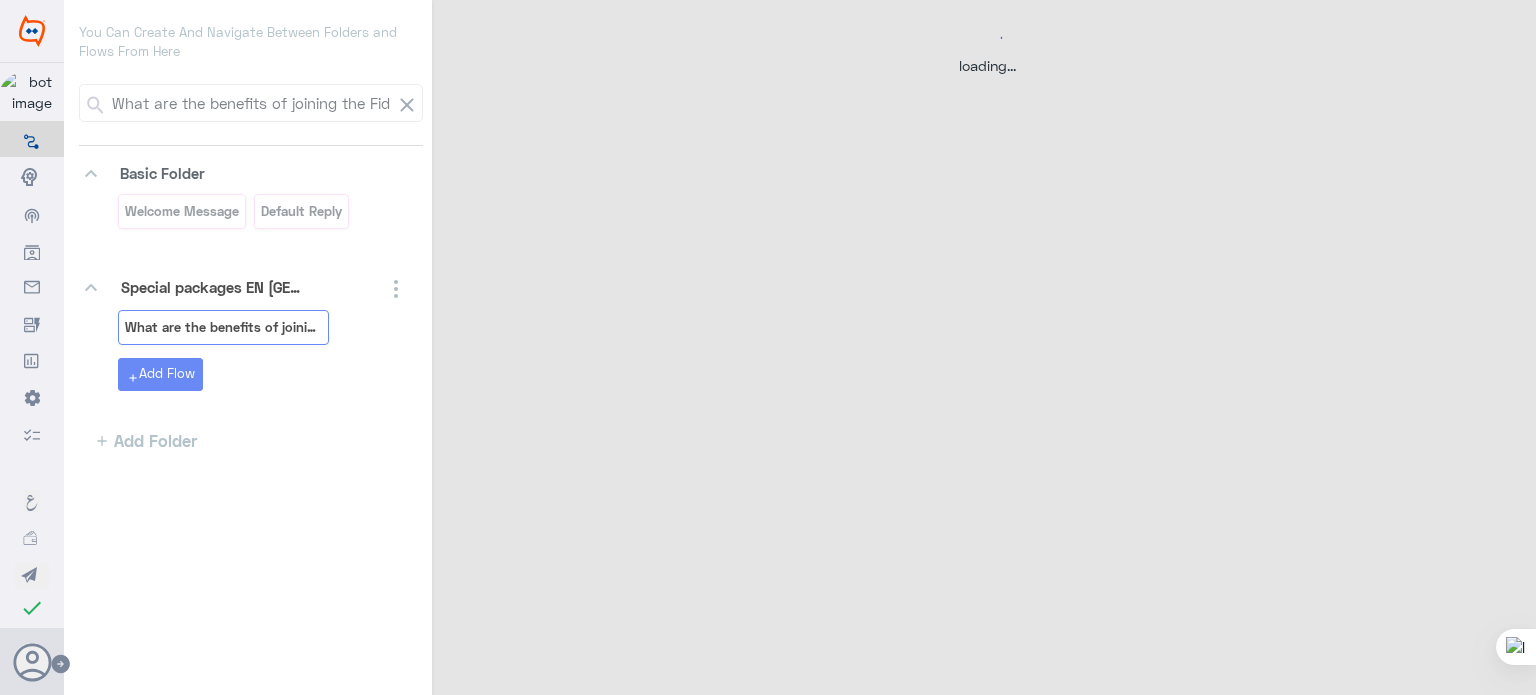 select on "3" 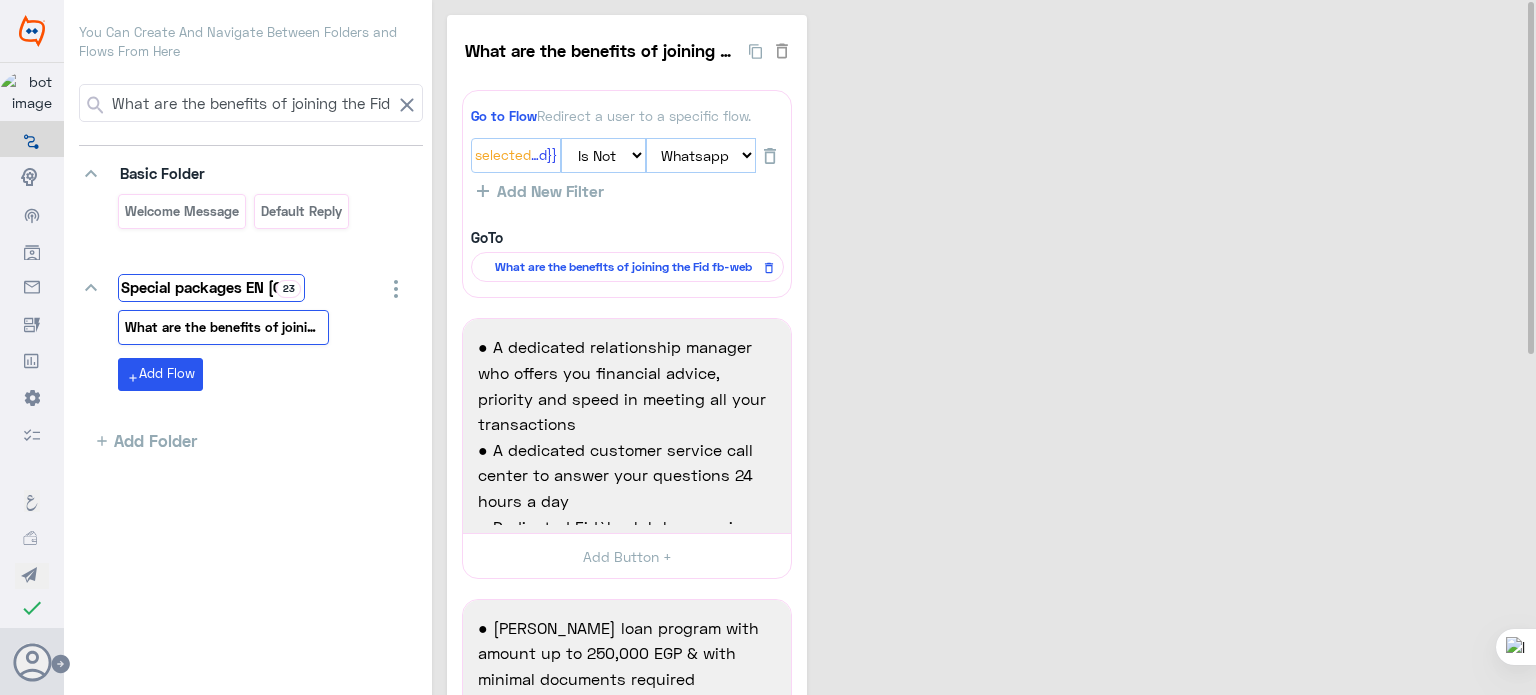 click on "Special packages EN WA/ALLA" at bounding box center (211, 288) 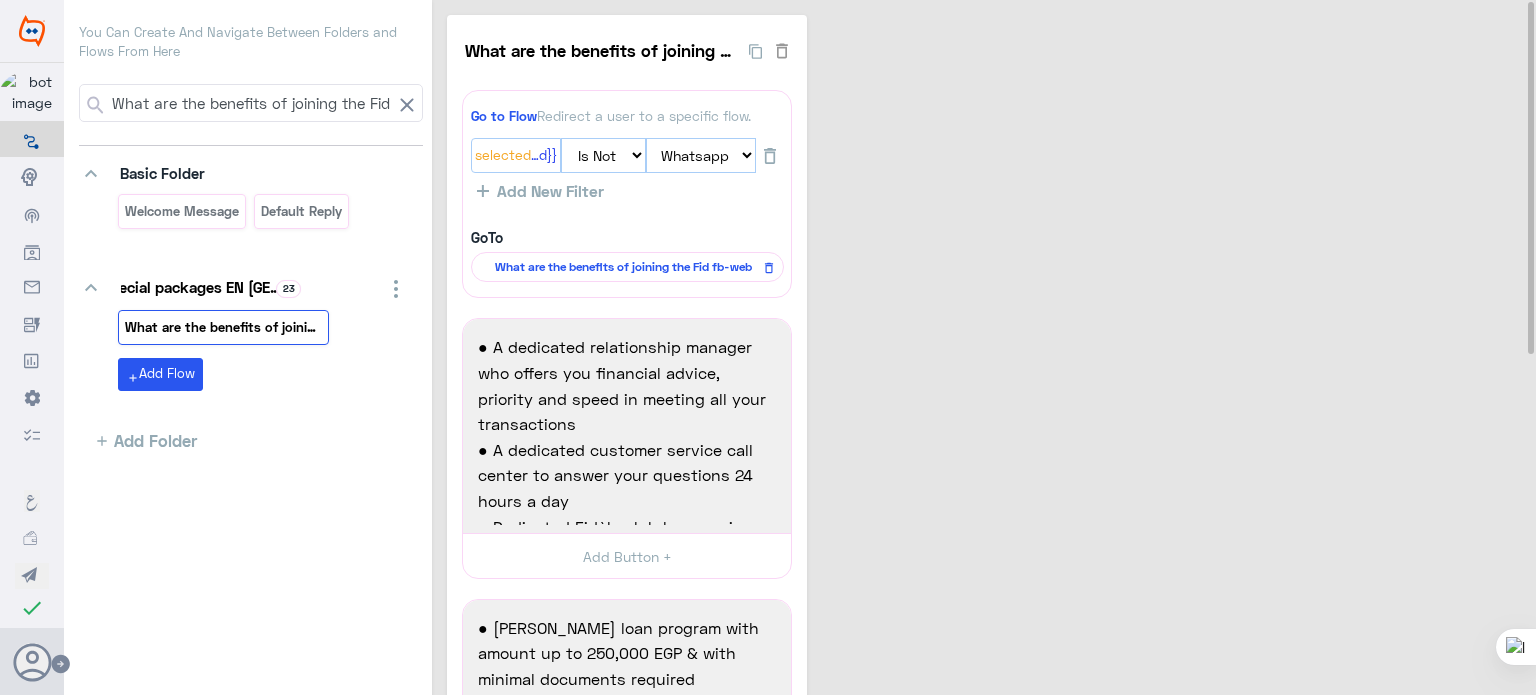 scroll, scrollTop: 0, scrollLeft: 0, axis: both 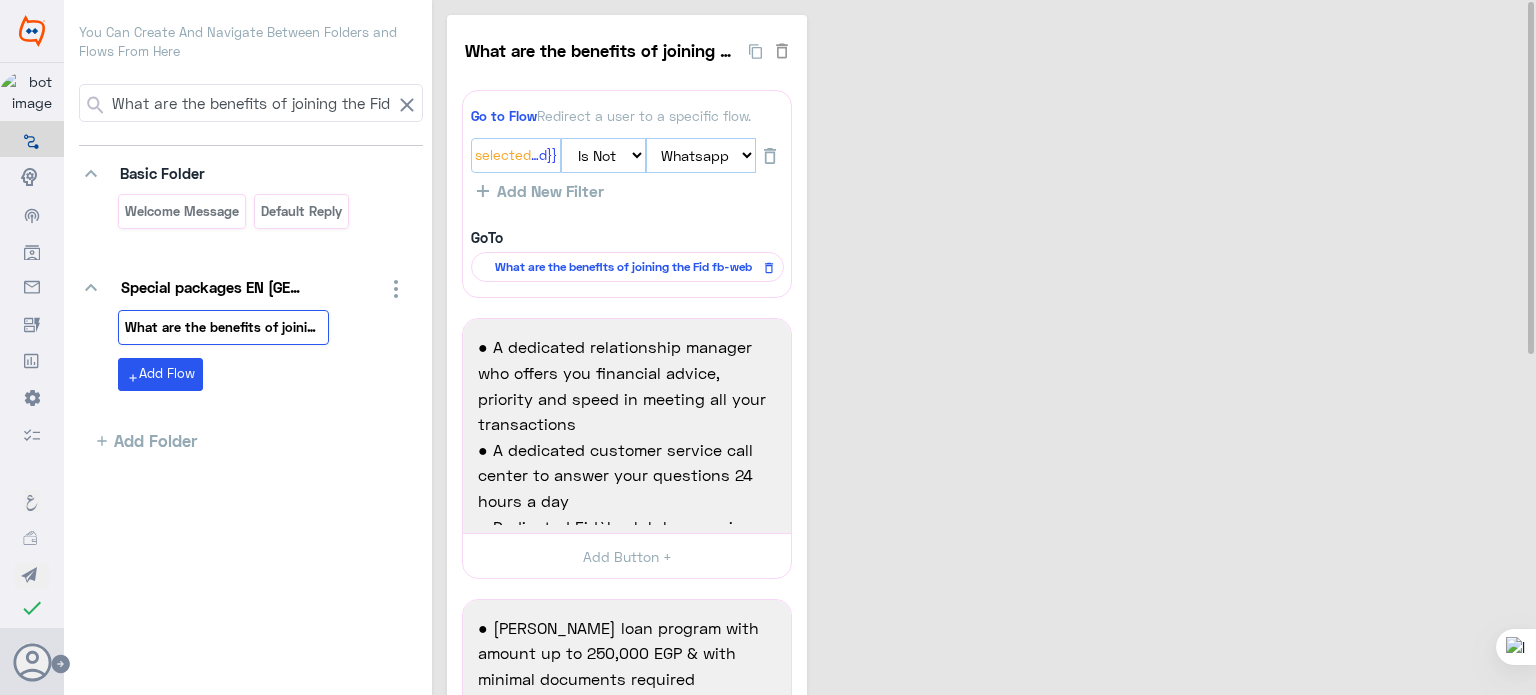 click on "What are the benefits of joining the Fidele packag add  Add Flow" at bounding box center (263, 350) 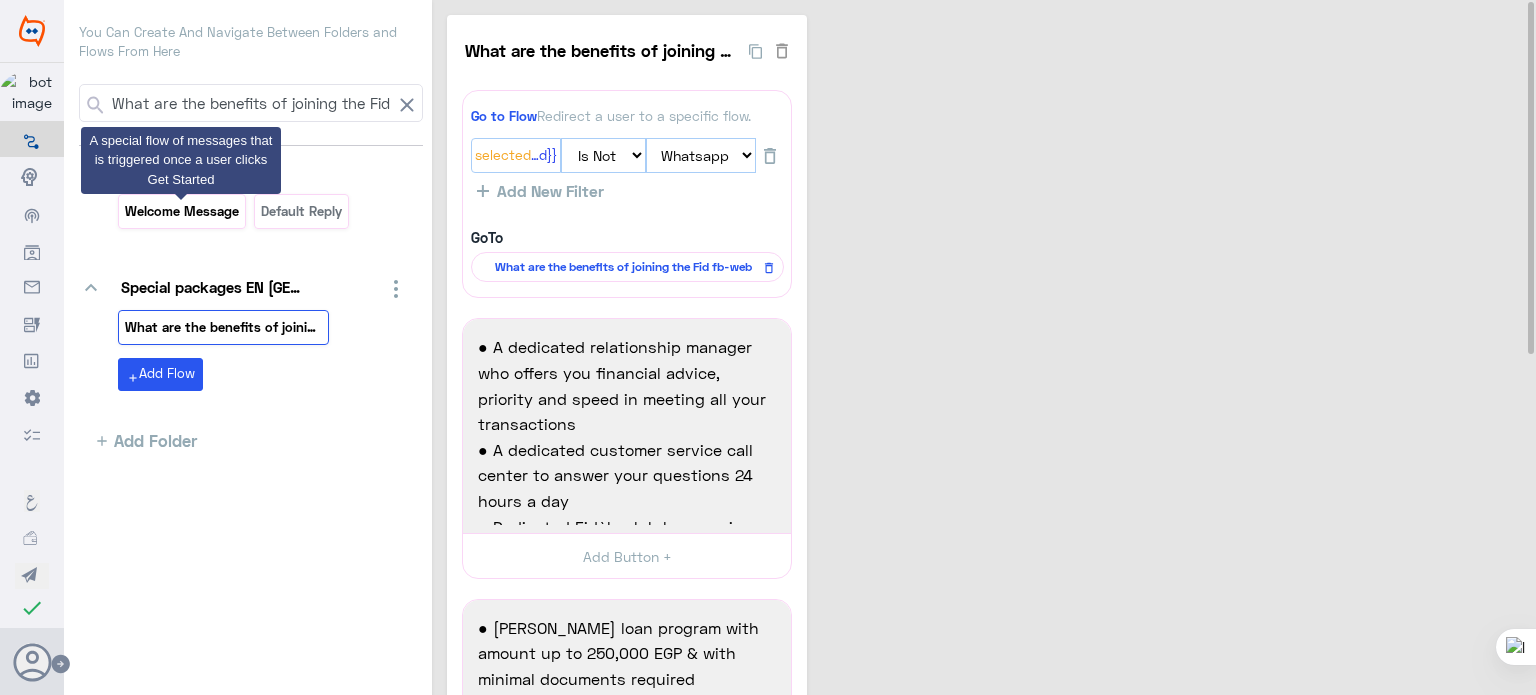click on "Welcome Message" at bounding box center [182, 211] 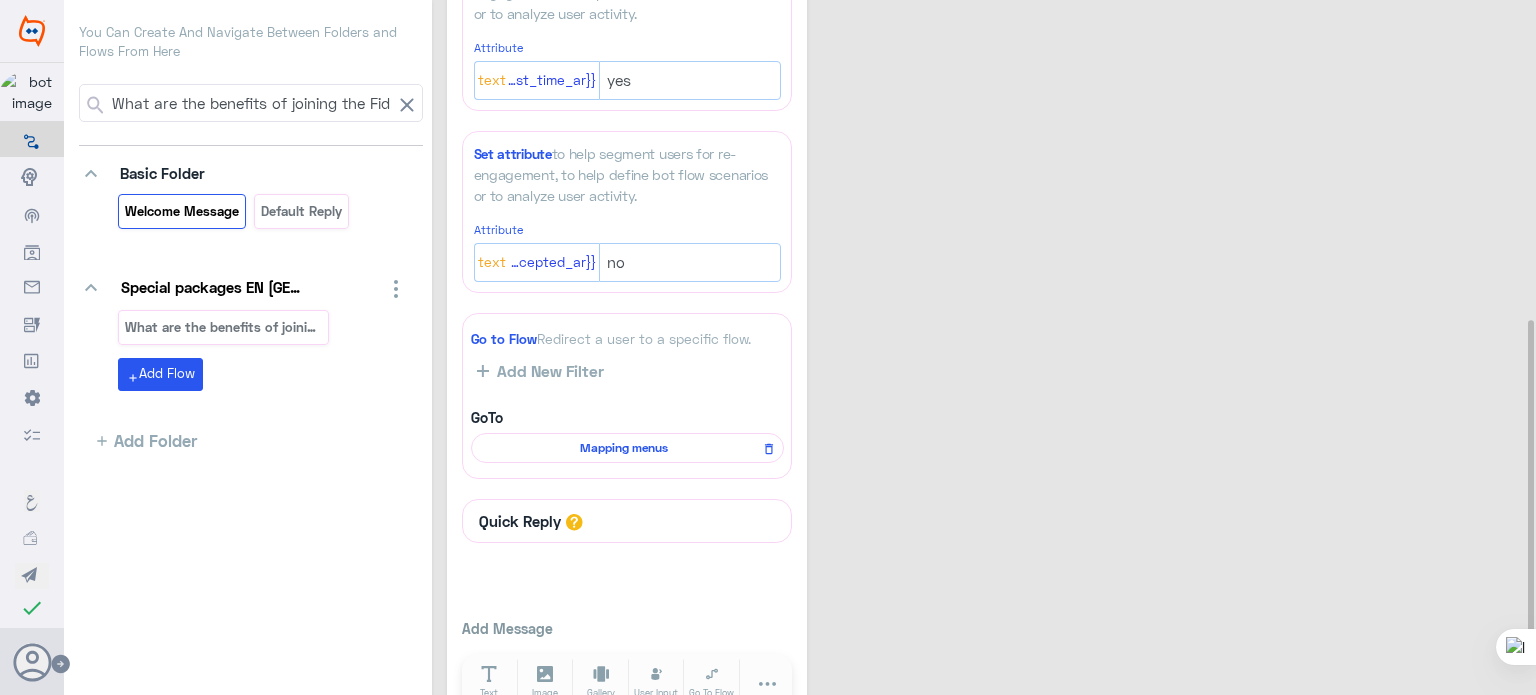 scroll, scrollTop: 672, scrollLeft: 0, axis: vertical 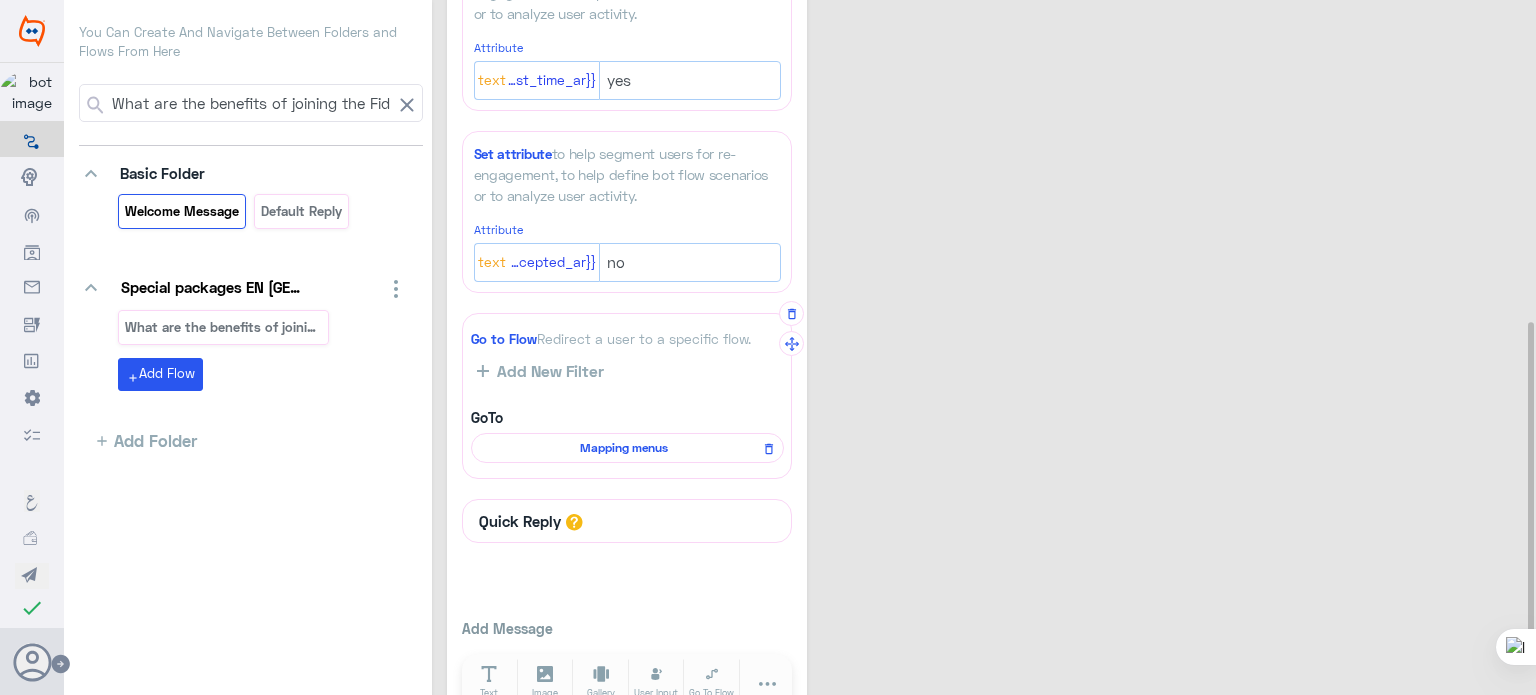 click on "Mapping menus" 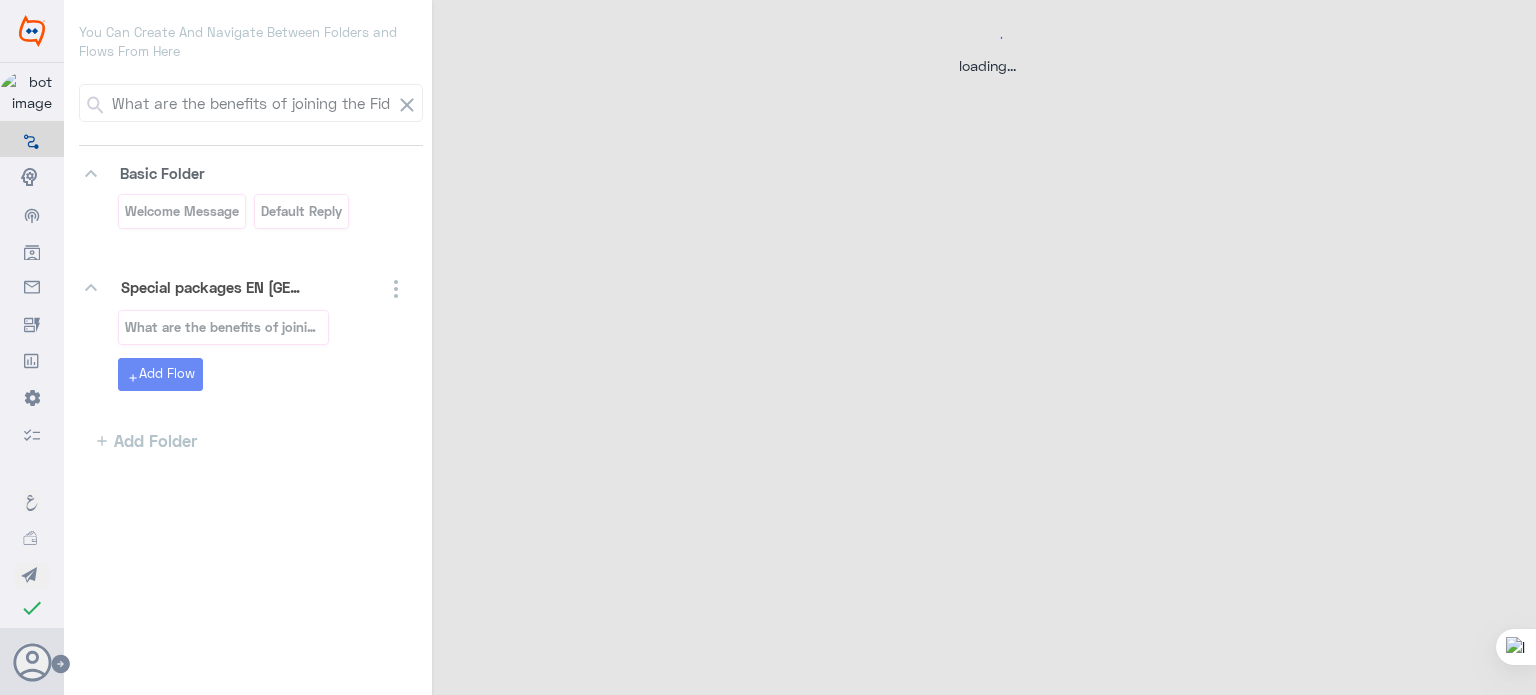 scroll, scrollTop: 0, scrollLeft: 0, axis: both 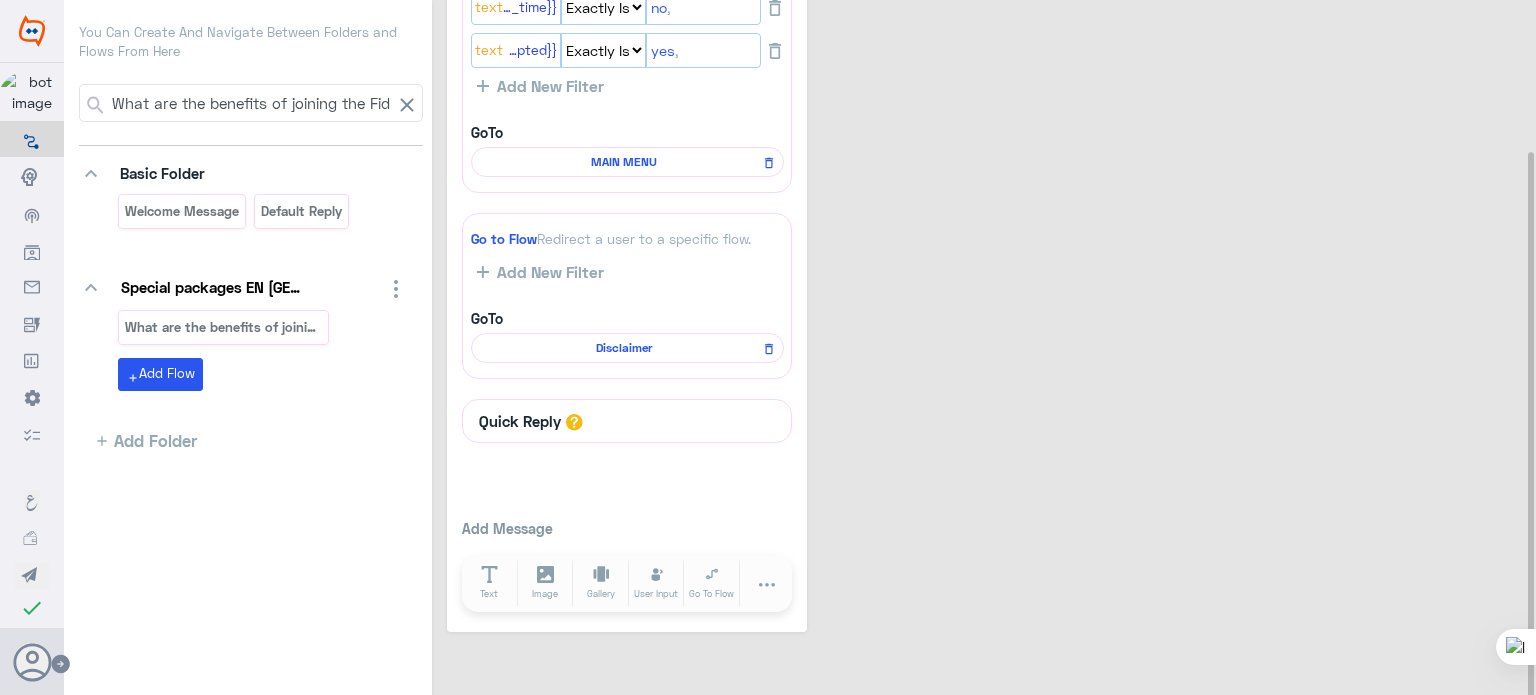 click on "MAIN MENU" 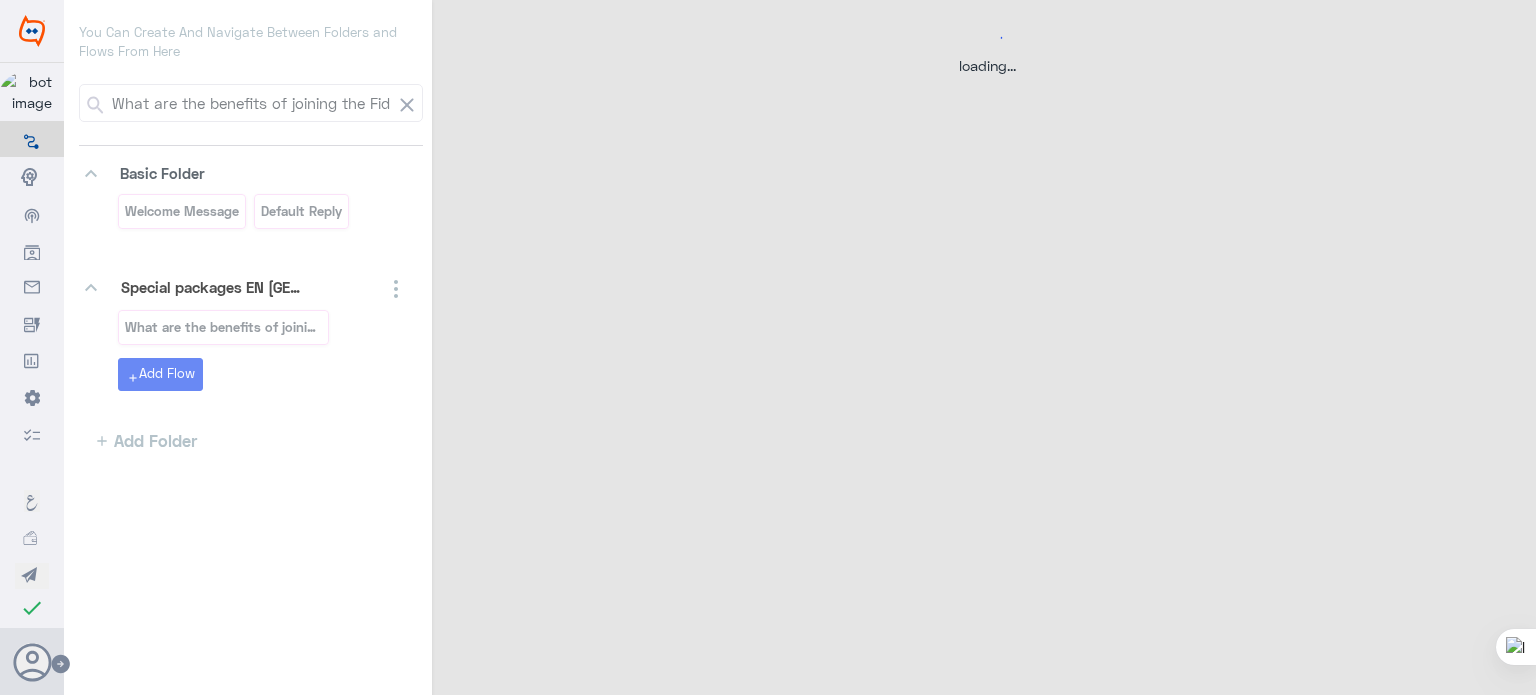 select on "3" 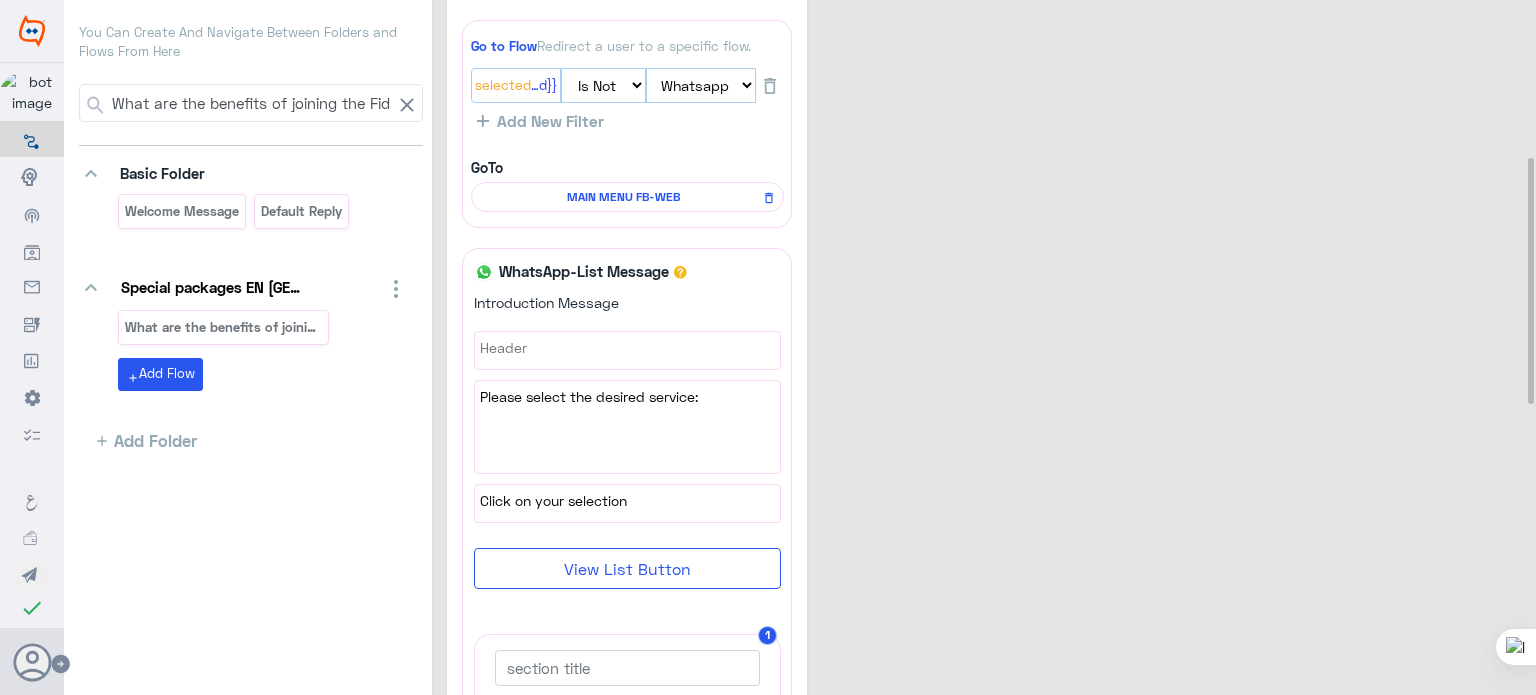 scroll, scrollTop: 440, scrollLeft: 0, axis: vertical 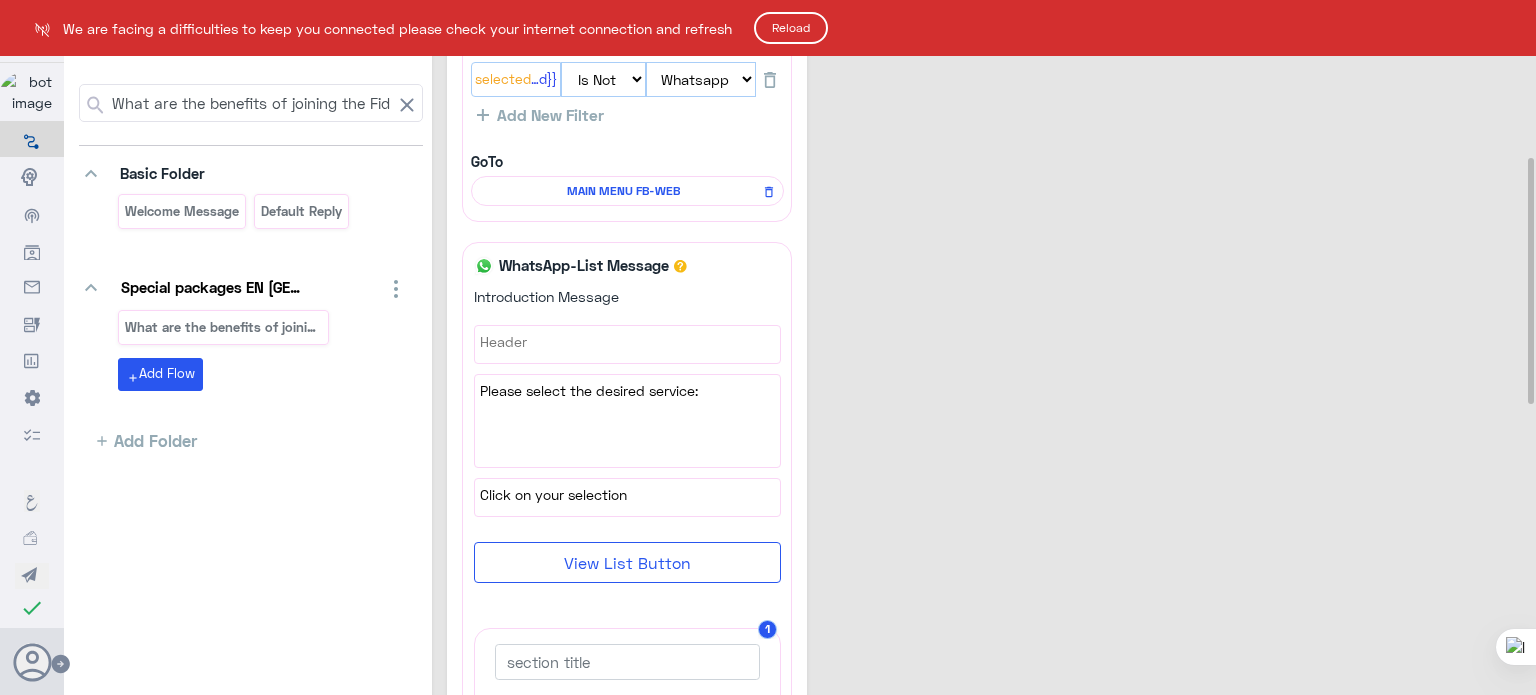 click on "Reload" 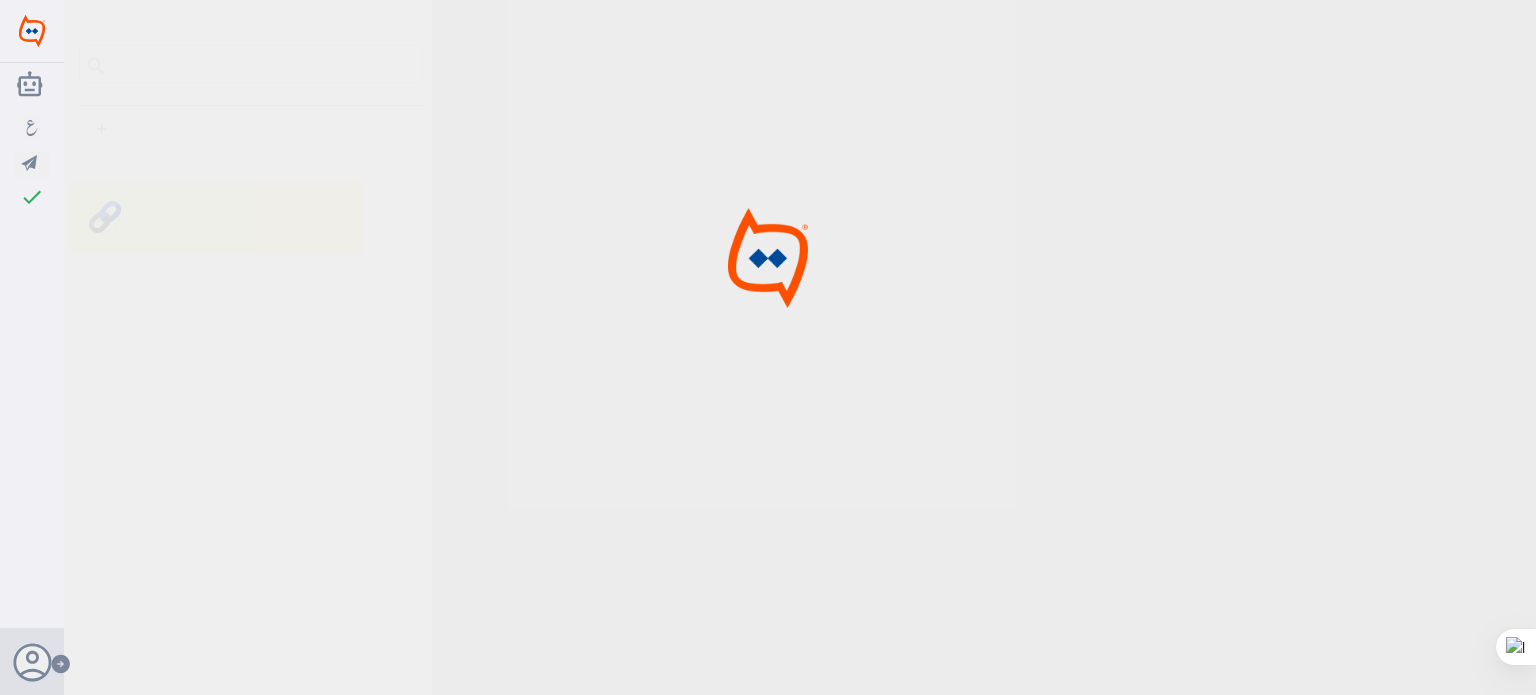 scroll, scrollTop: 0, scrollLeft: 0, axis: both 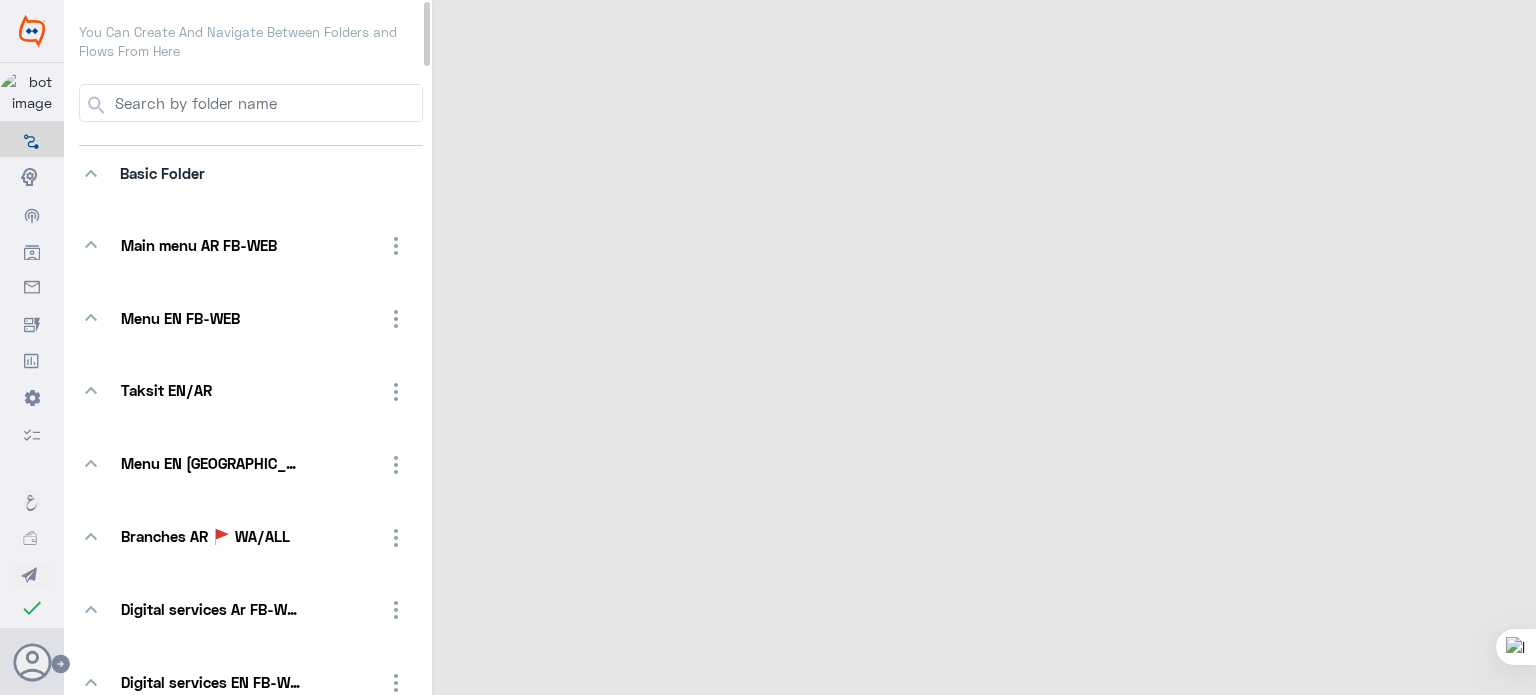 select on "3" 